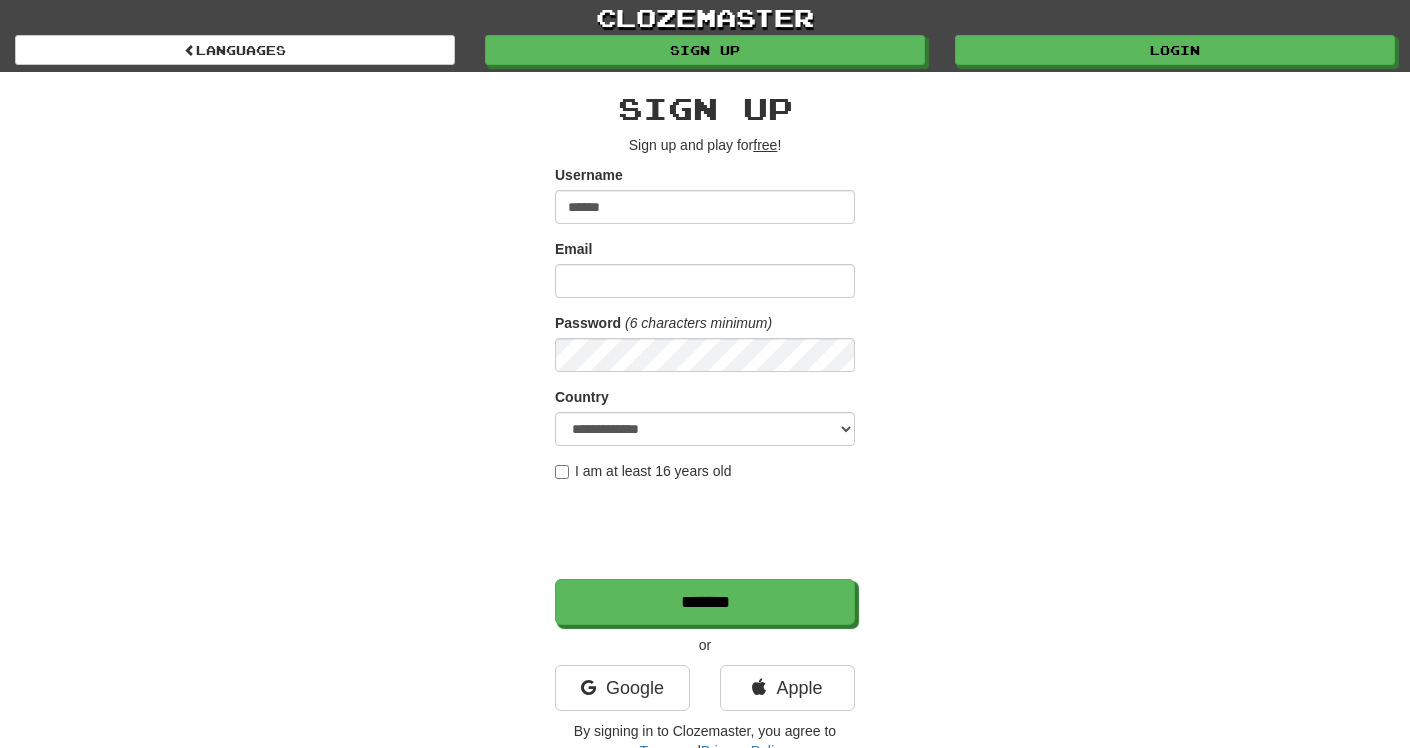 scroll, scrollTop: 0, scrollLeft: 0, axis: both 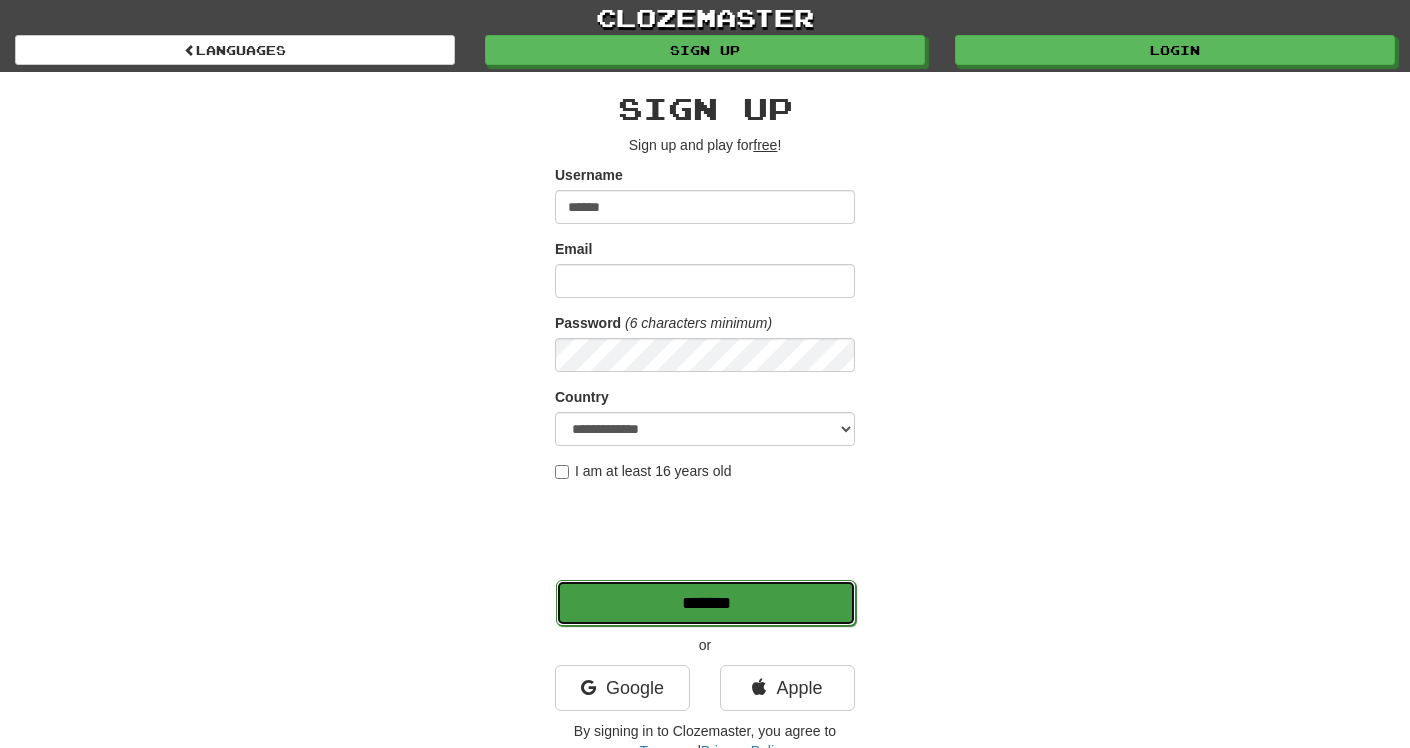 click on "*******" at bounding box center [706, 603] 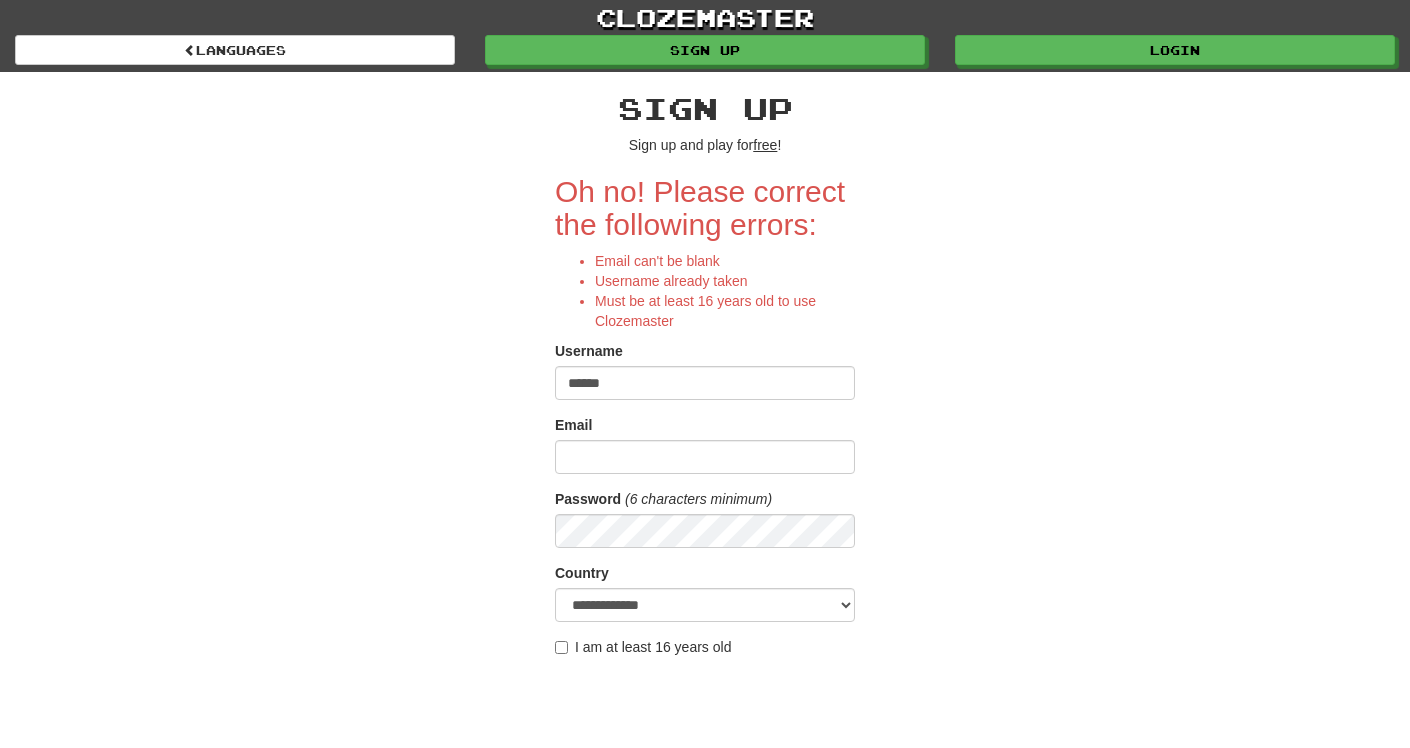 scroll, scrollTop: 0, scrollLeft: 0, axis: both 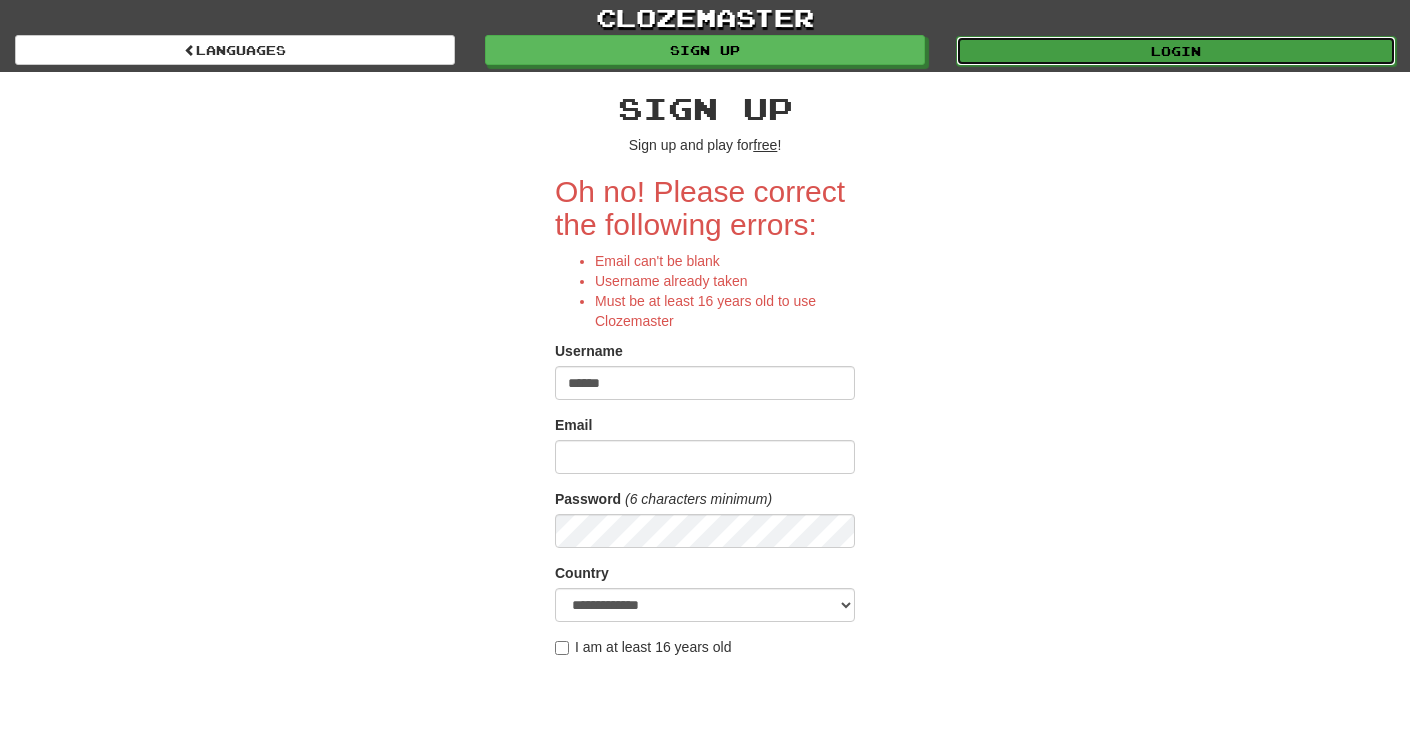click on "Login" at bounding box center (1176, 51) 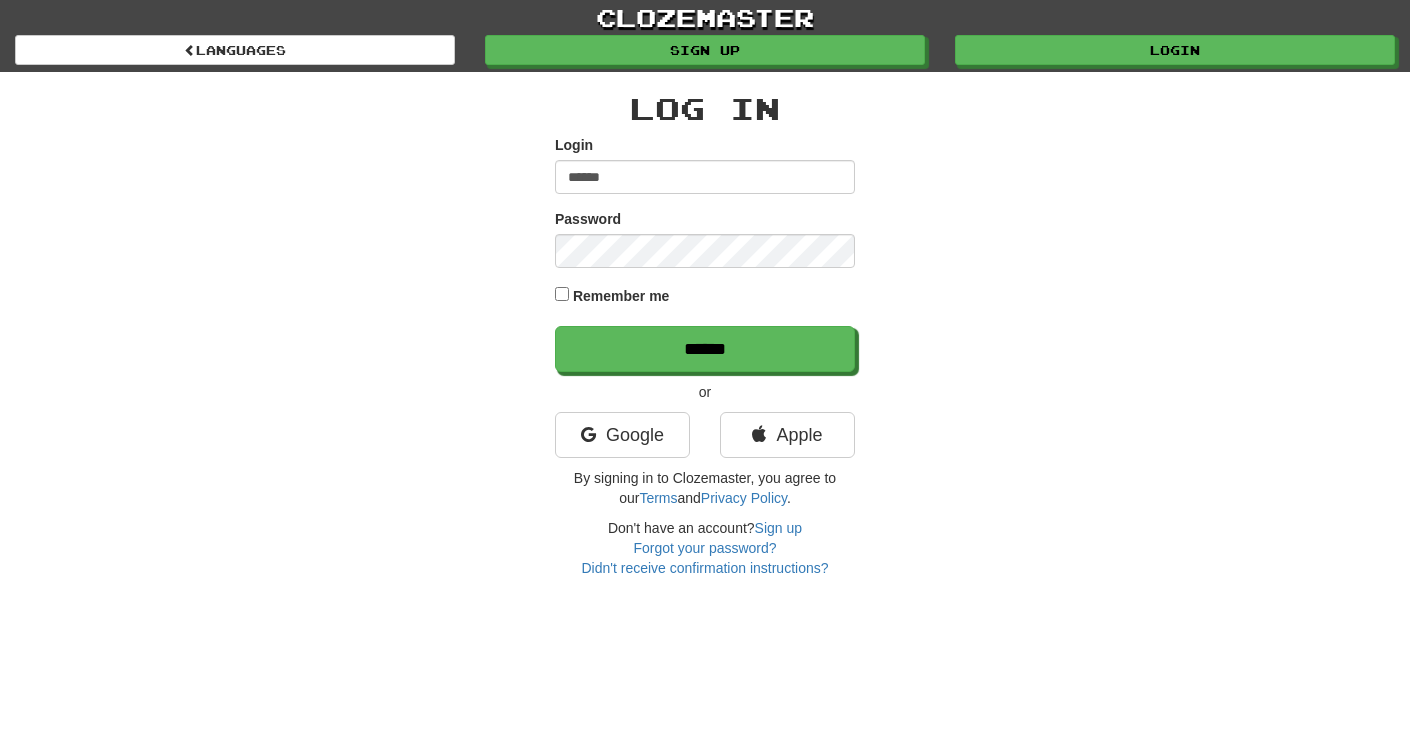 scroll, scrollTop: 0, scrollLeft: 0, axis: both 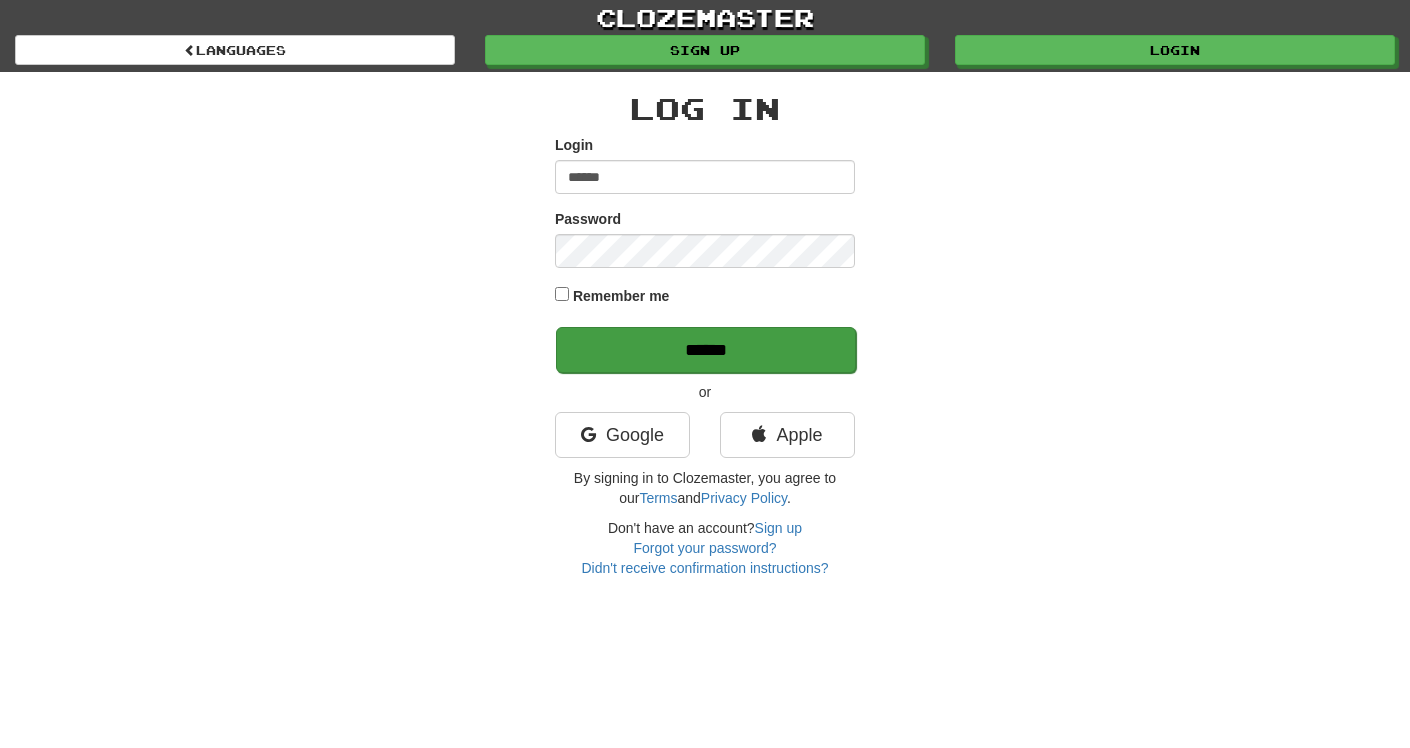 type on "******" 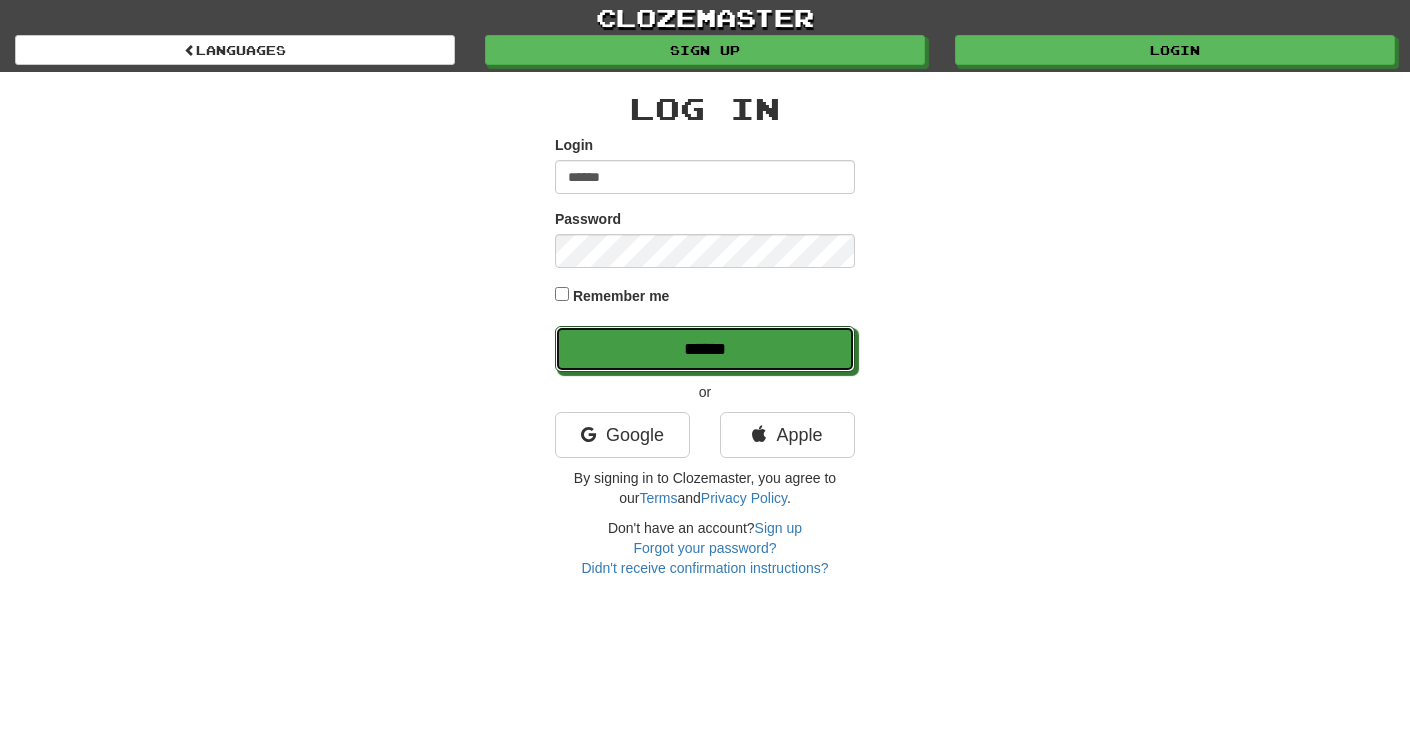 drag, startPoint x: 809, startPoint y: 344, endPoint x: 808, endPoint y: 281, distance: 63.007935 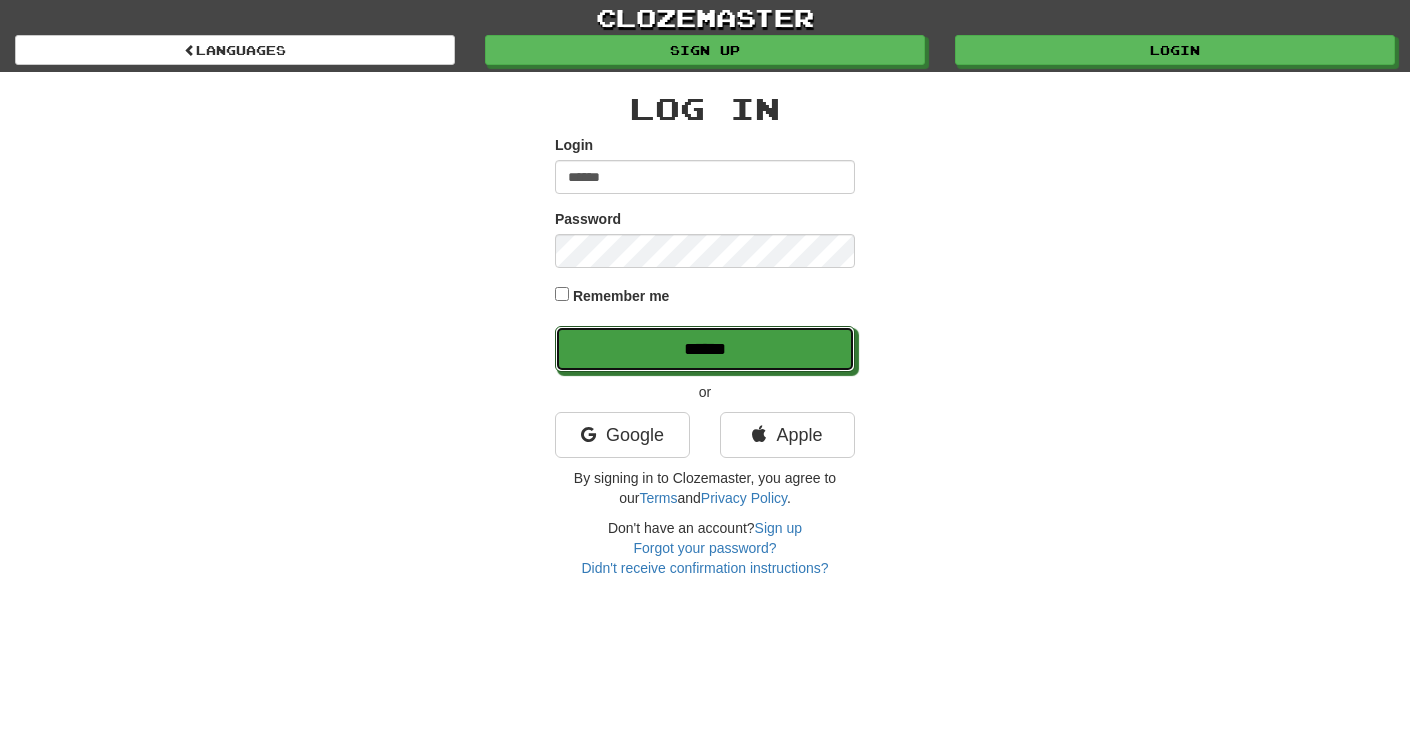click on "Login
******
Password
Remember me
******" at bounding box center [705, 253] 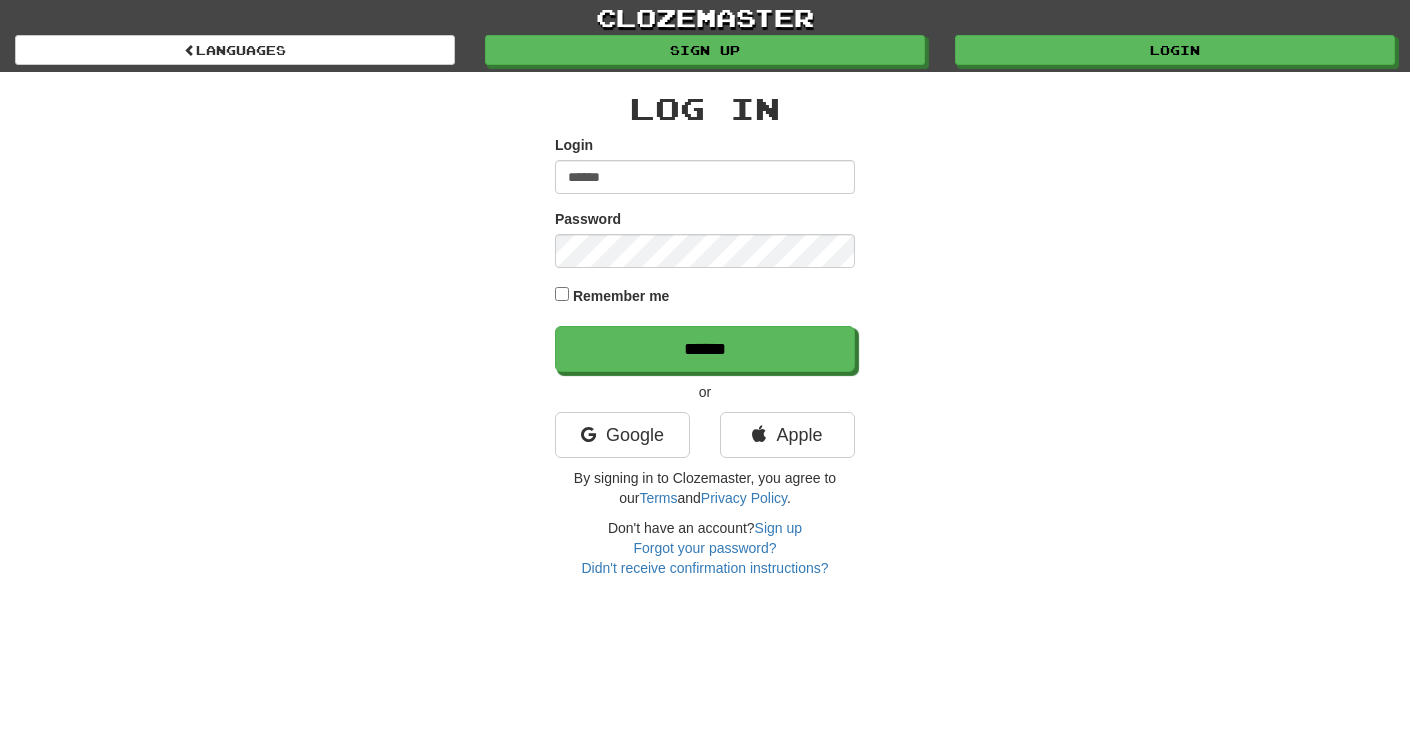 click on "Log In
Login
******
Password
Remember me
******
or
Google
Apple
By signing in to Clozemaster, you agree to our  Terms  and  Privacy Policy .
Don't have an account?  Sign up
Forgot your password?
Didn't receive confirmation instructions?" at bounding box center [705, 325] 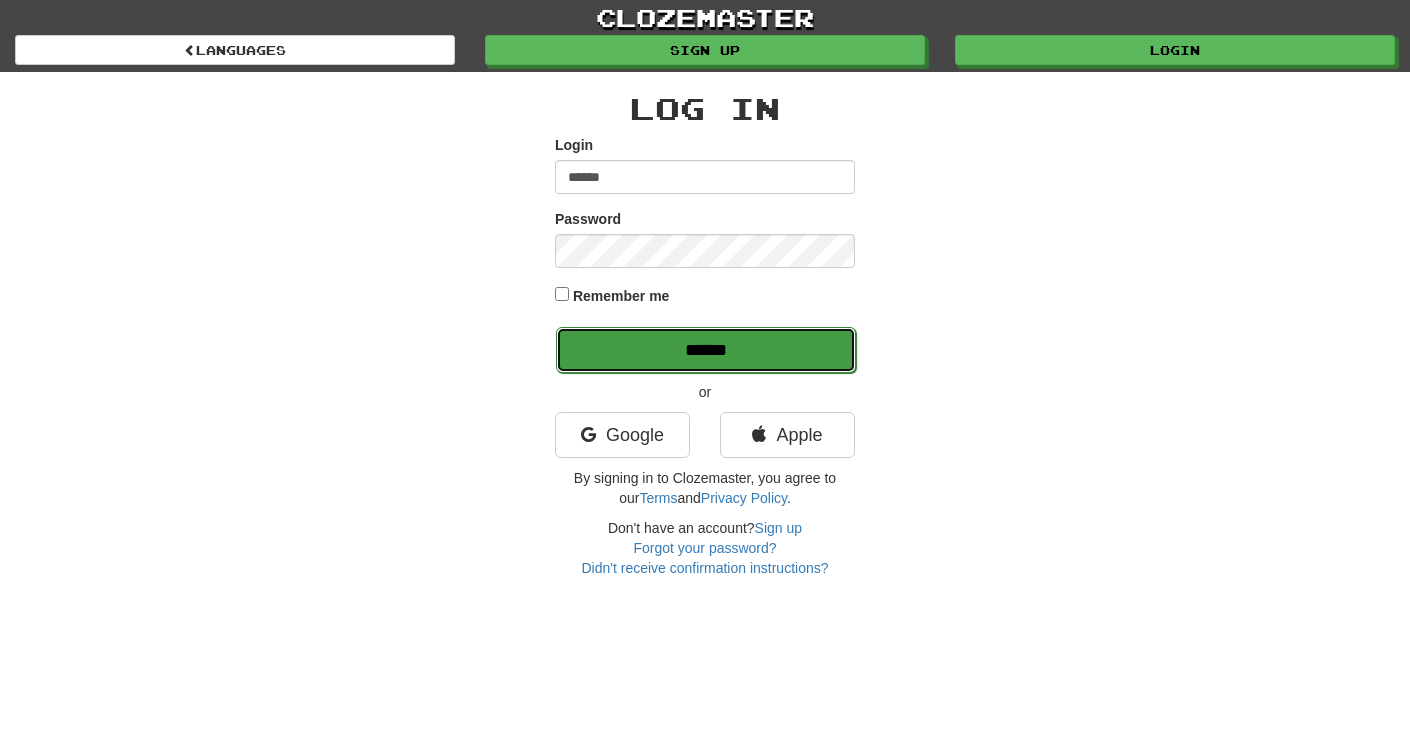 click on "******" at bounding box center (706, 350) 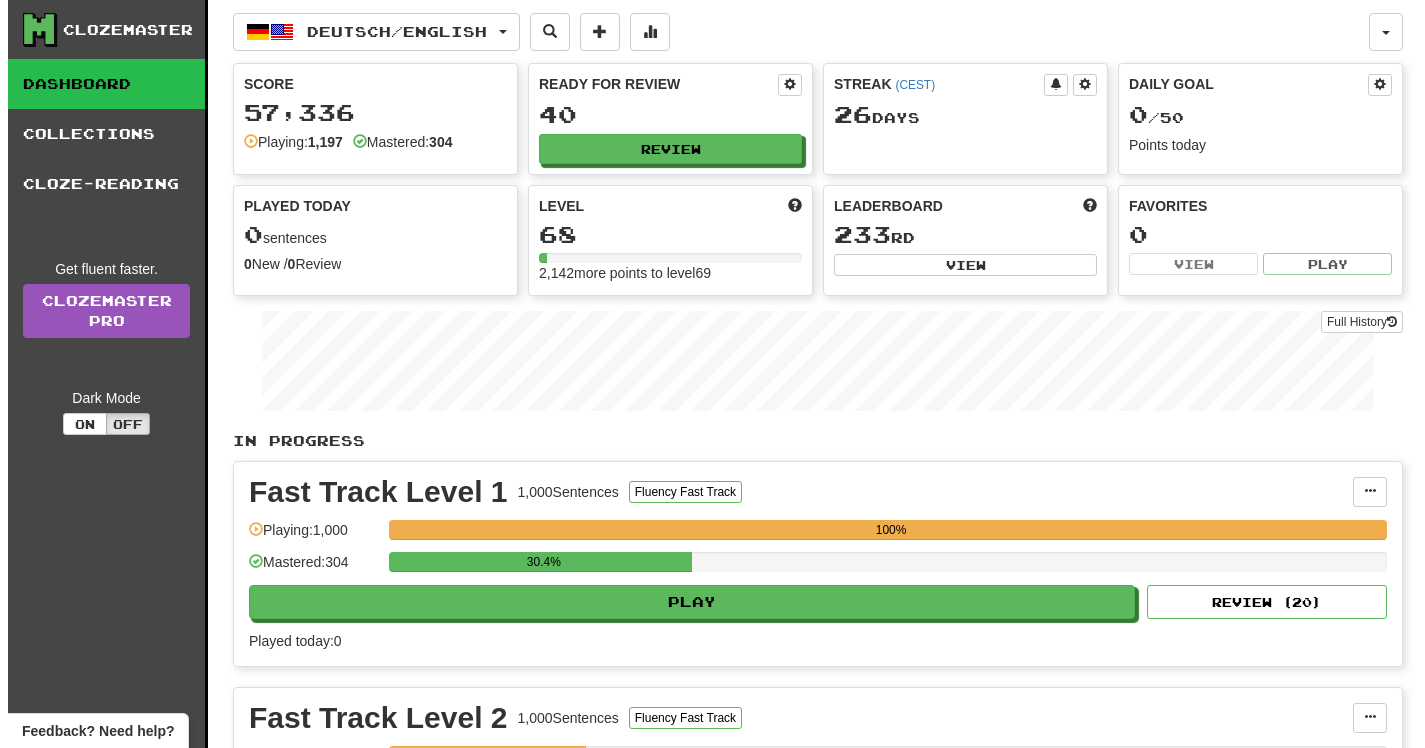 scroll, scrollTop: 0, scrollLeft: 0, axis: both 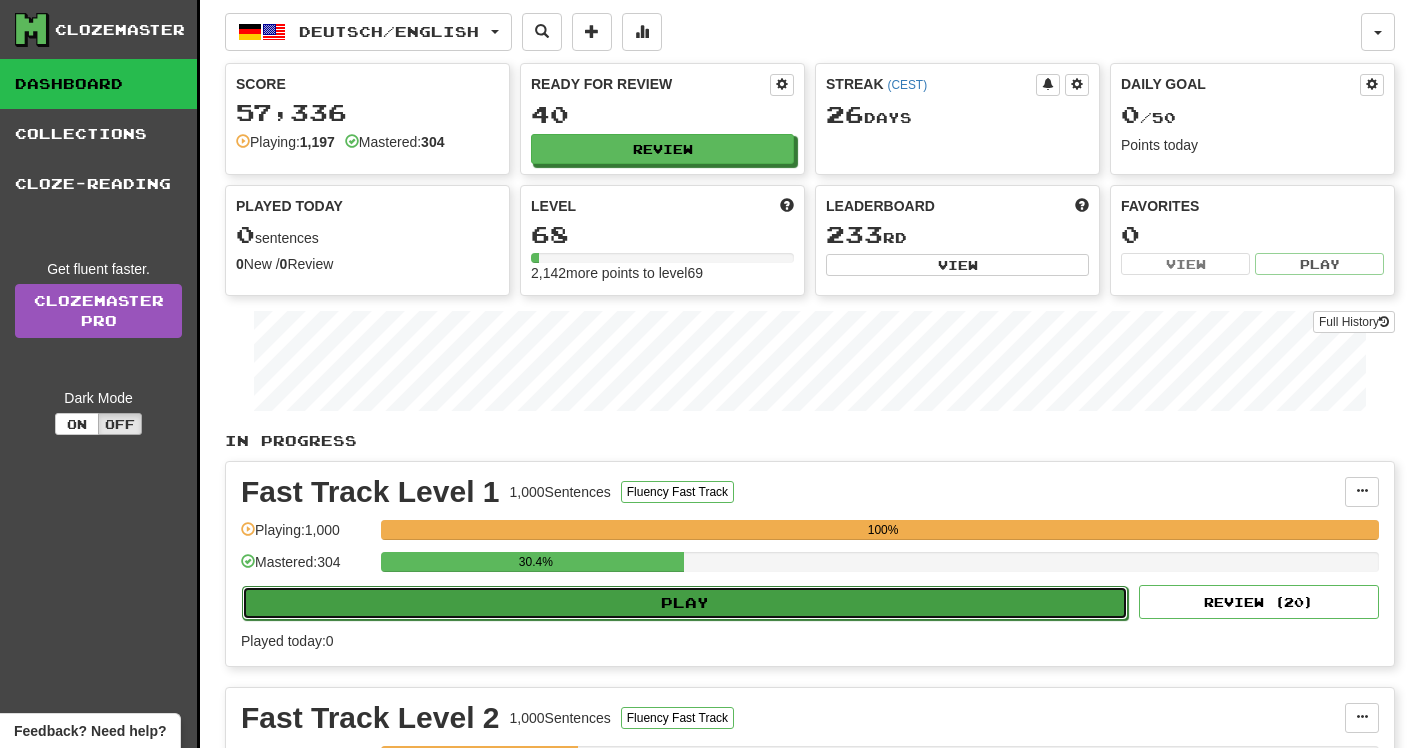 click on "Play" at bounding box center [685, 603] 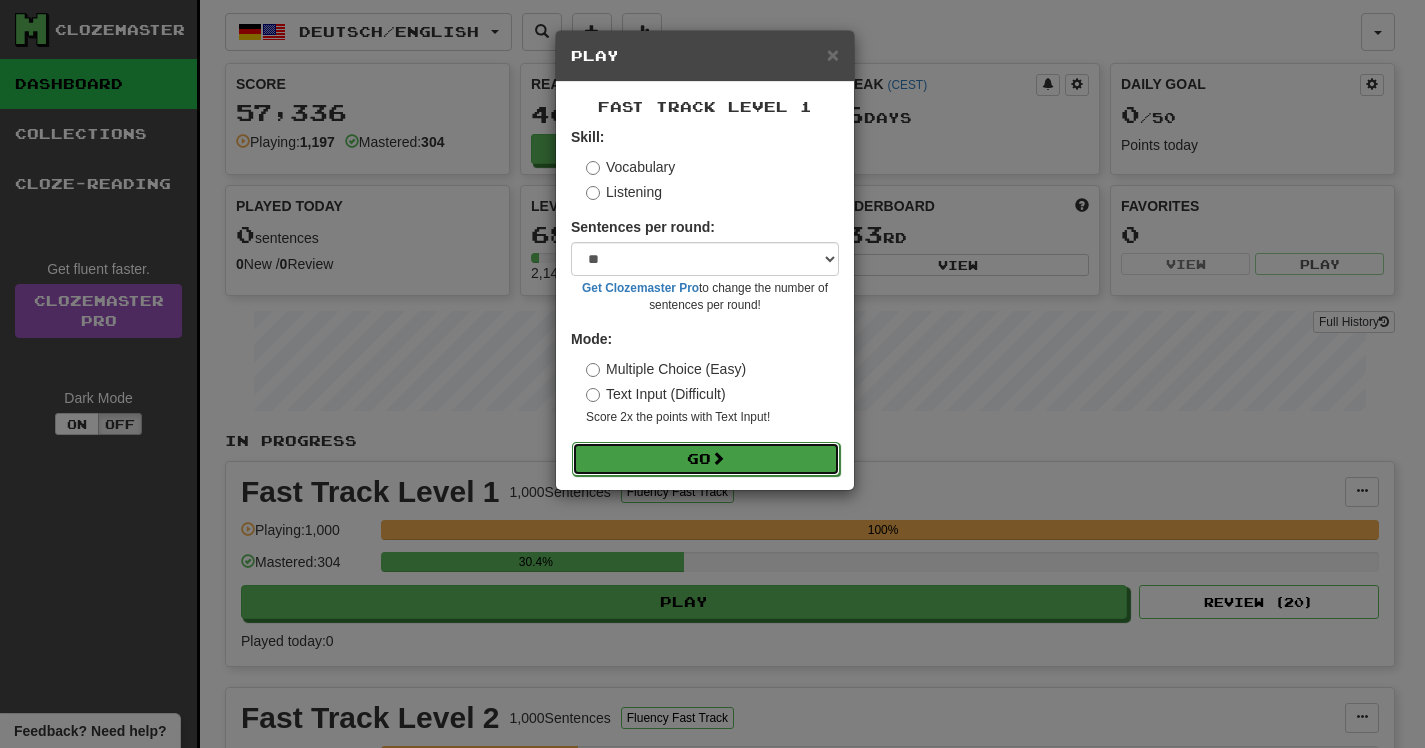 click on "Go" at bounding box center [706, 459] 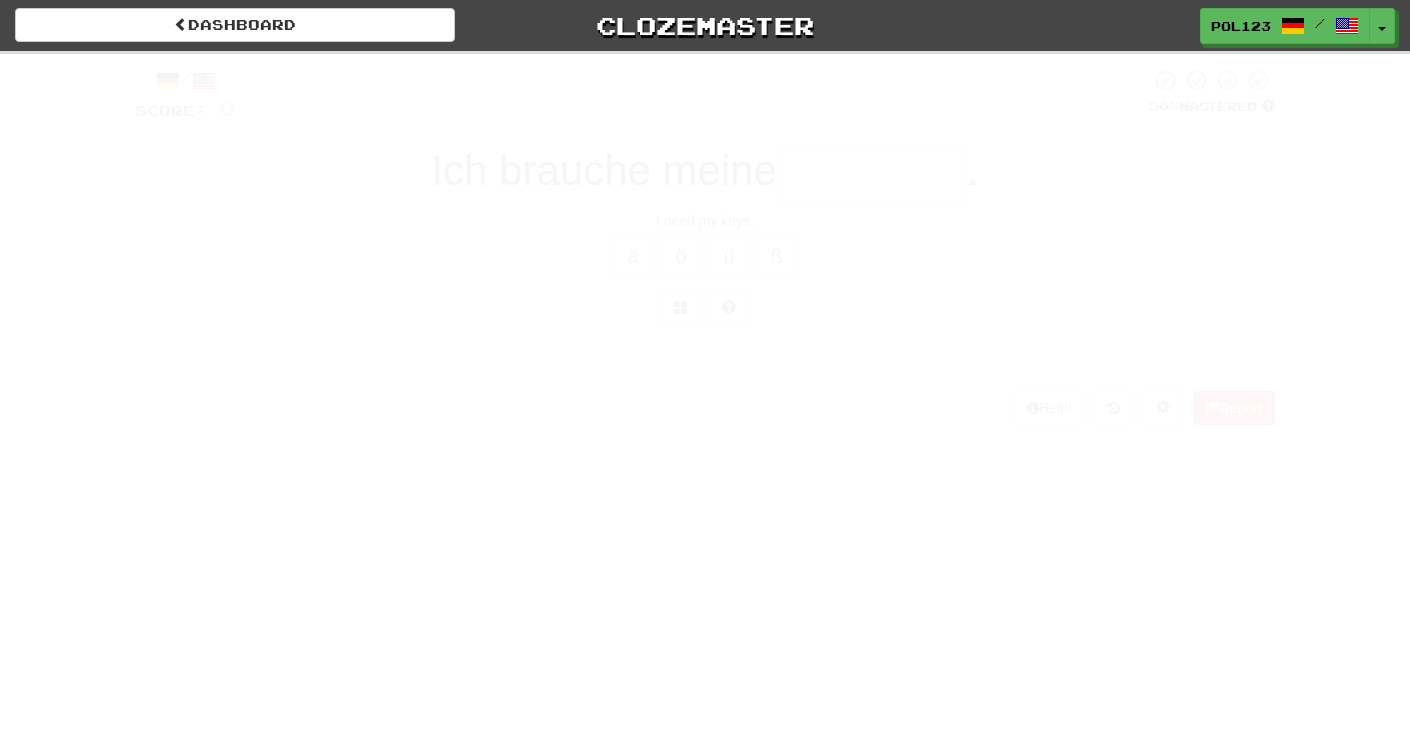 scroll, scrollTop: 0, scrollLeft: 0, axis: both 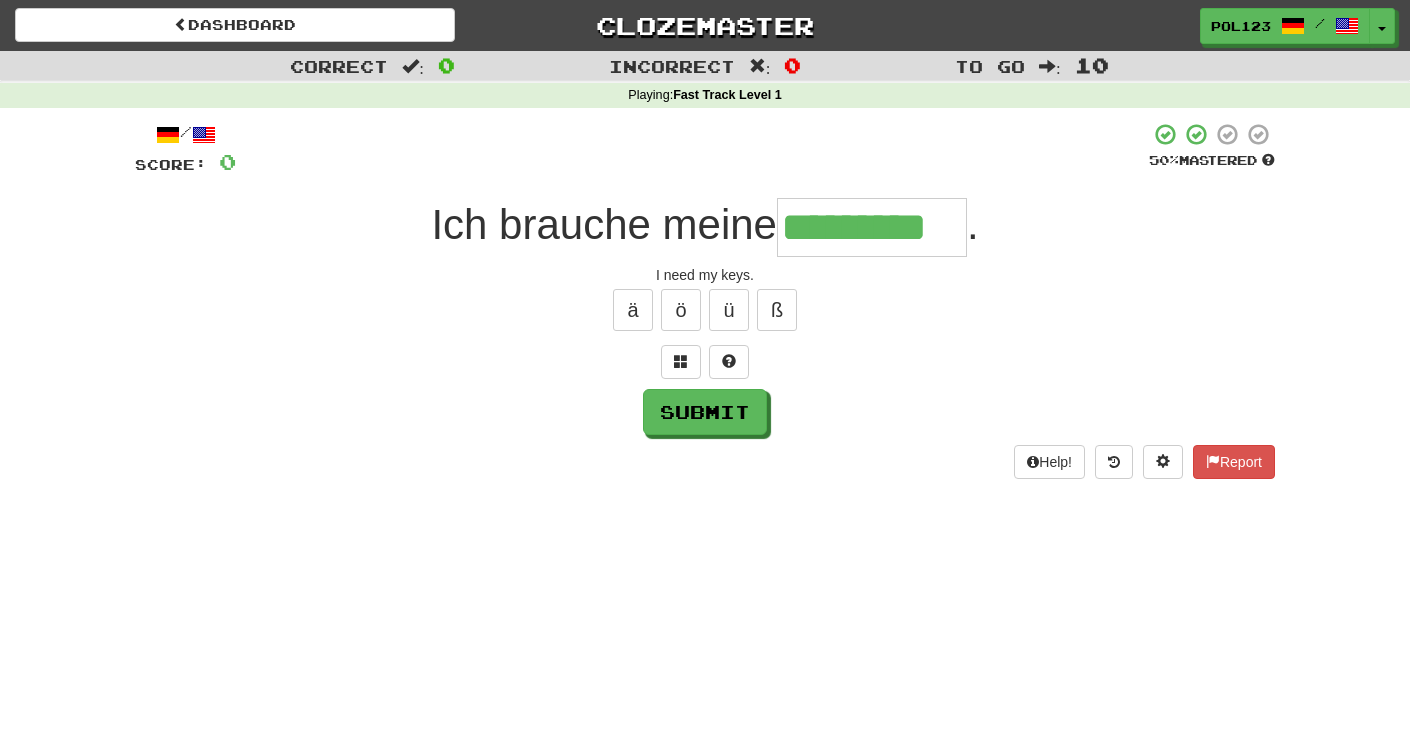 type on "*********" 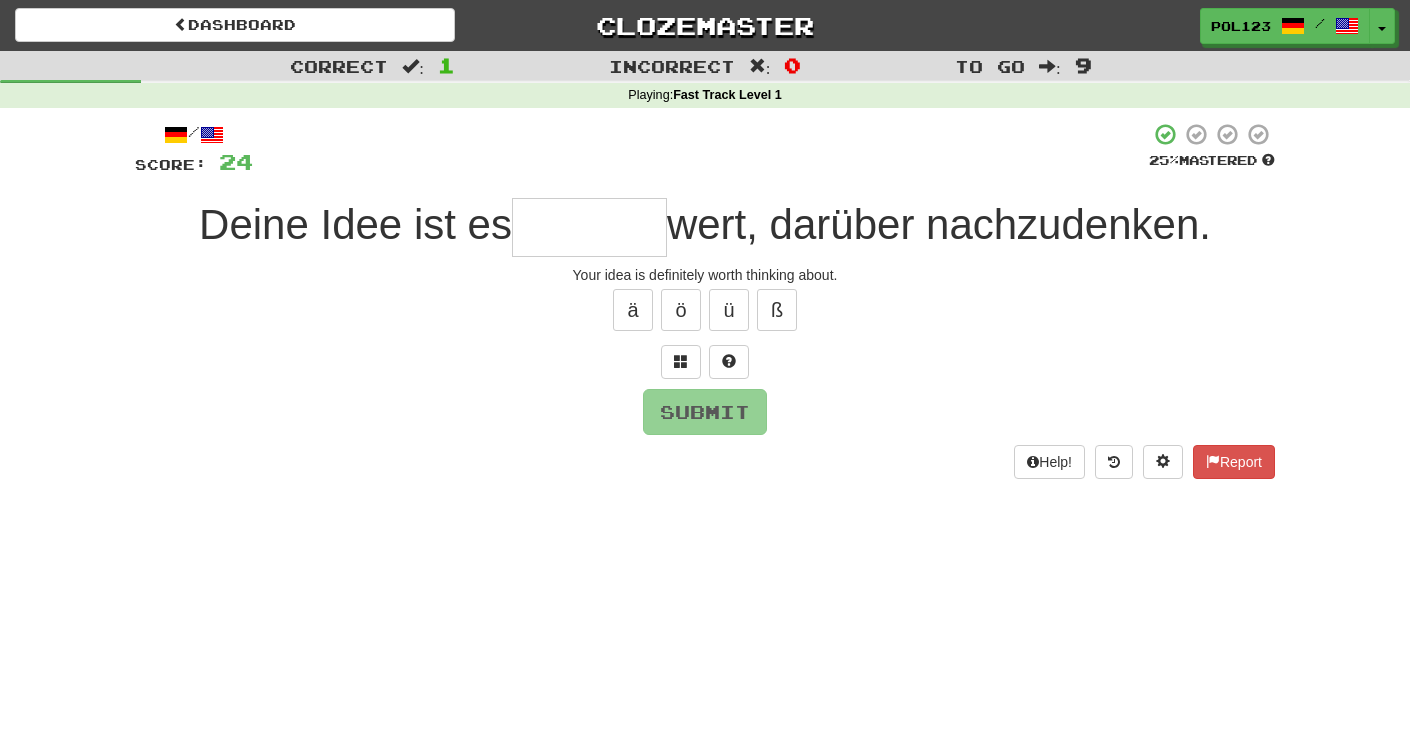 click on "Your idea is definitely worth thinking about." at bounding box center [705, 275] 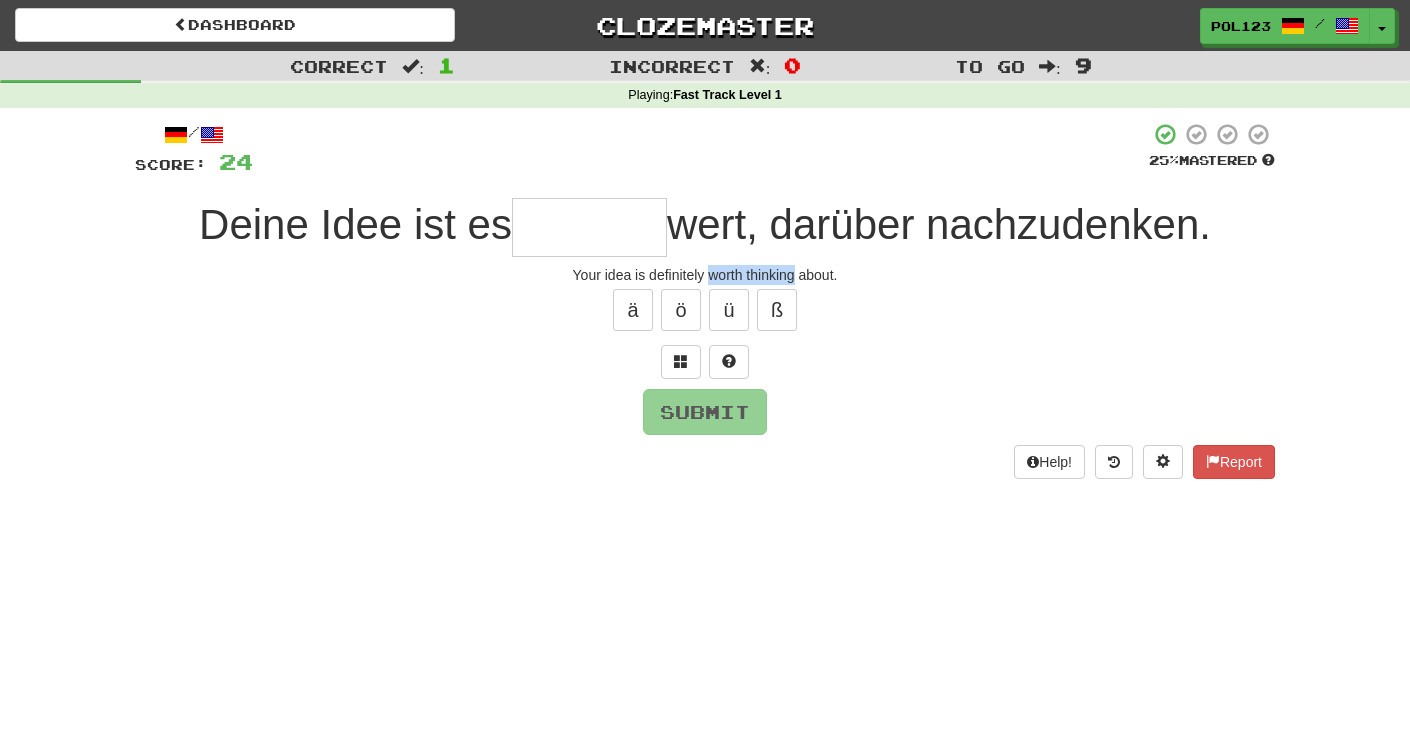 drag, startPoint x: 718, startPoint y: 280, endPoint x: 757, endPoint y: 281, distance: 39.012817 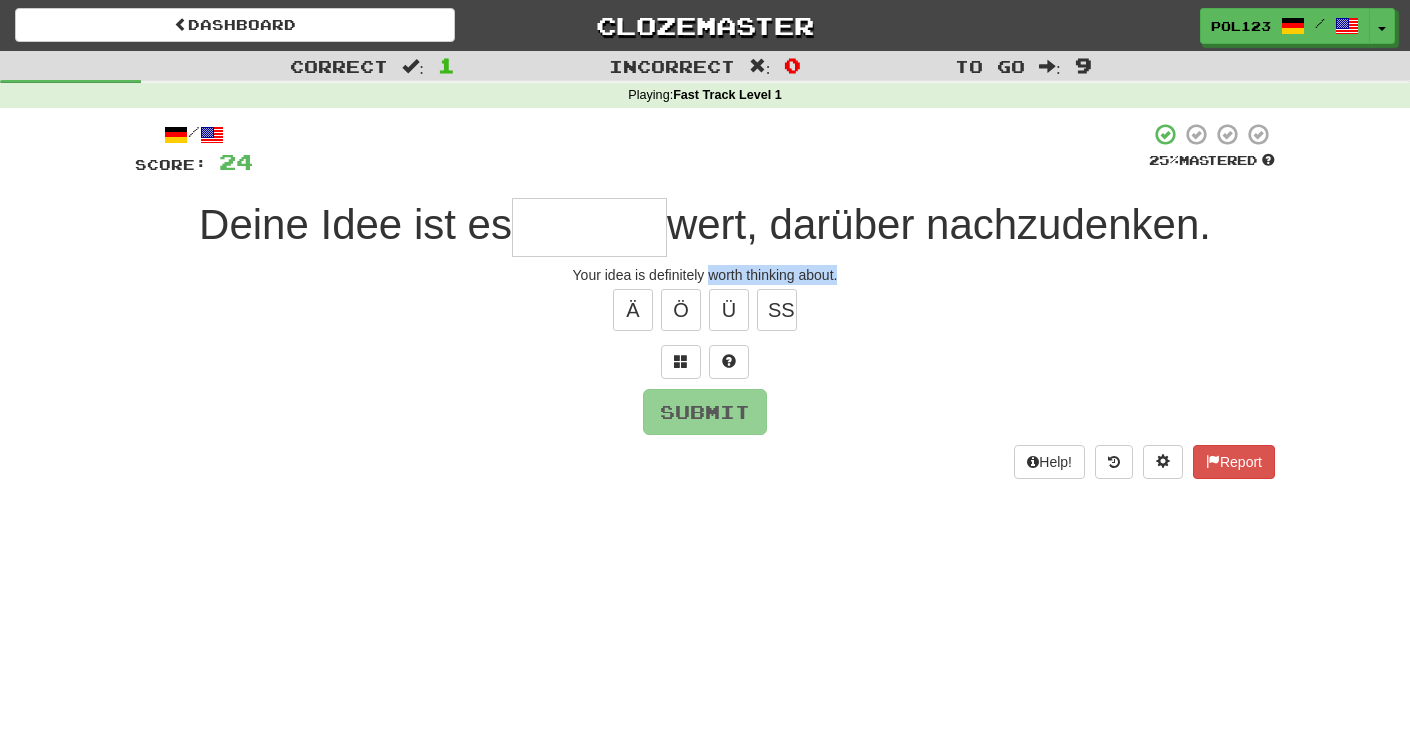 copy on "worth thinking about." 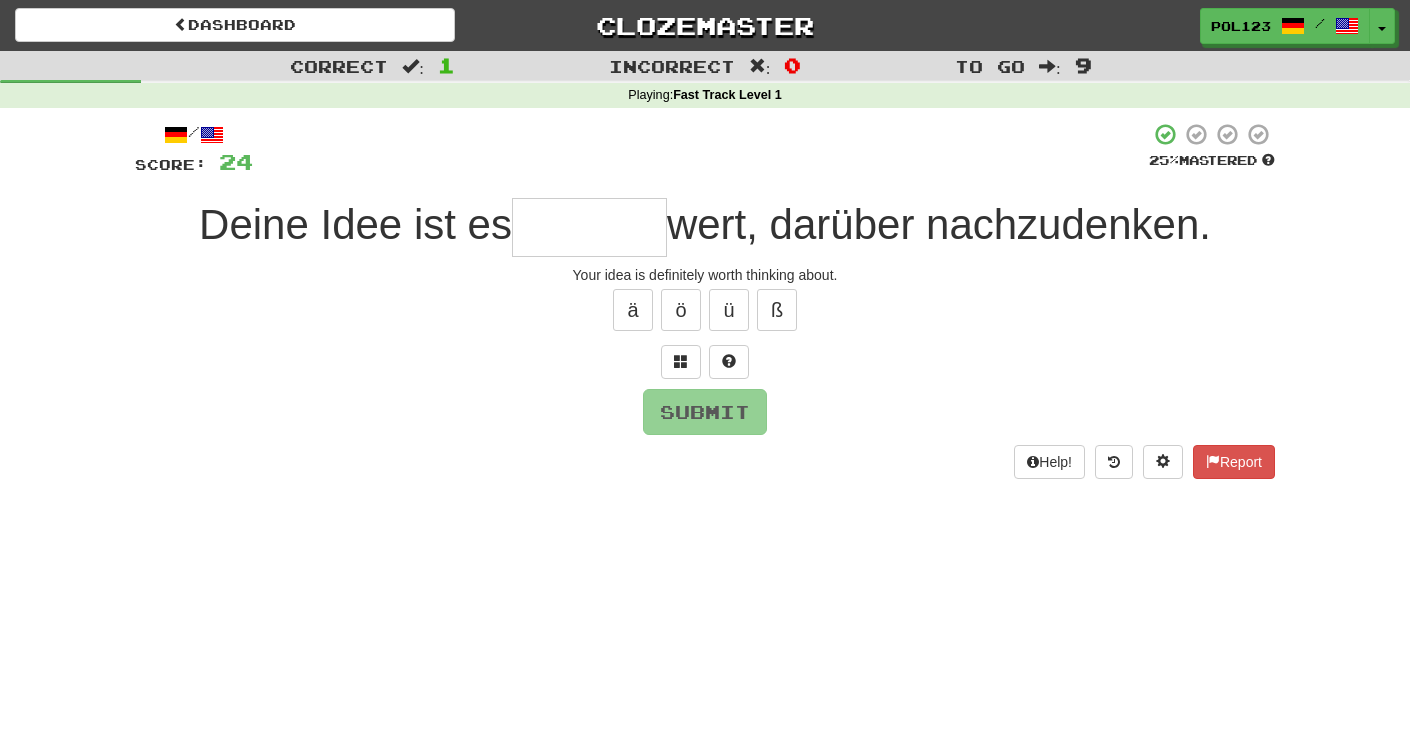 click at bounding box center [589, 227] 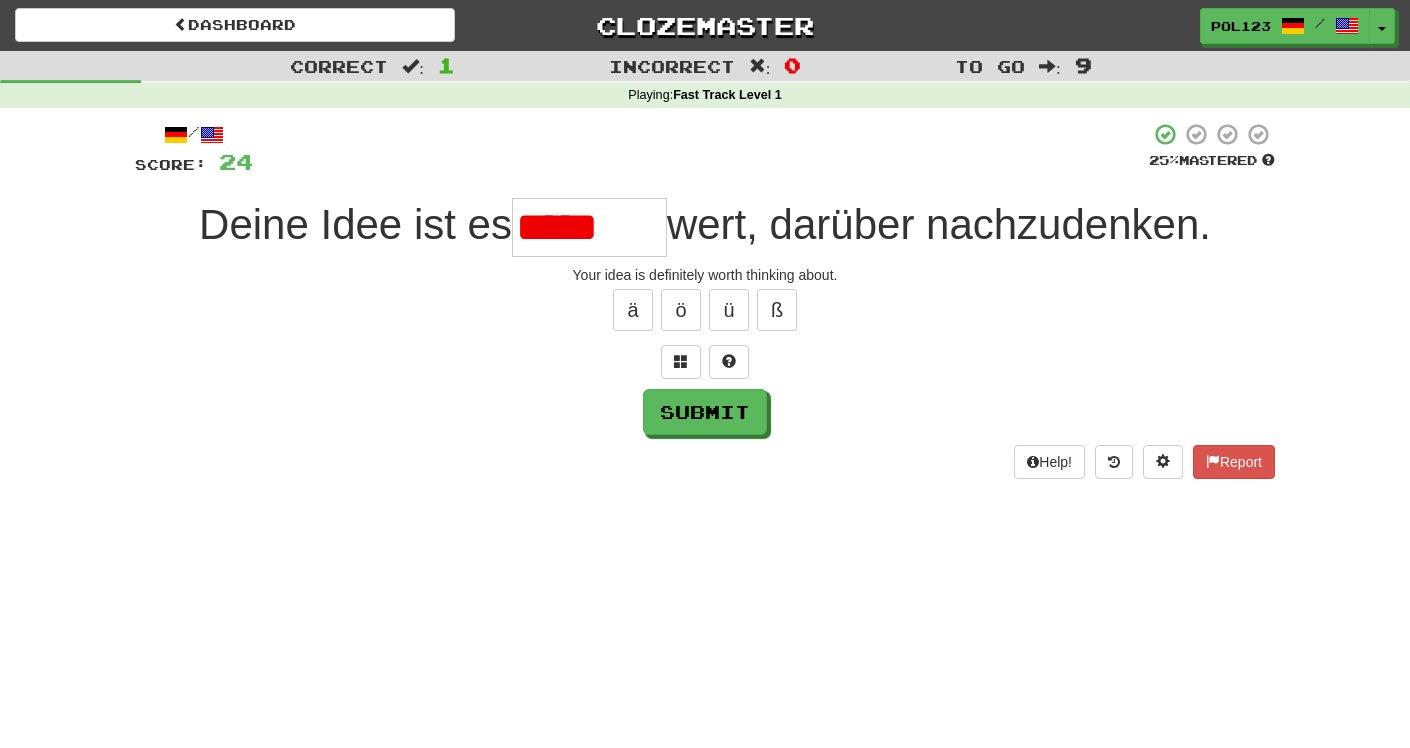 type on "*********" 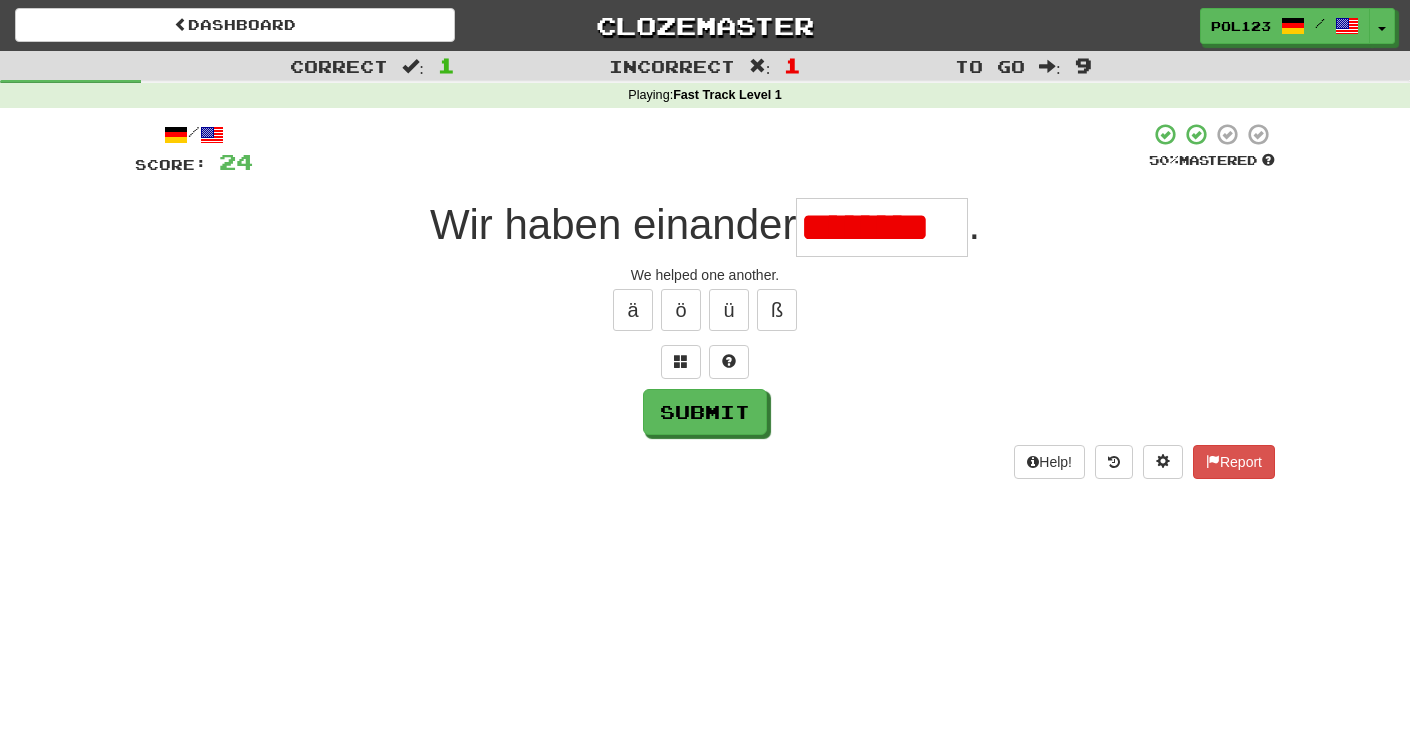 click on "We helped one another." at bounding box center [705, 275] 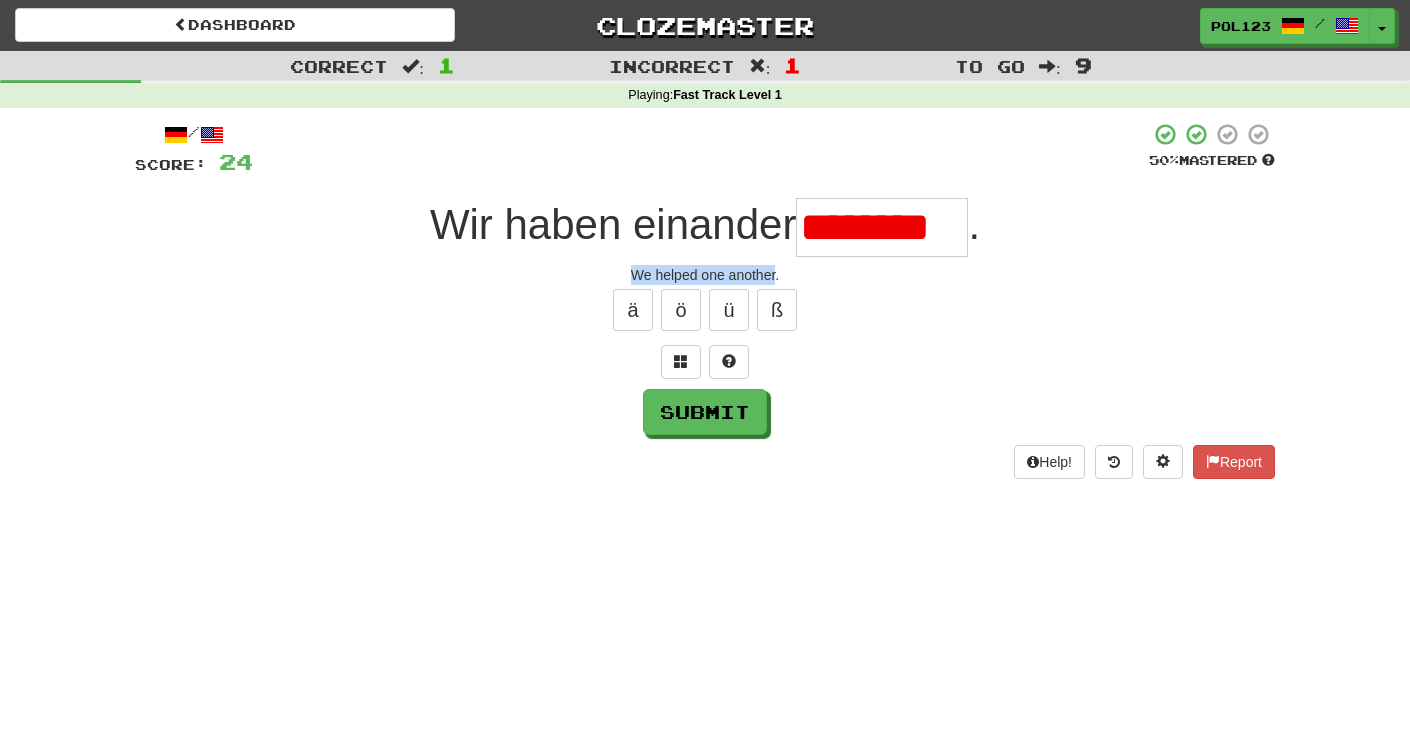 drag, startPoint x: 649, startPoint y: 271, endPoint x: 733, endPoint y: 282, distance: 84.71718 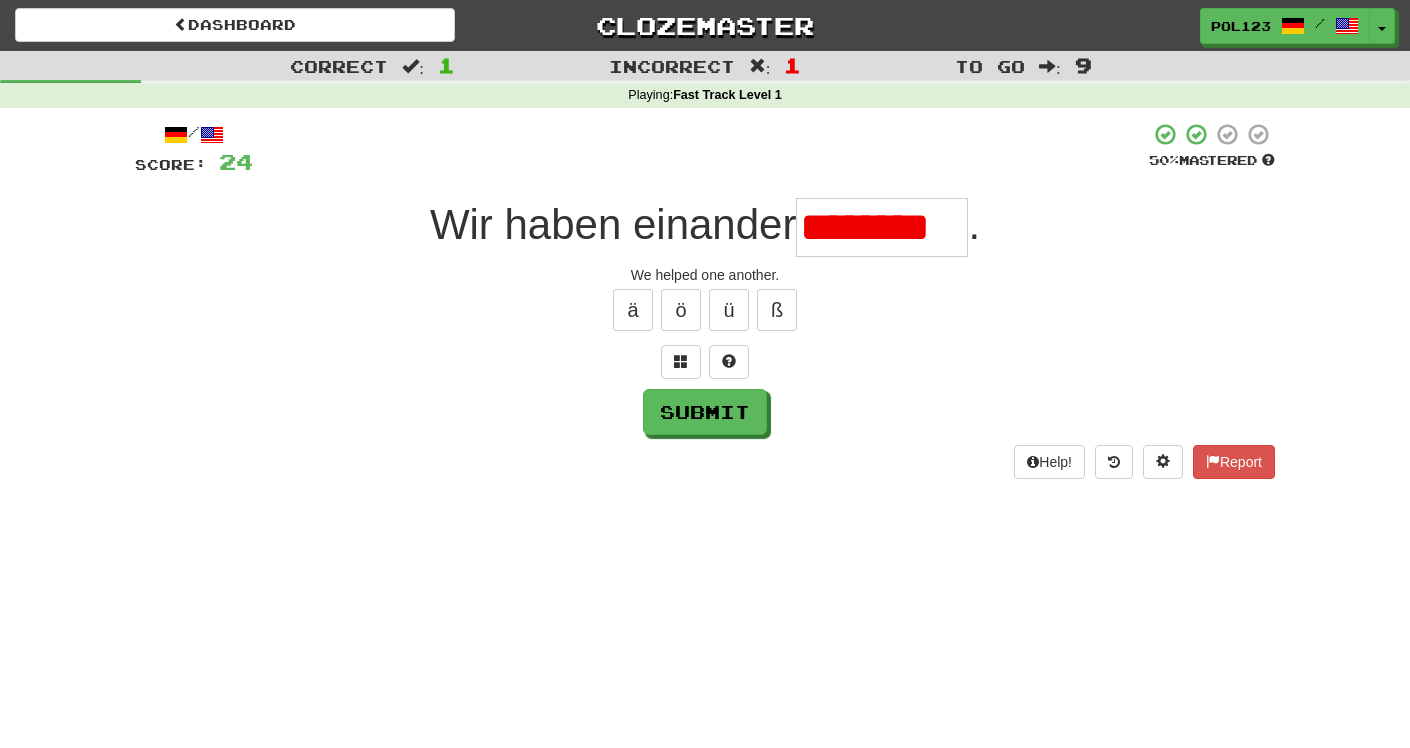 click on "********" at bounding box center (882, 227) 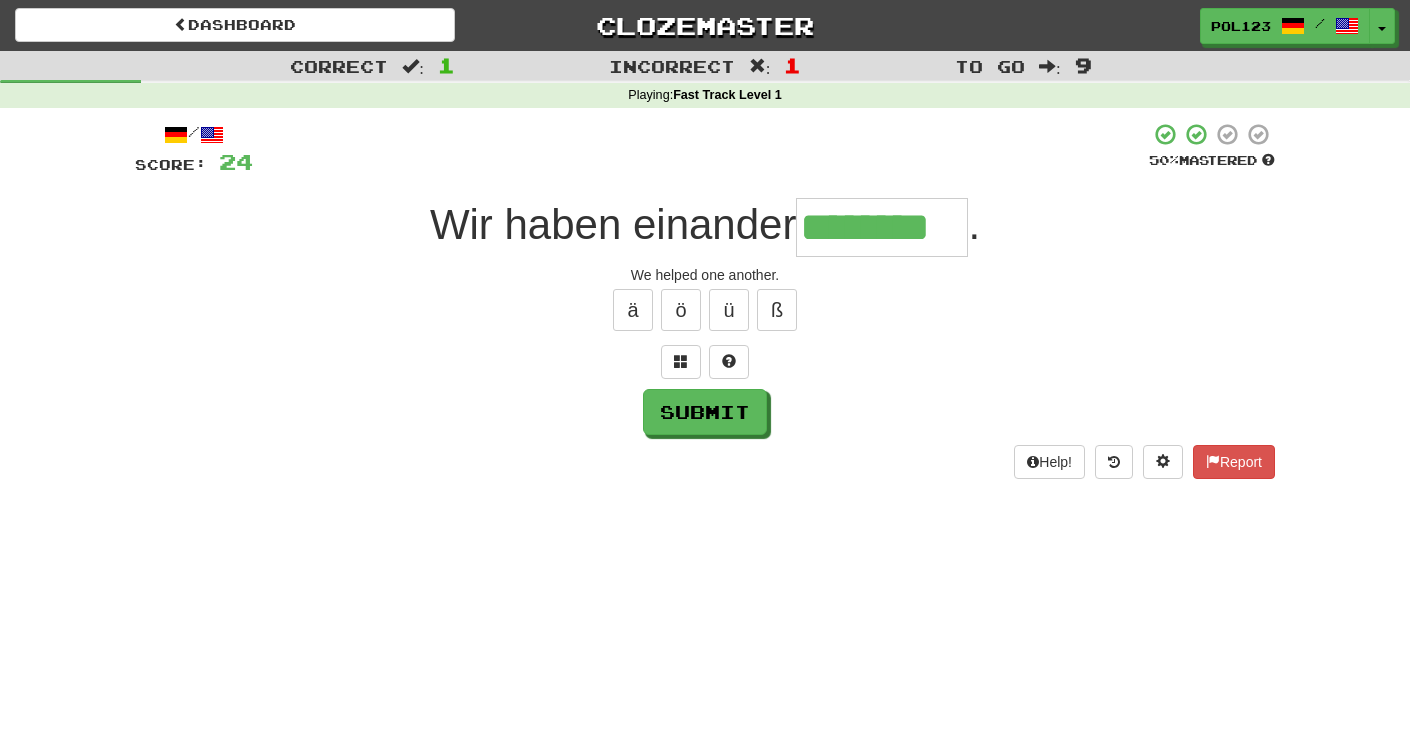 type on "********" 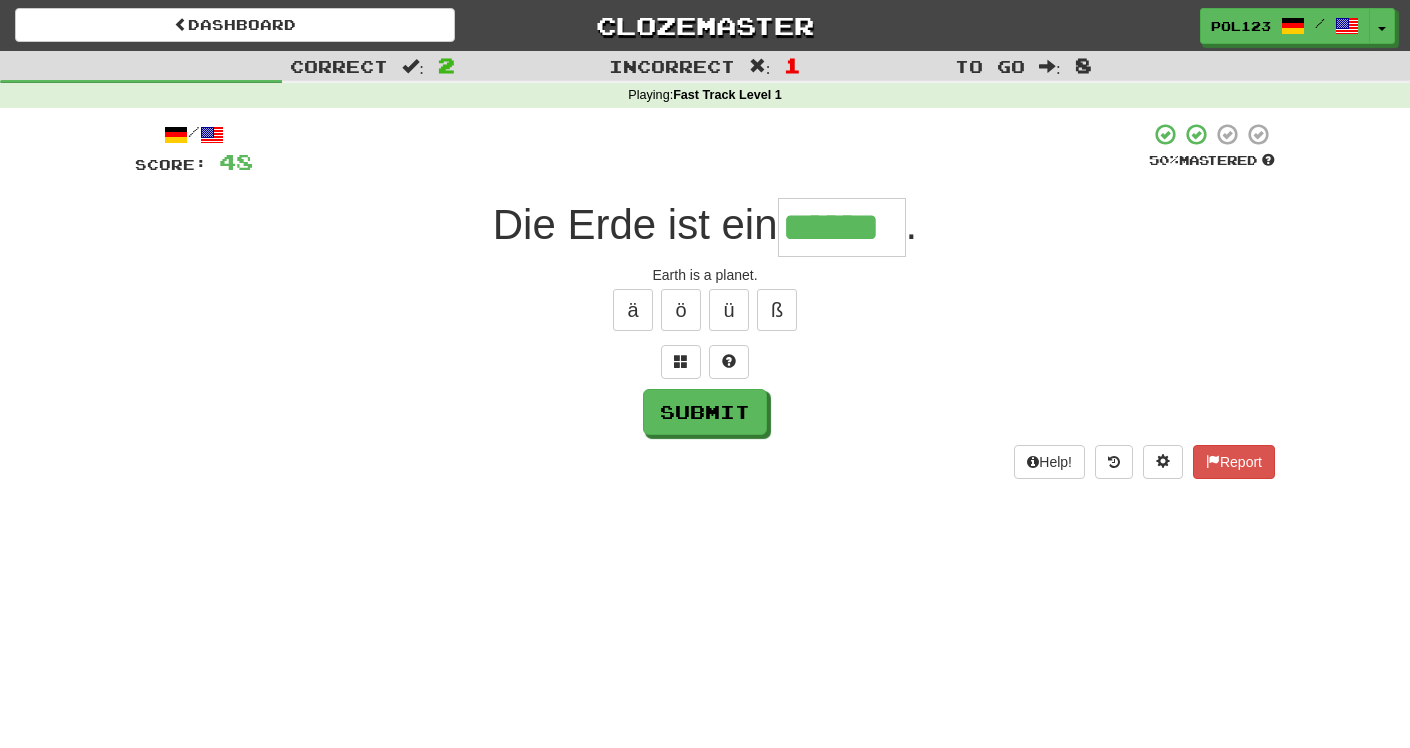type on "******" 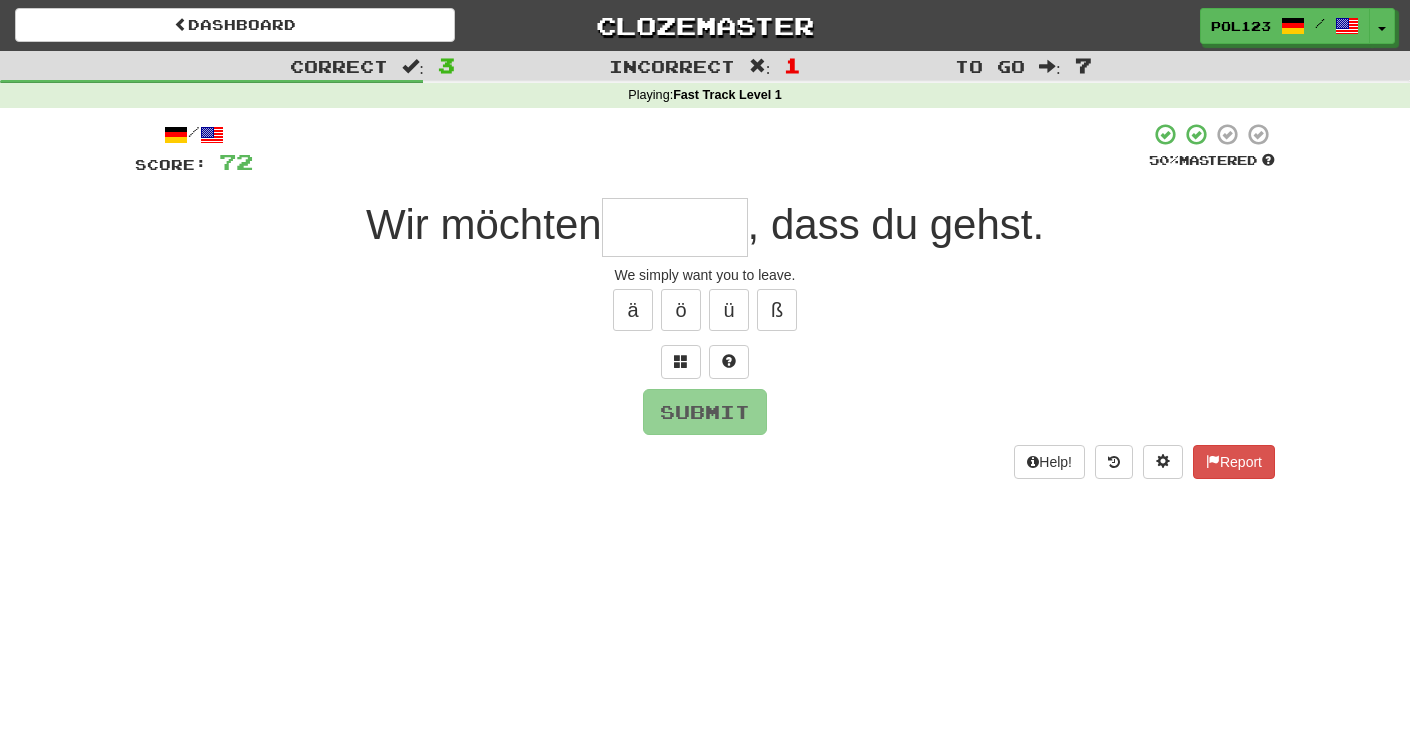 click on "We simply want you to leave." at bounding box center [705, 275] 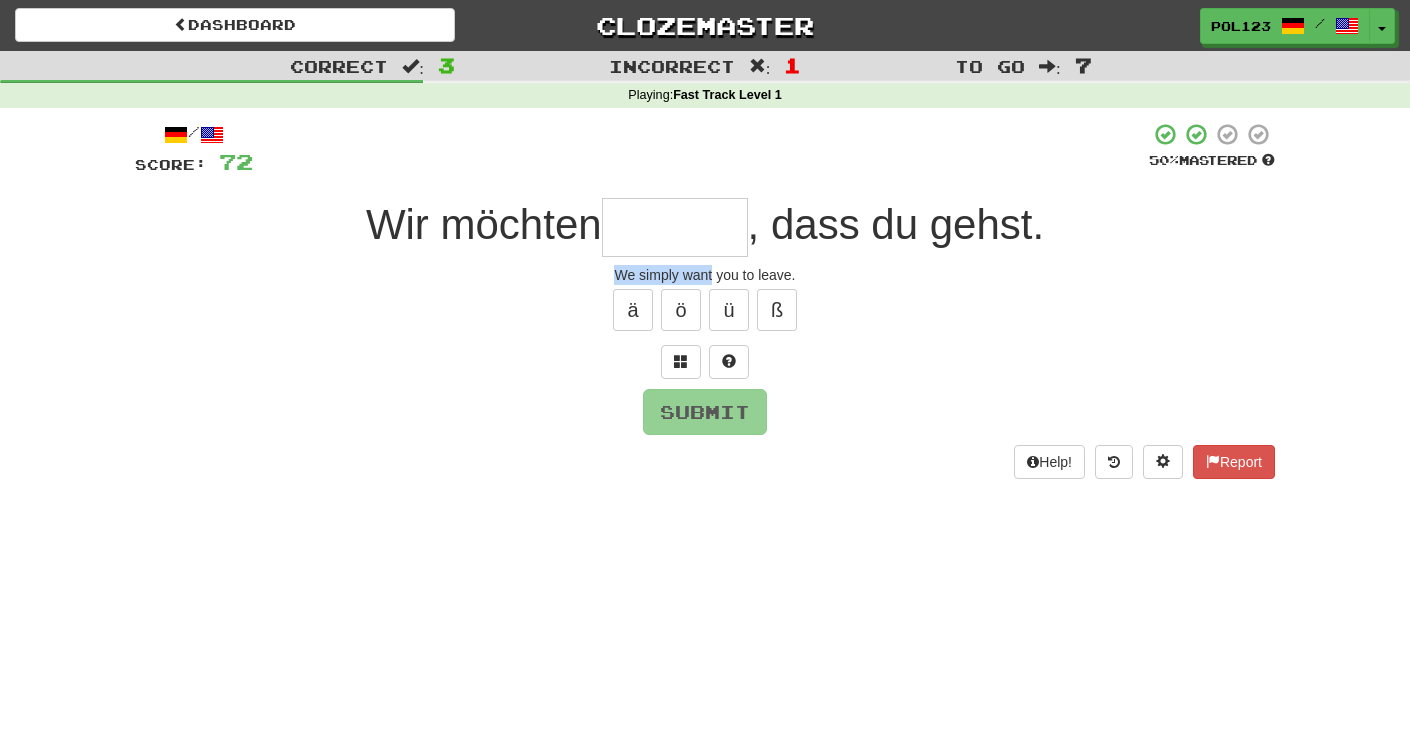 drag, startPoint x: 629, startPoint y: 279, endPoint x: 683, endPoint y: 280, distance: 54.00926 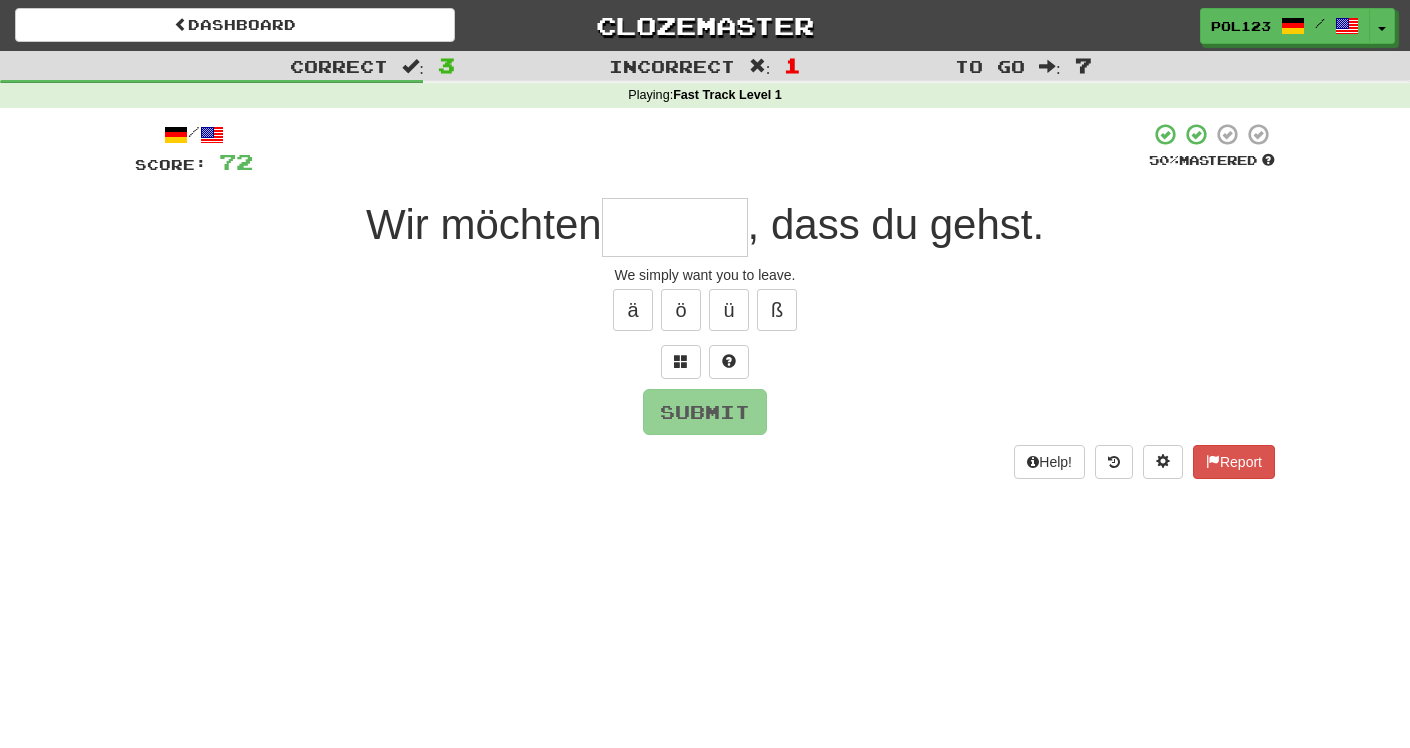 click at bounding box center [675, 227] 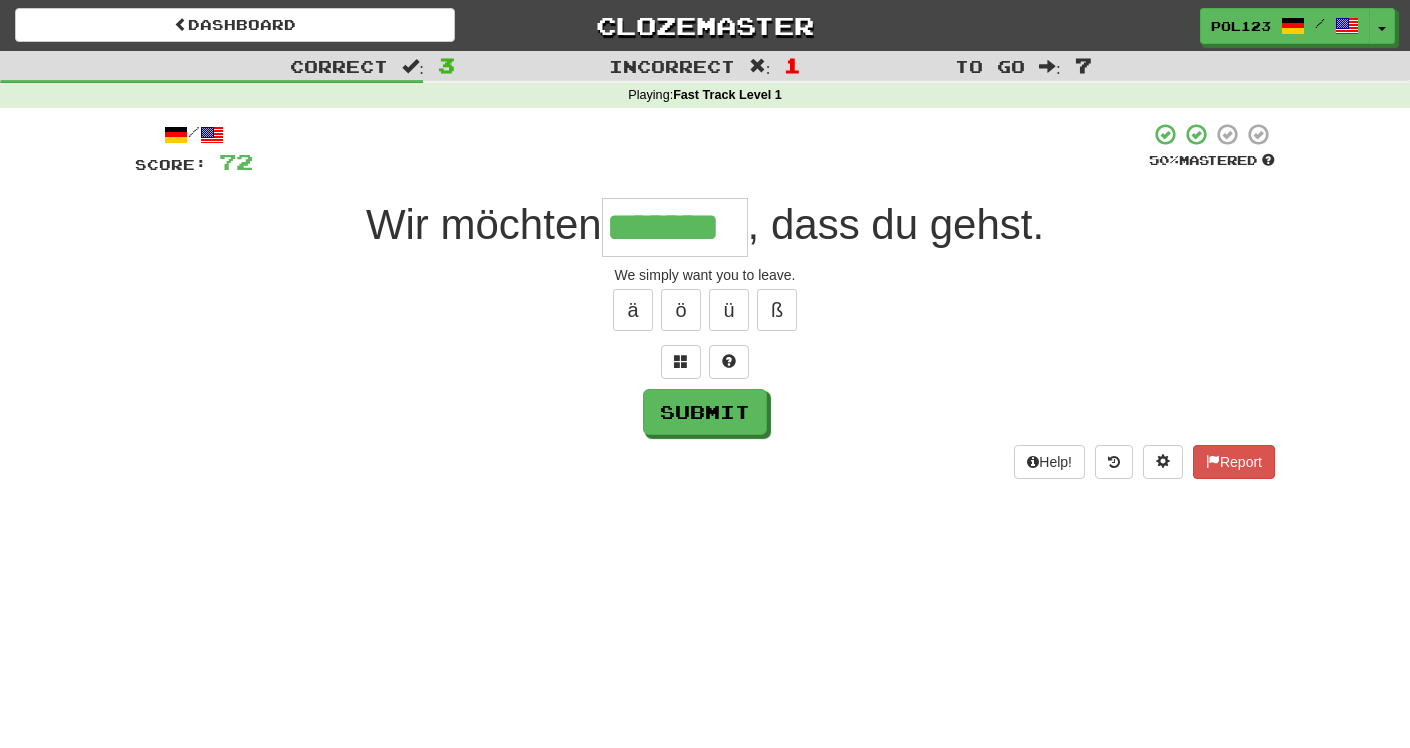 type on "*******" 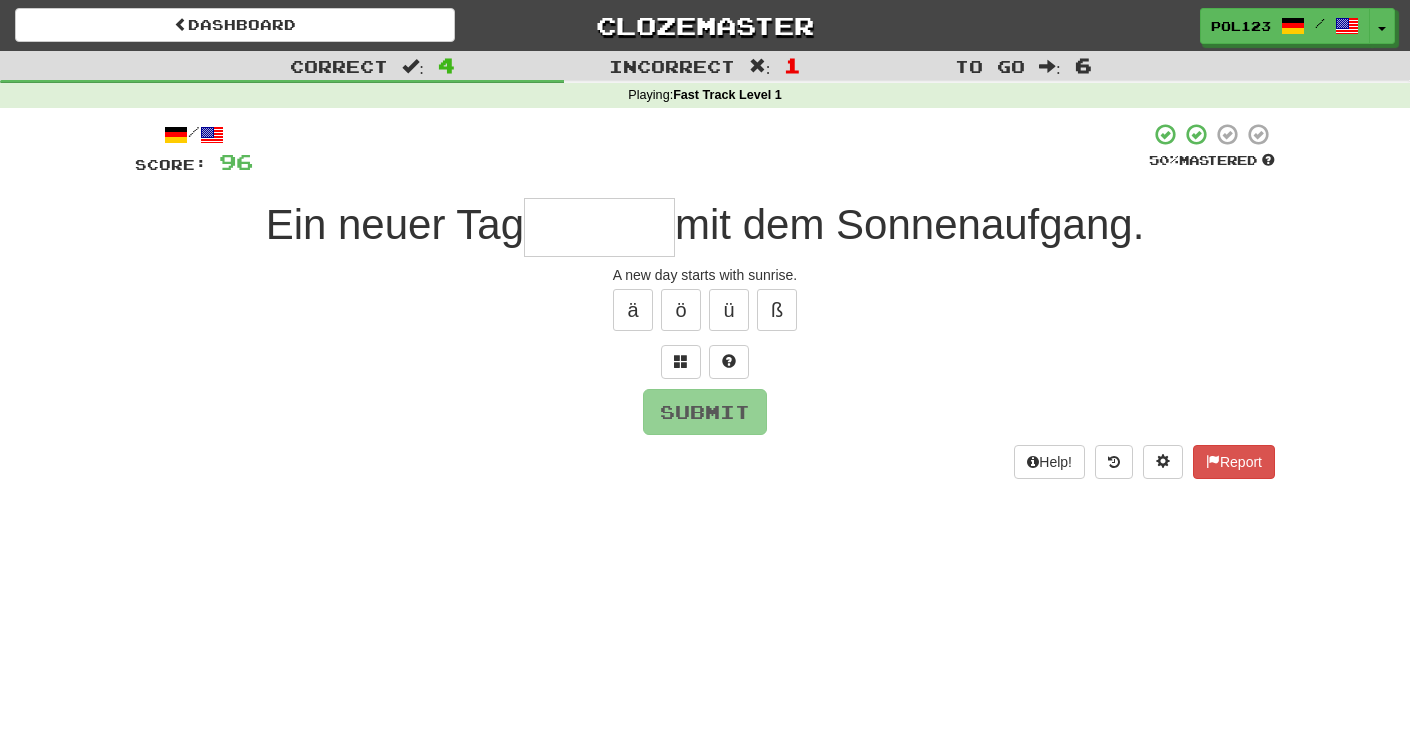 type on "*" 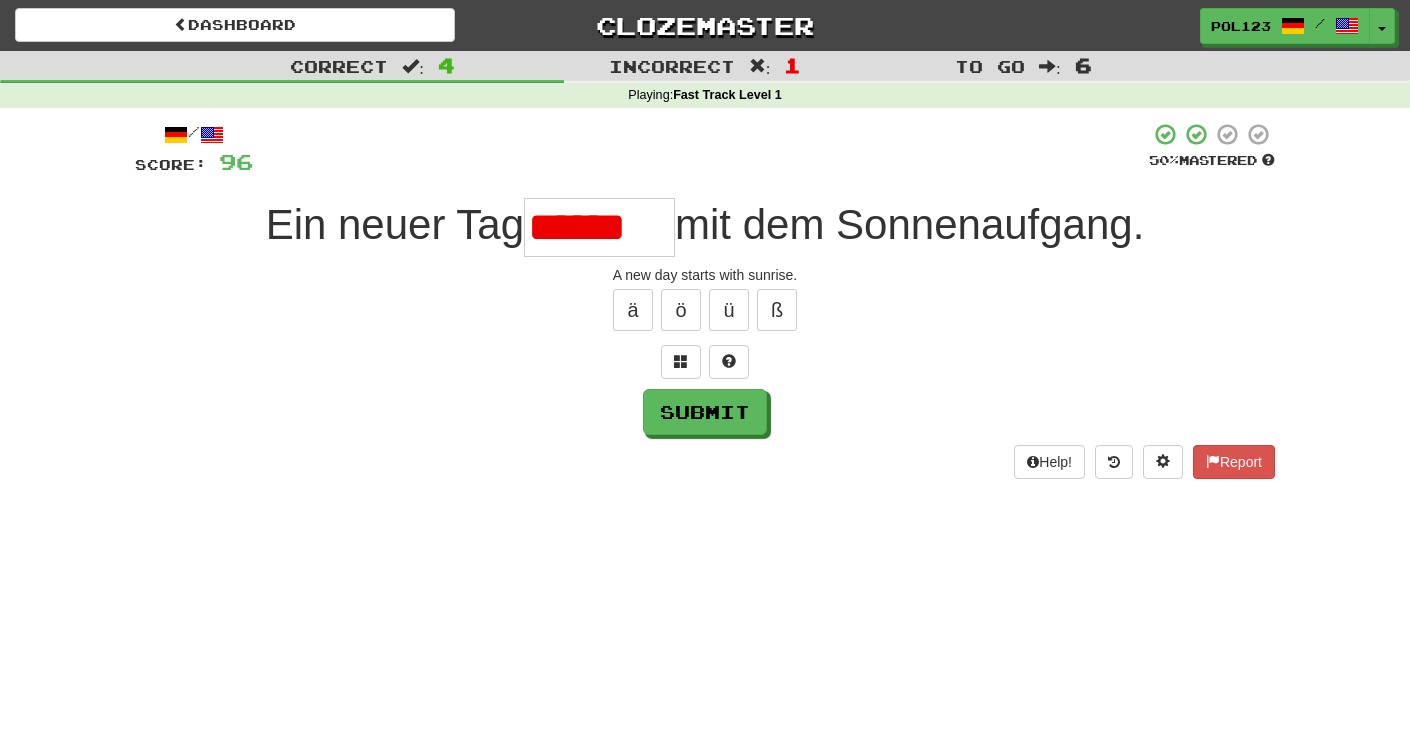 scroll, scrollTop: 0, scrollLeft: 0, axis: both 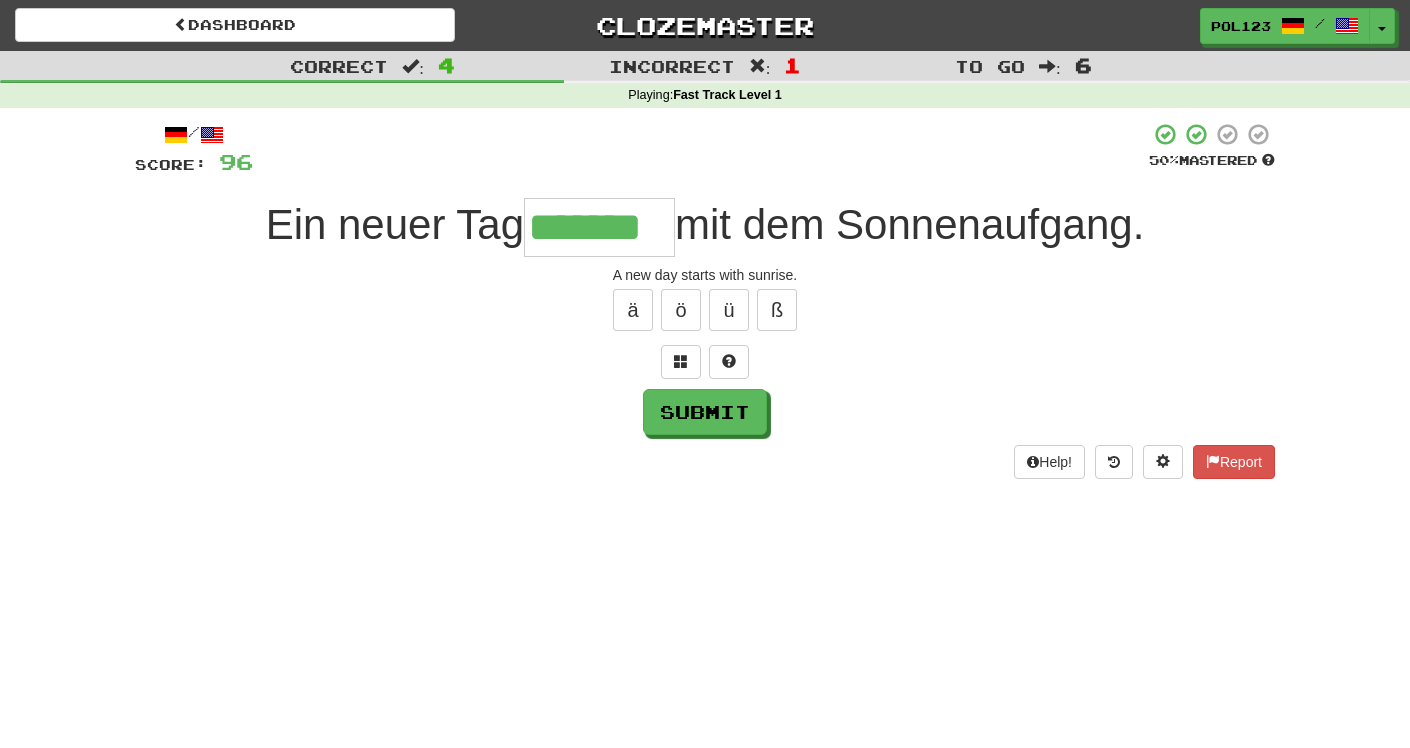 type on "*******" 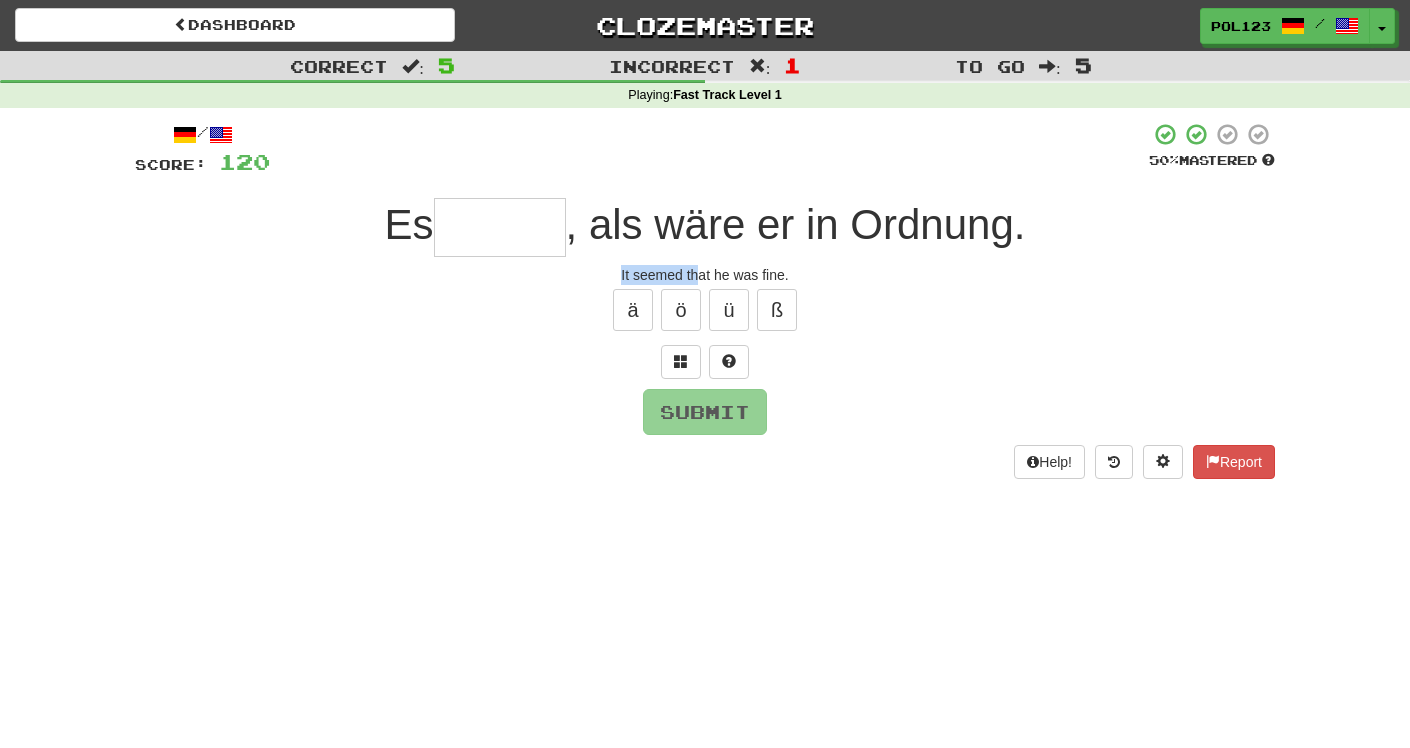 drag, startPoint x: 615, startPoint y: 265, endPoint x: 700, endPoint y: 284, distance: 87.09765 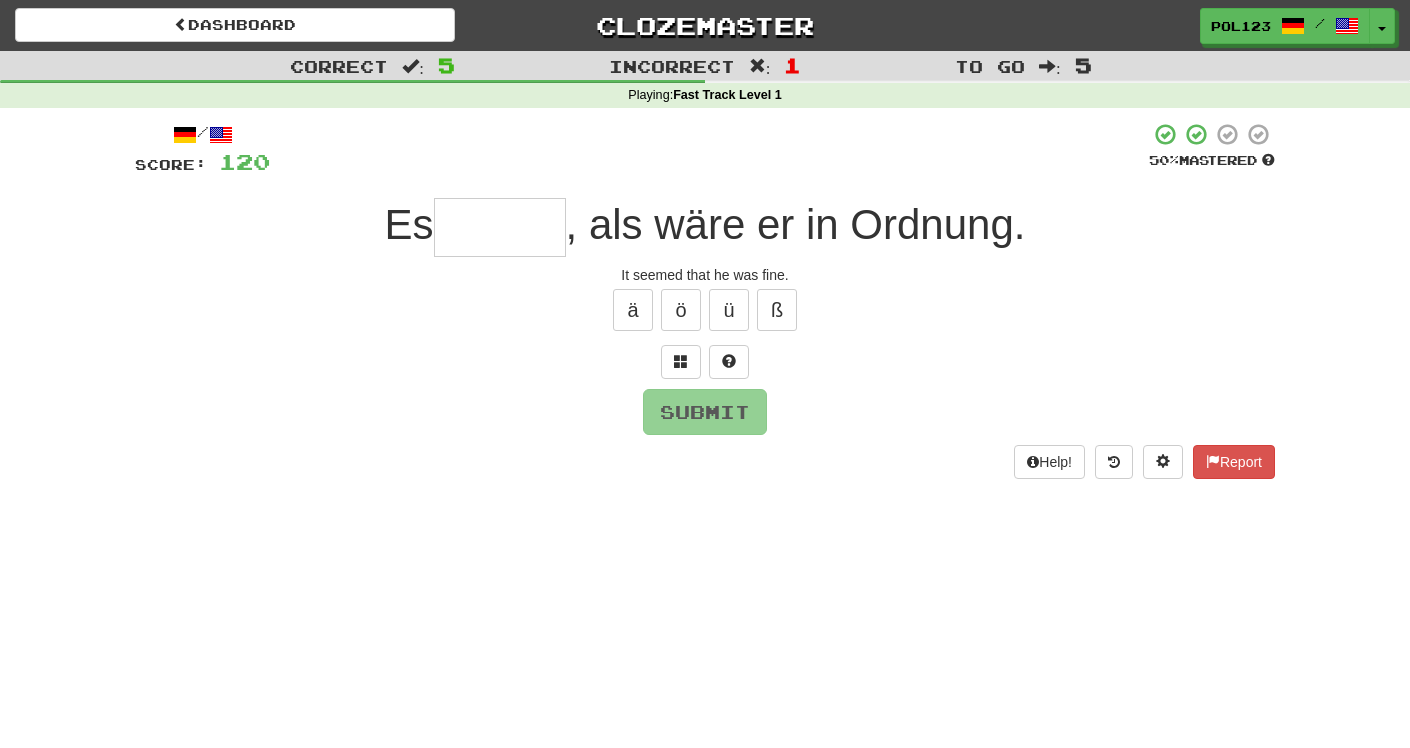 click at bounding box center (500, 227) 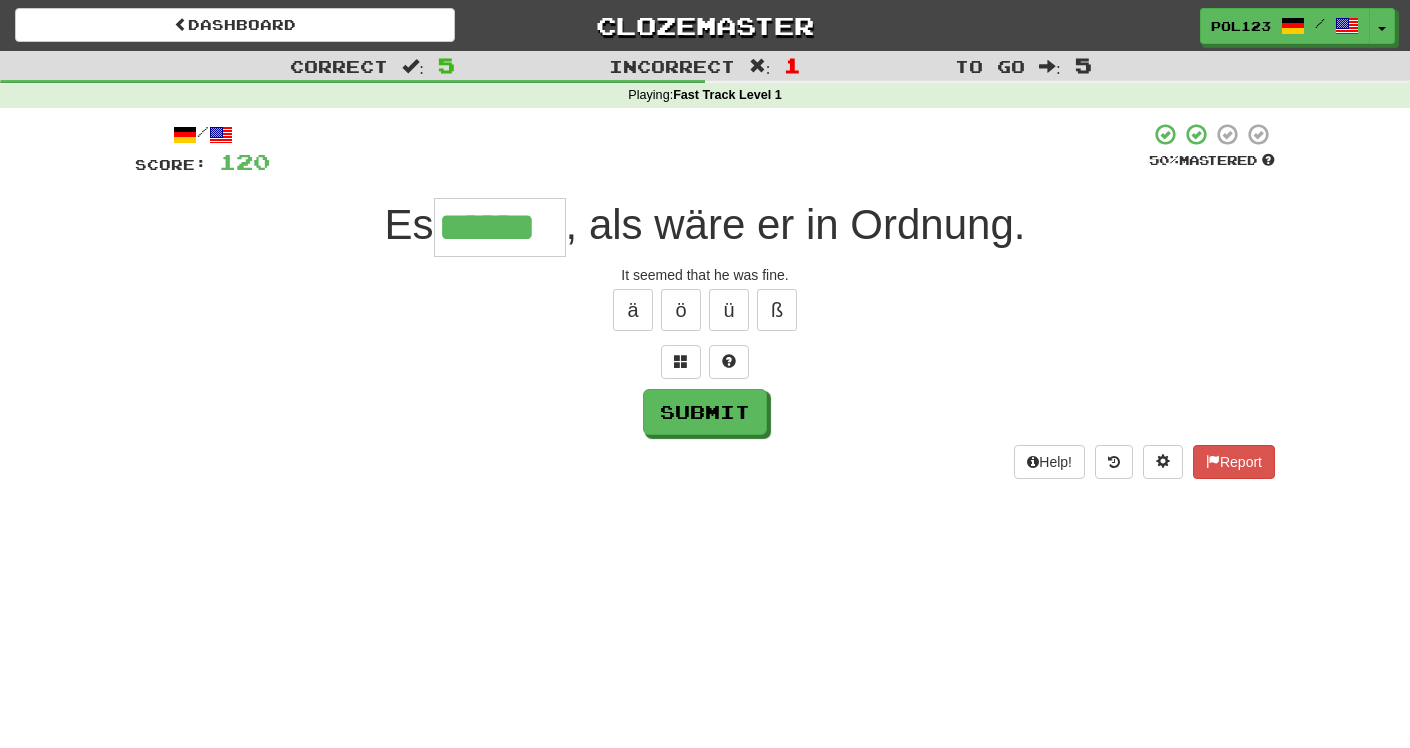 type on "******" 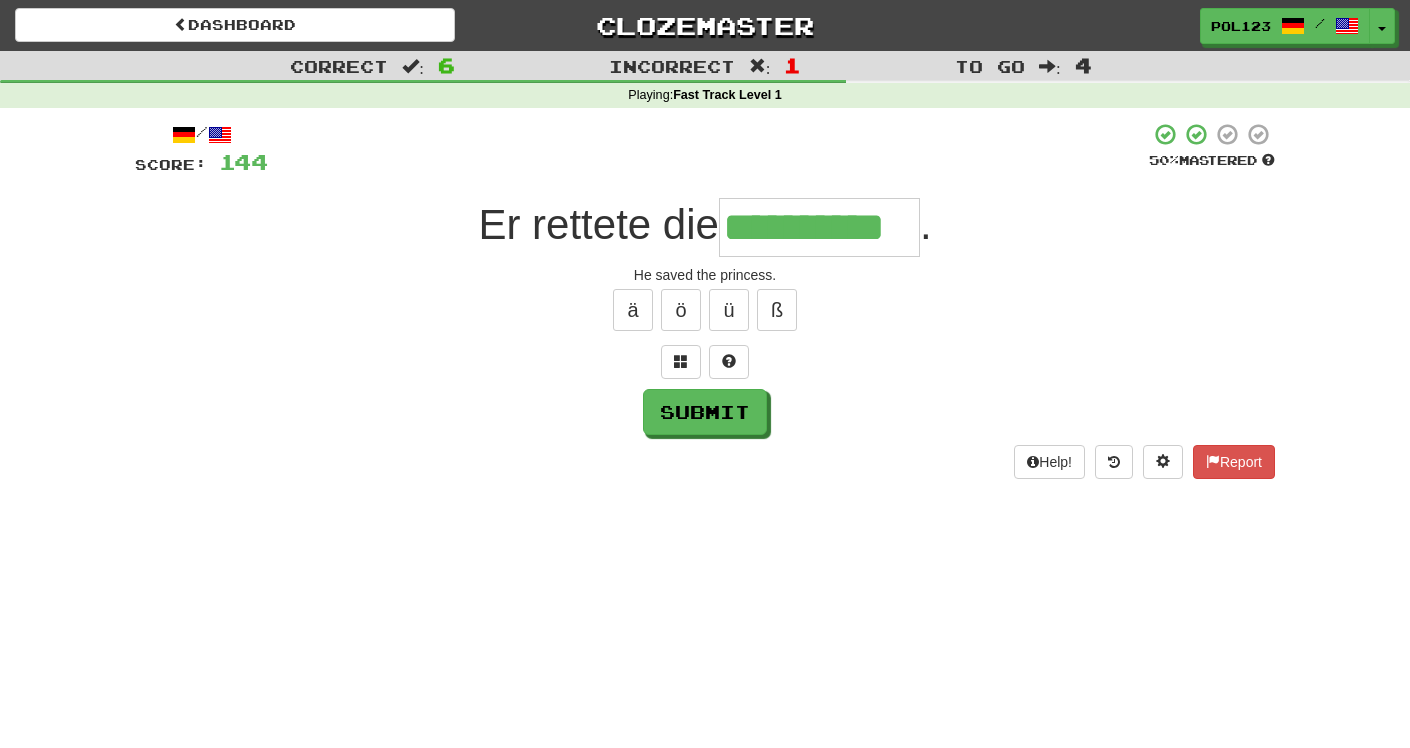 type on "**********" 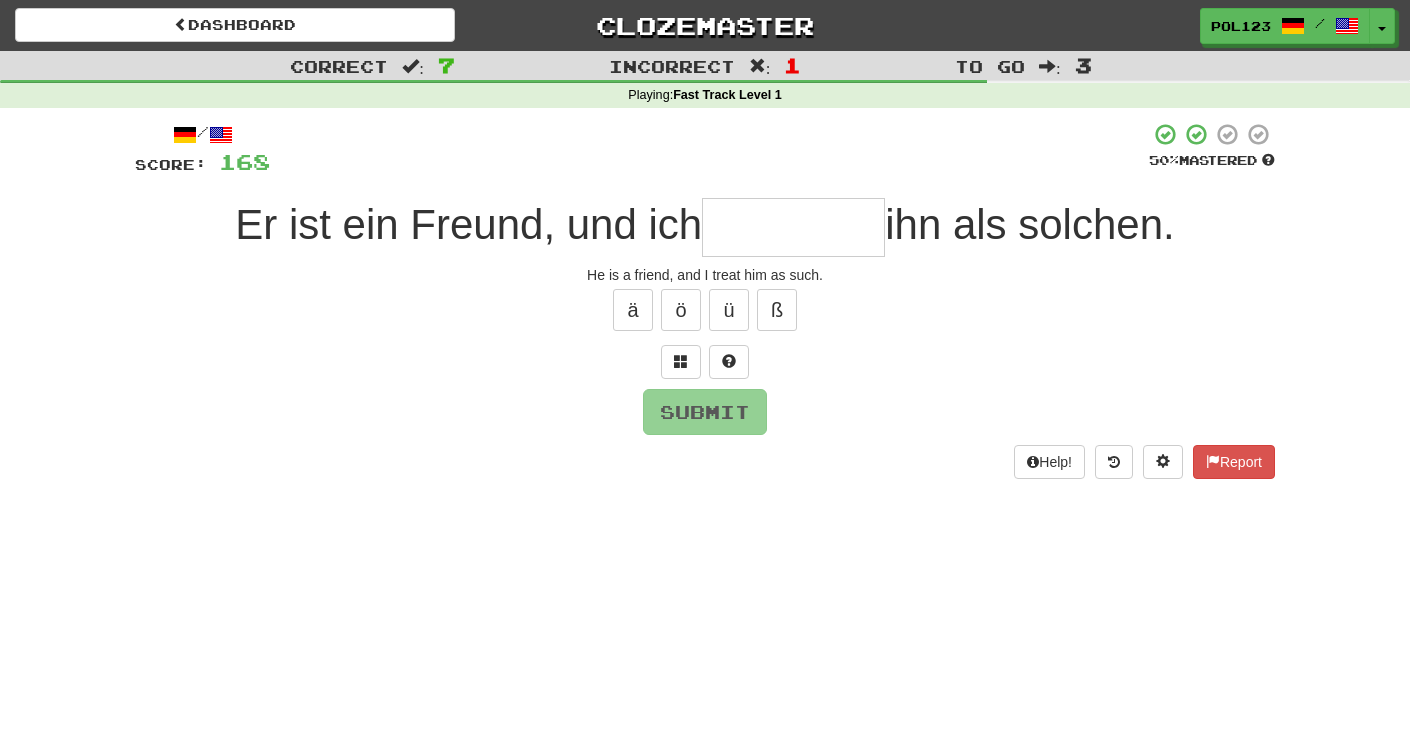 click on "He is a friend, and I treat him as such." at bounding box center [705, 275] 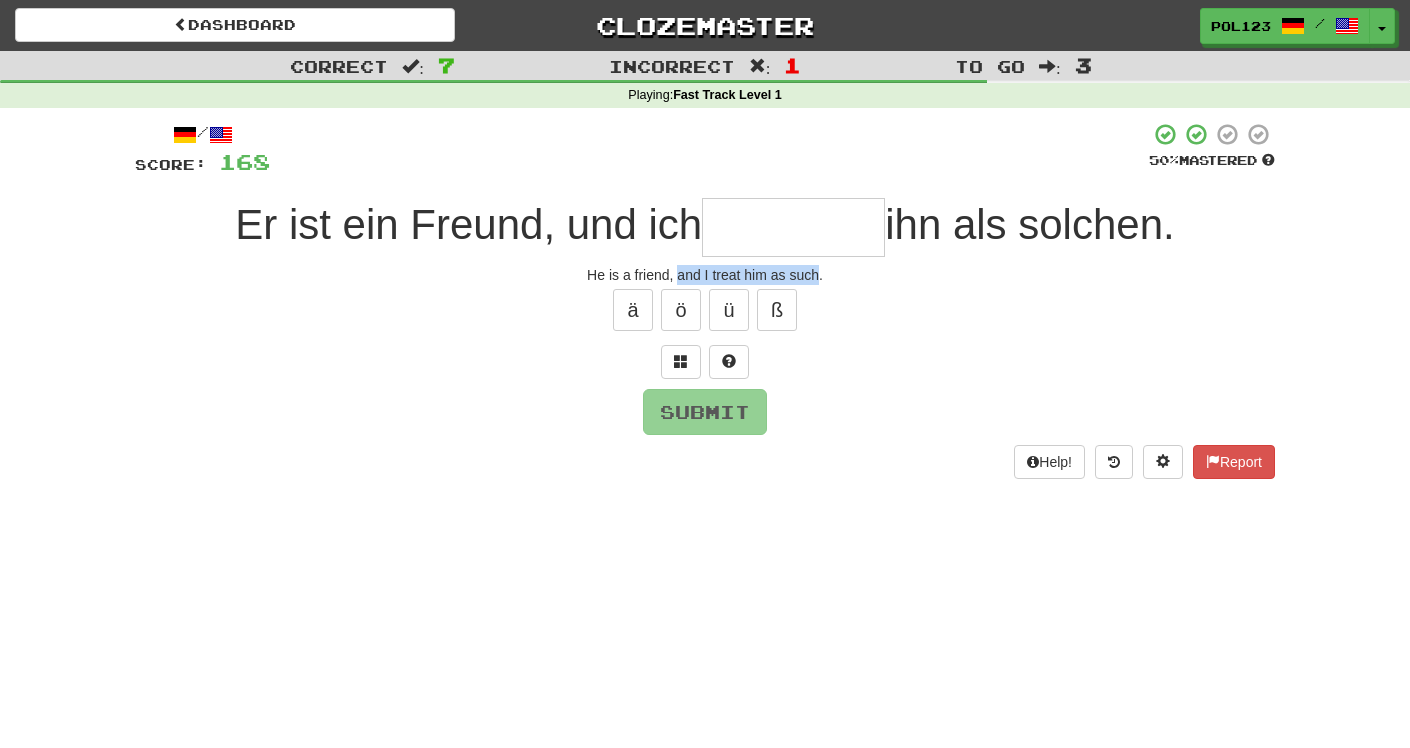 drag, startPoint x: 690, startPoint y: 278, endPoint x: 807, endPoint y: 280, distance: 117.01709 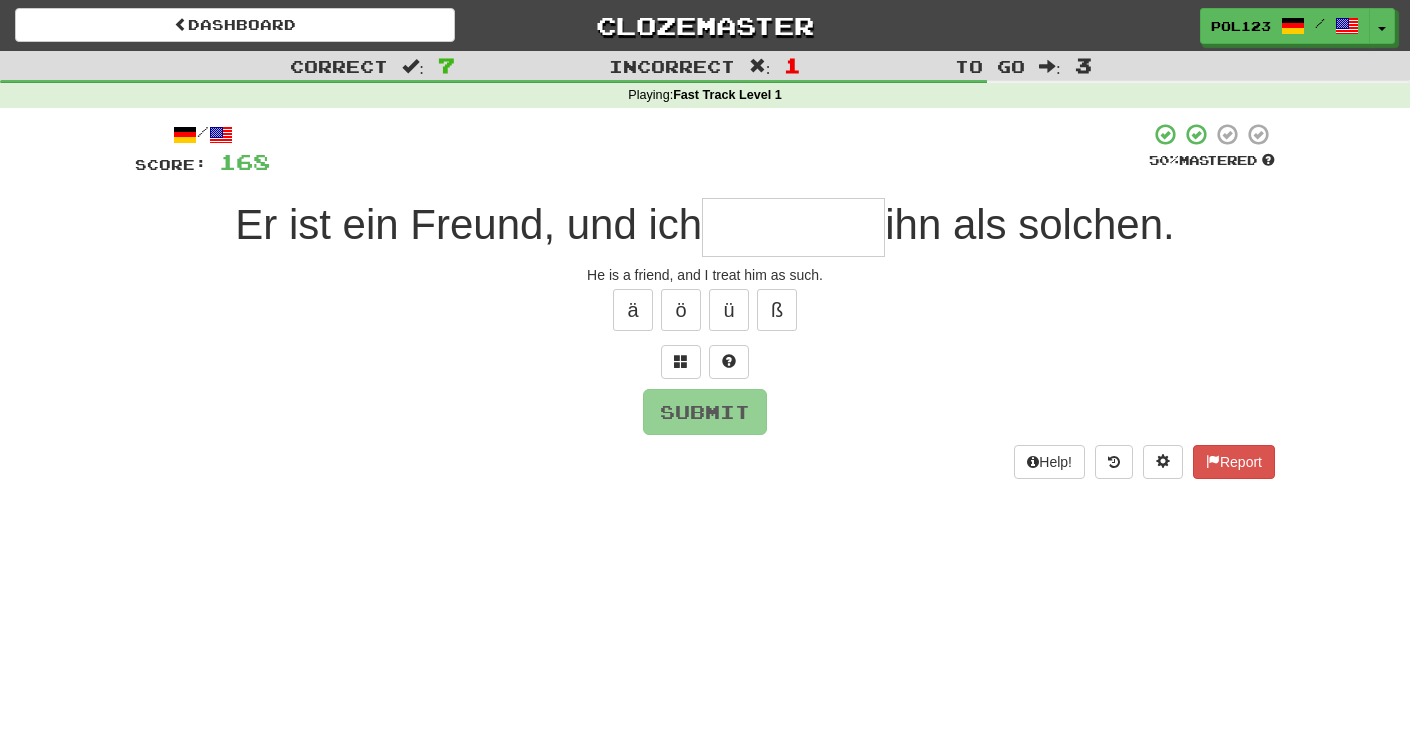 click at bounding box center [793, 227] 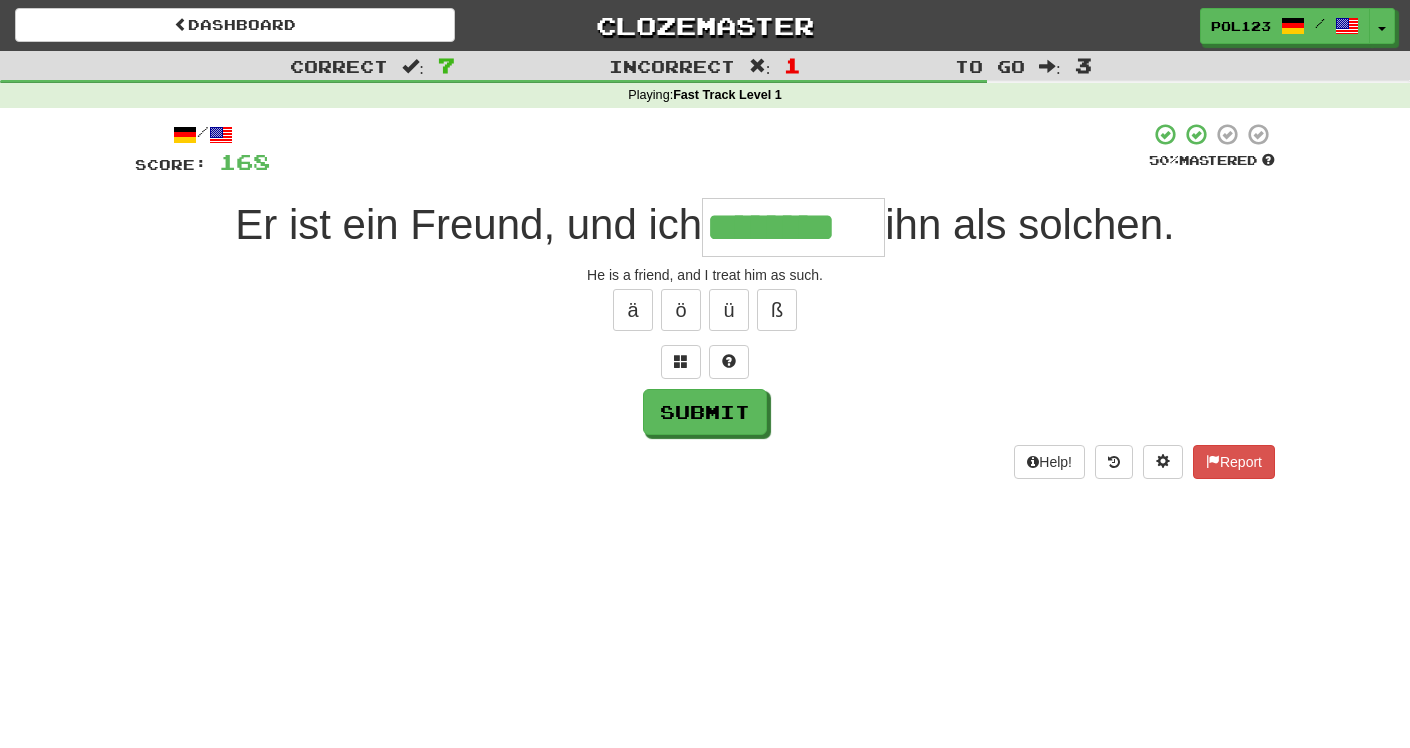 type on "********" 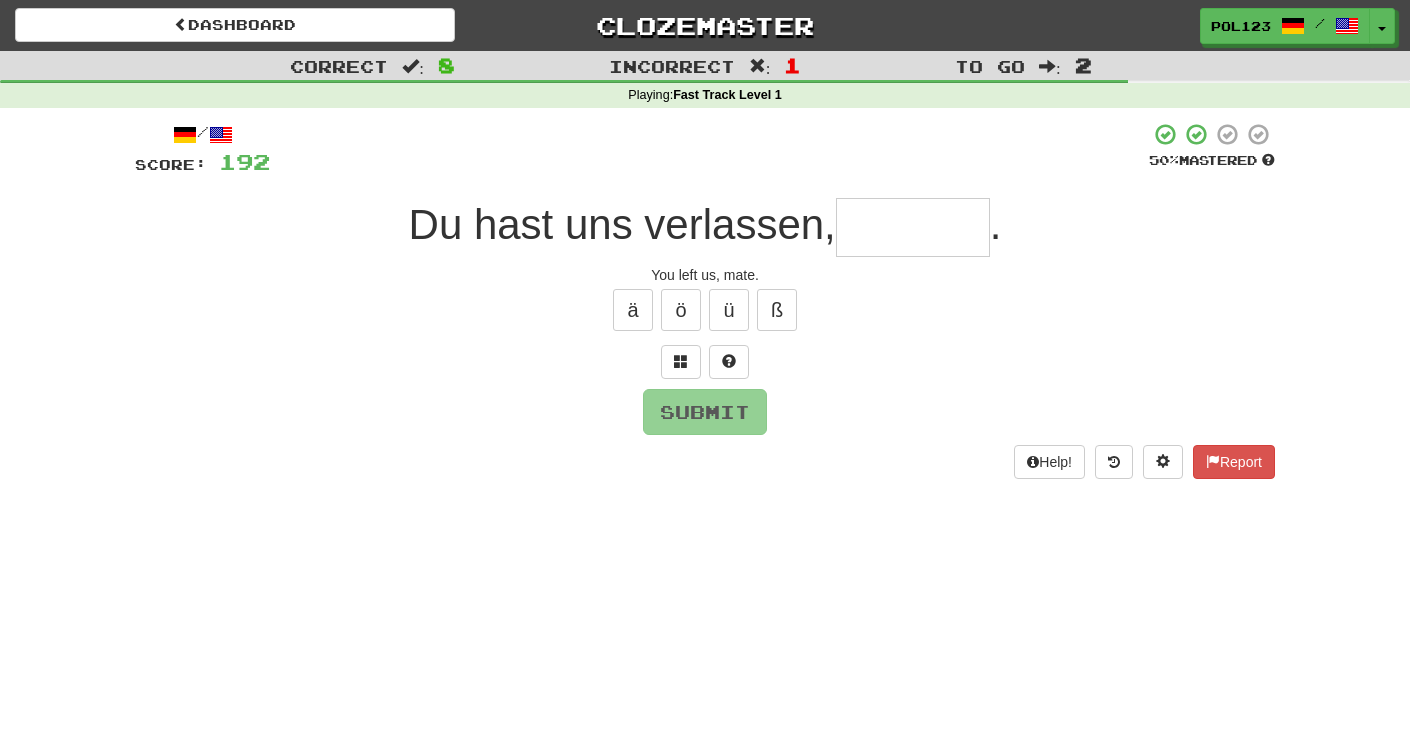 click on "You left us, mate." at bounding box center (705, 275) 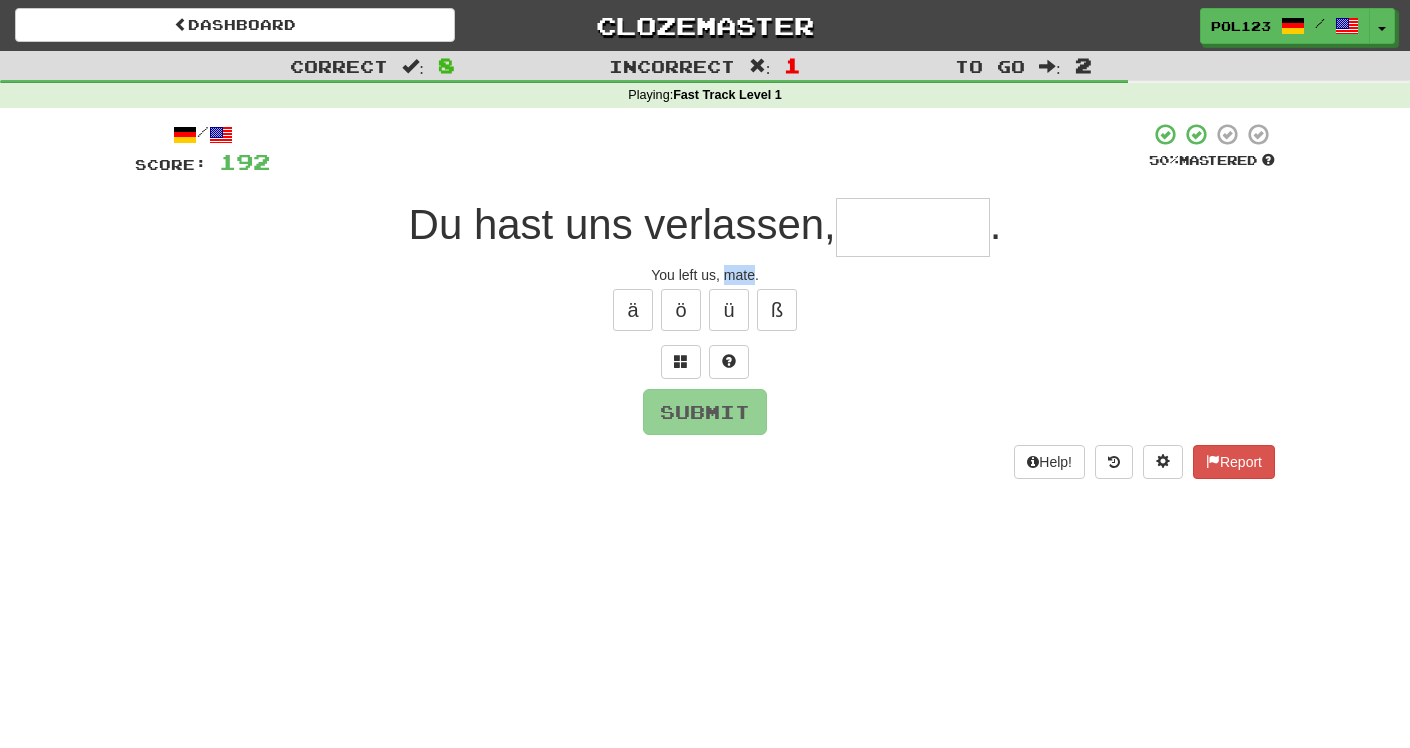 click on "You left us, mate." at bounding box center (705, 275) 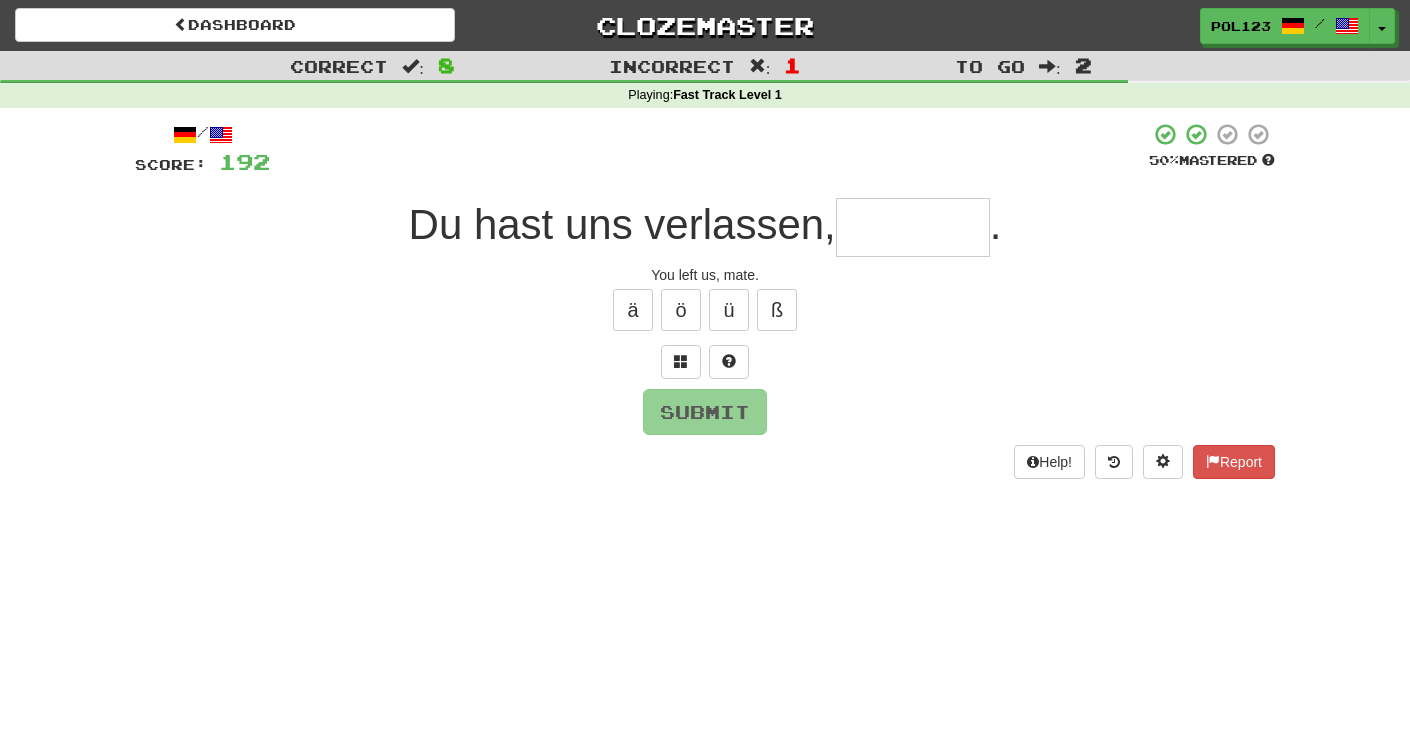 click at bounding box center (913, 227) 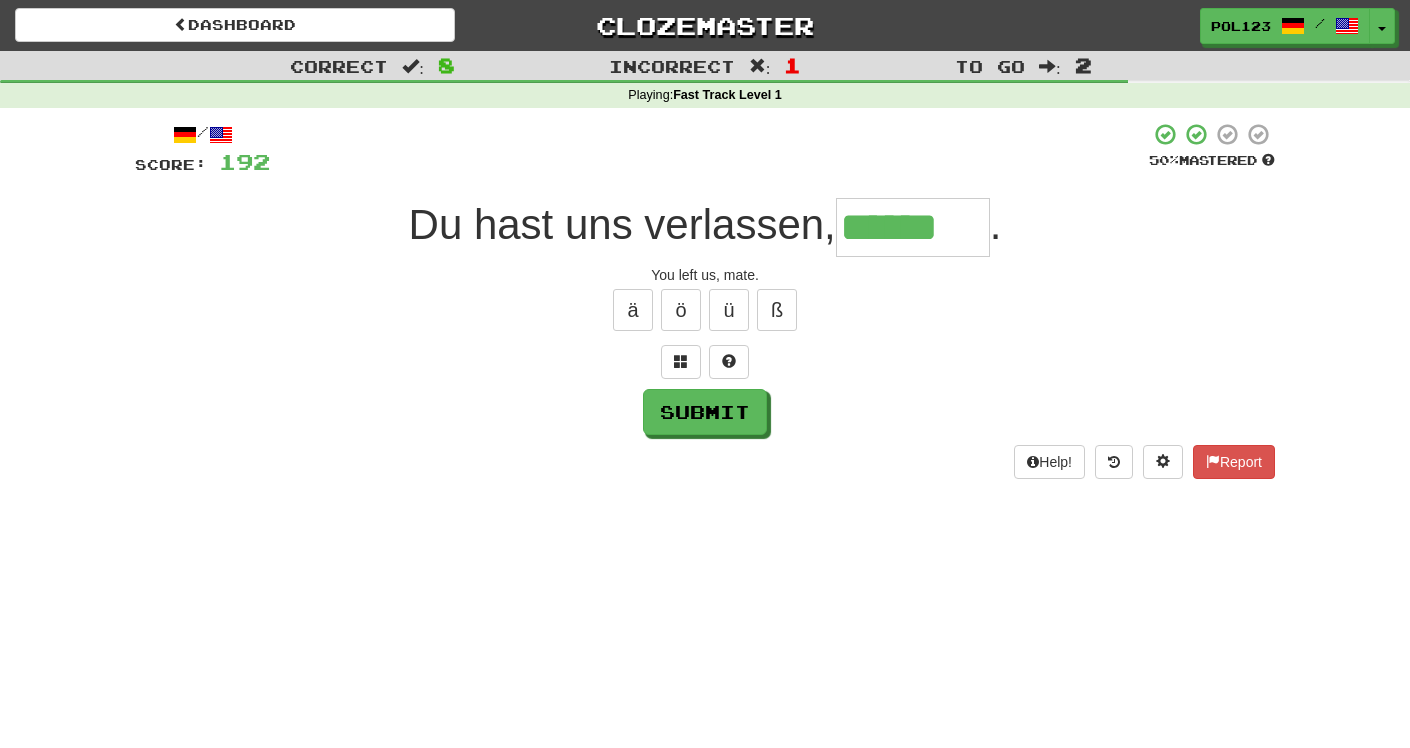 type on "******" 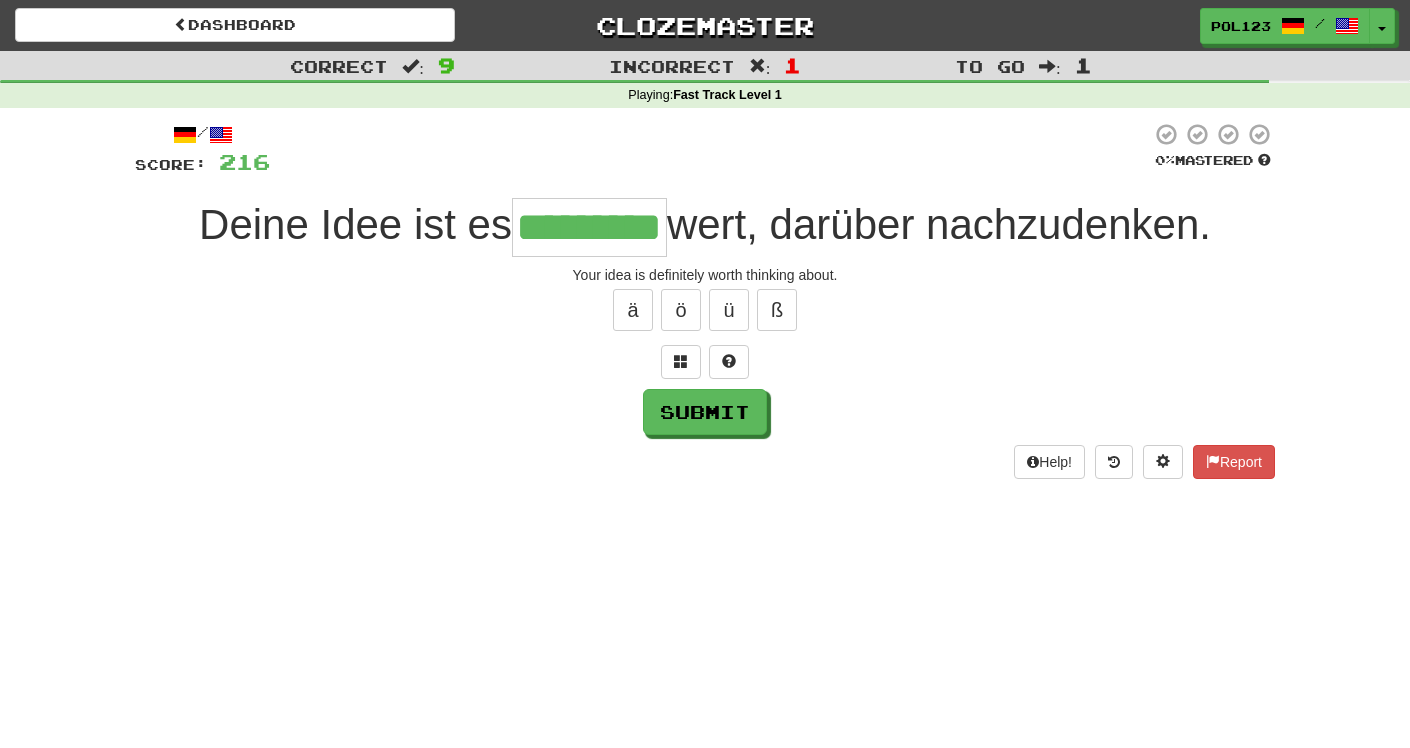 type on "*********" 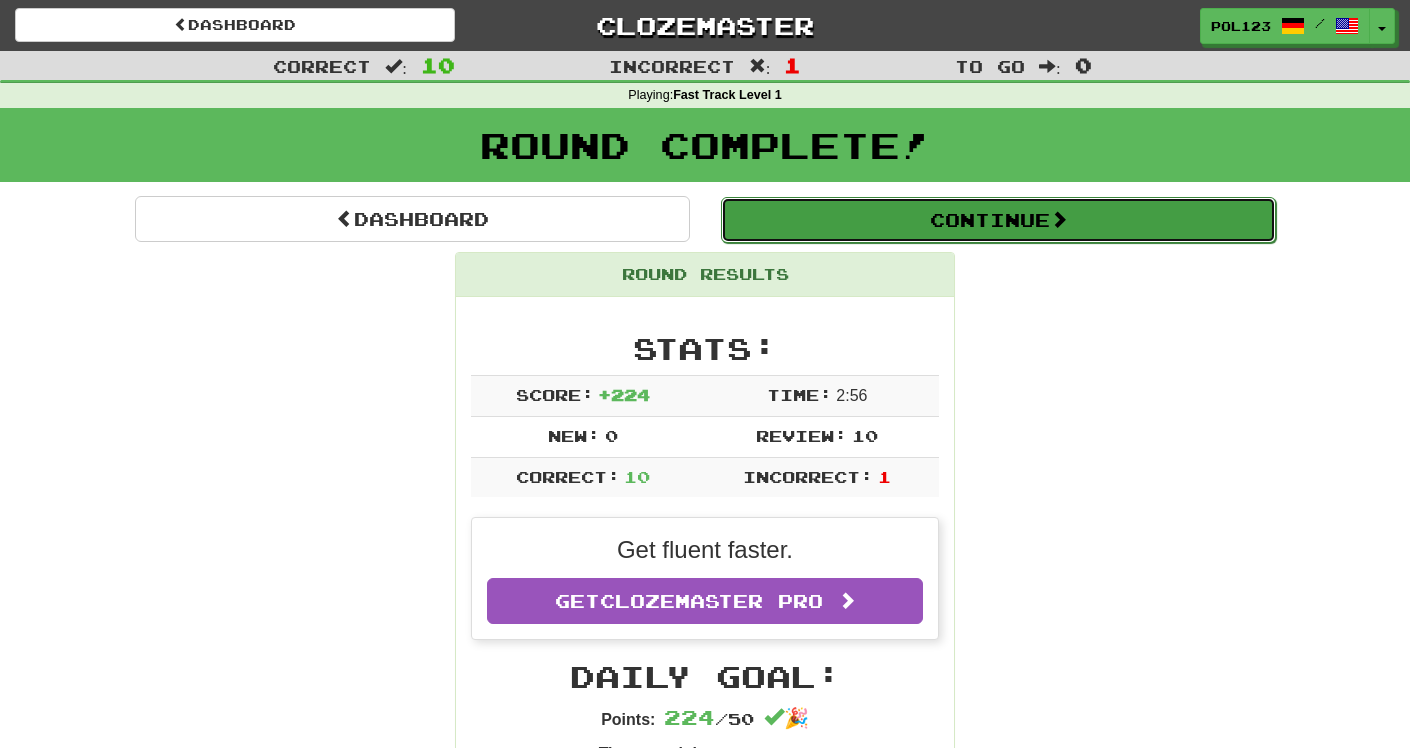 click on "Continue" at bounding box center (998, 220) 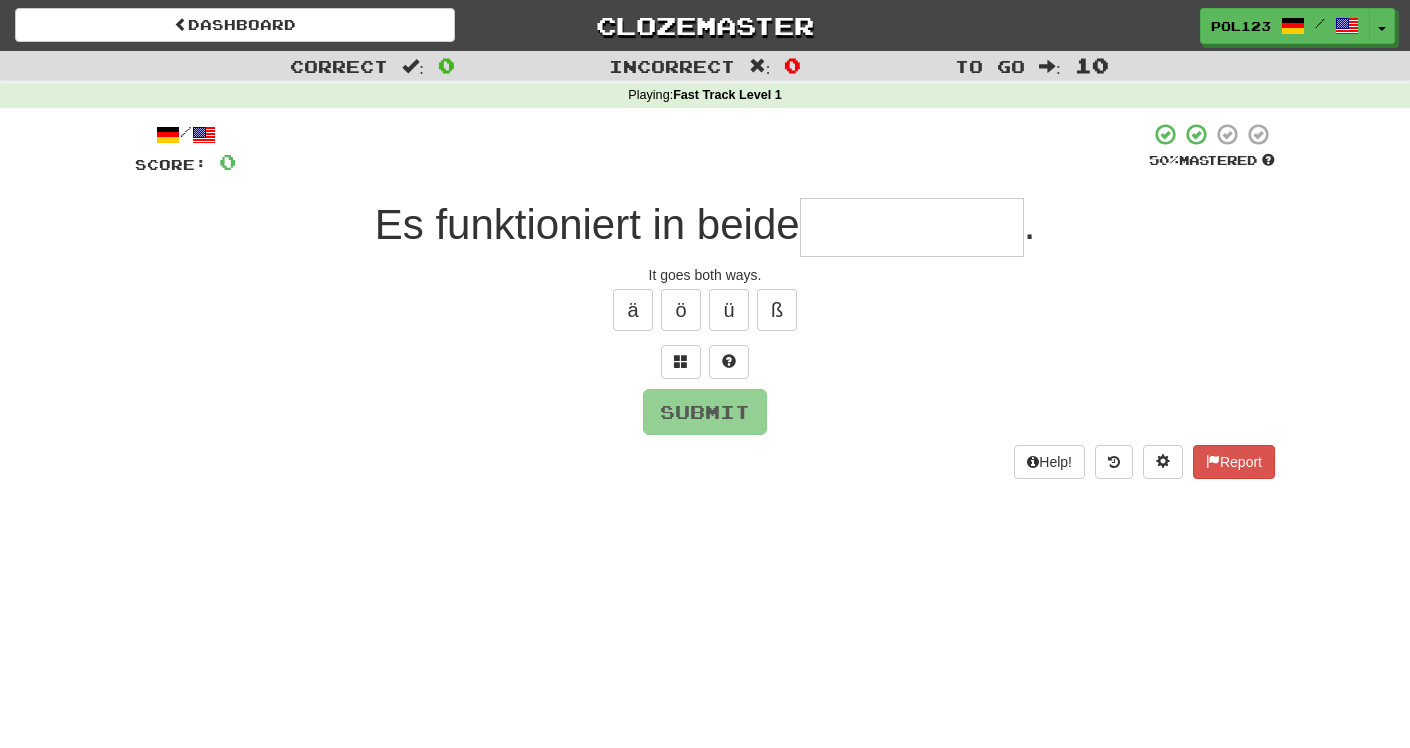 click on "It goes both ways." at bounding box center (705, 275) 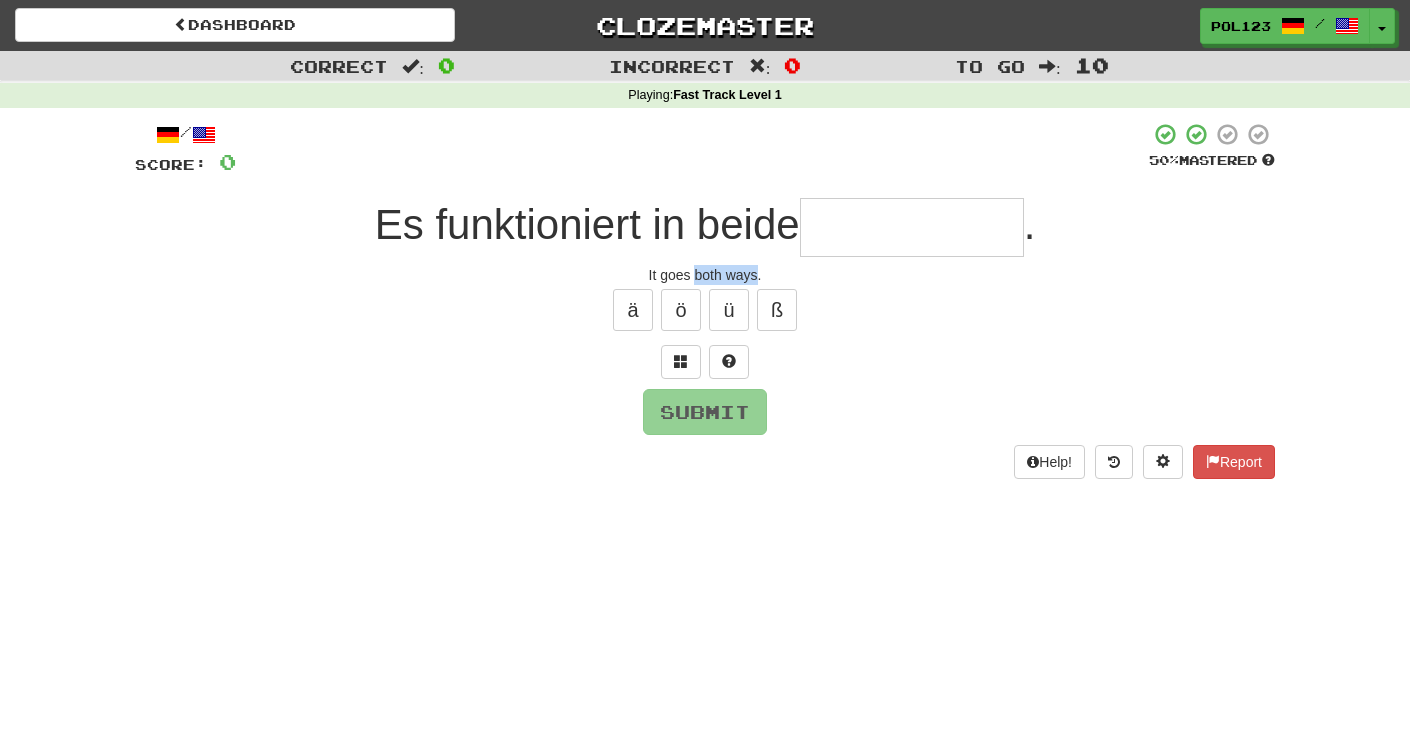 drag, startPoint x: 705, startPoint y: 276, endPoint x: 744, endPoint y: 281, distance: 39.319206 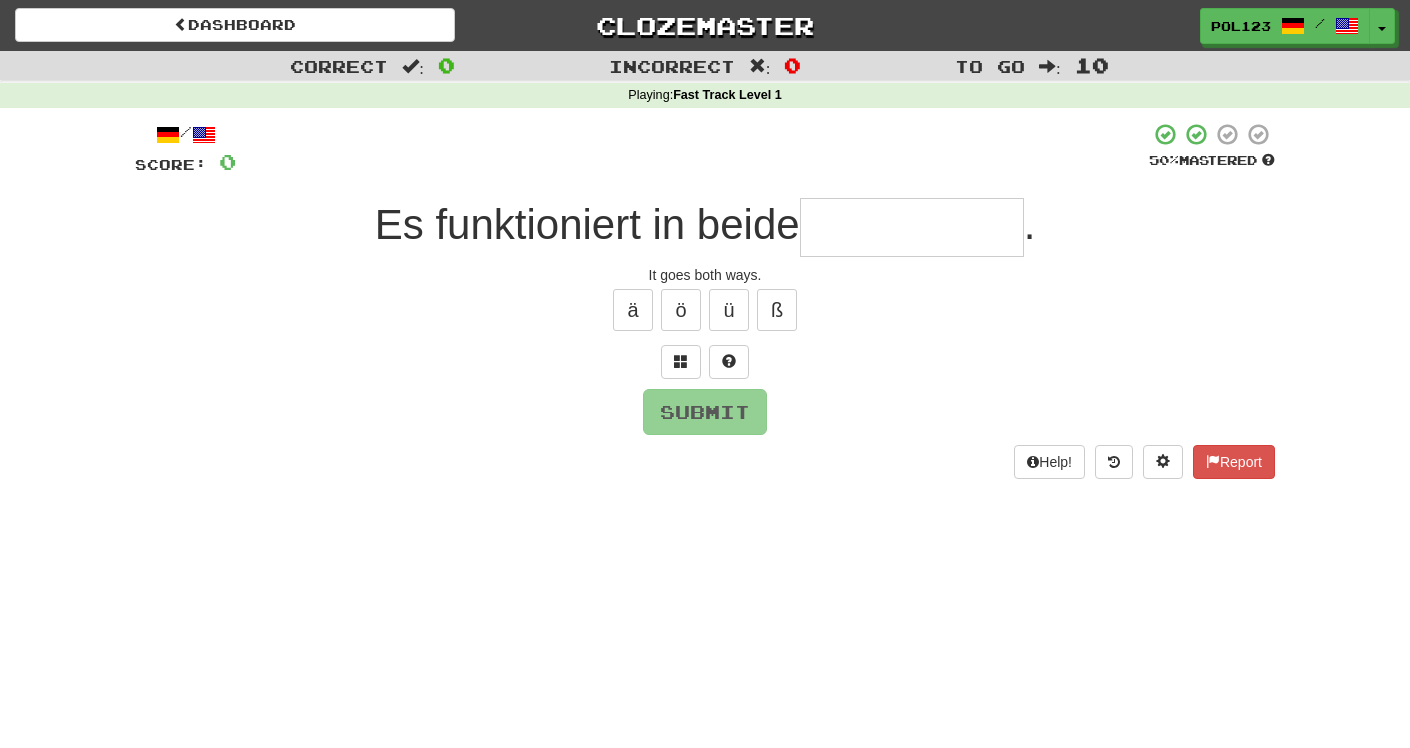 click at bounding box center (912, 227) 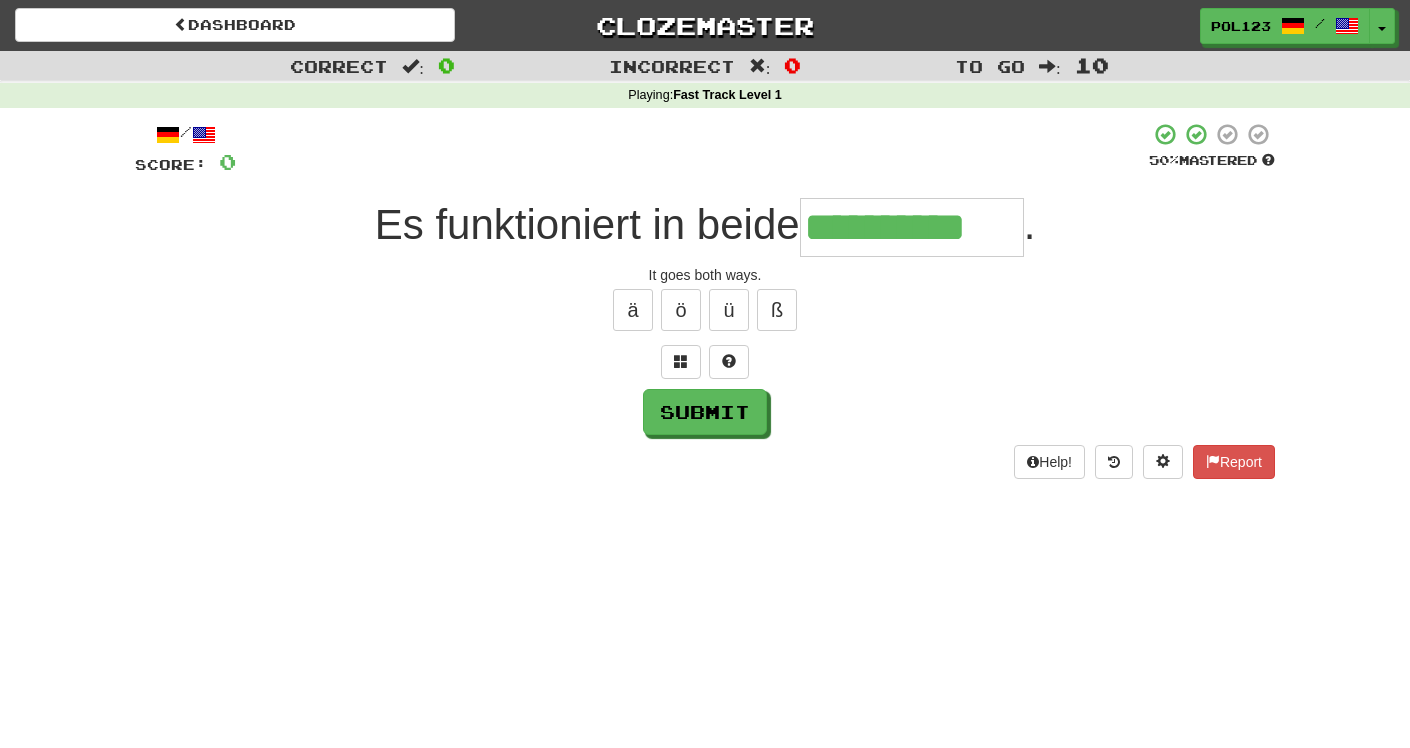 type on "**********" 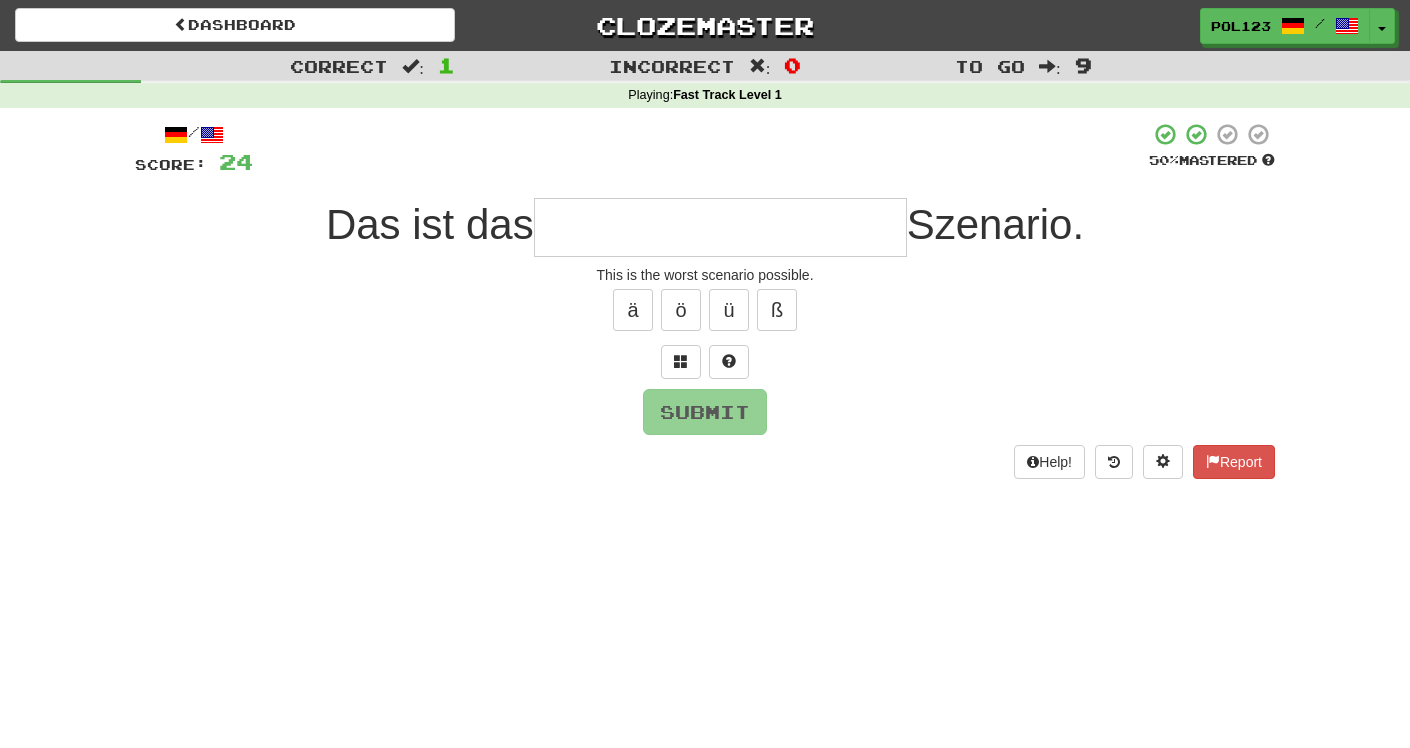 click on "This is the worst scenario possible." at bounding box center (705, 275) 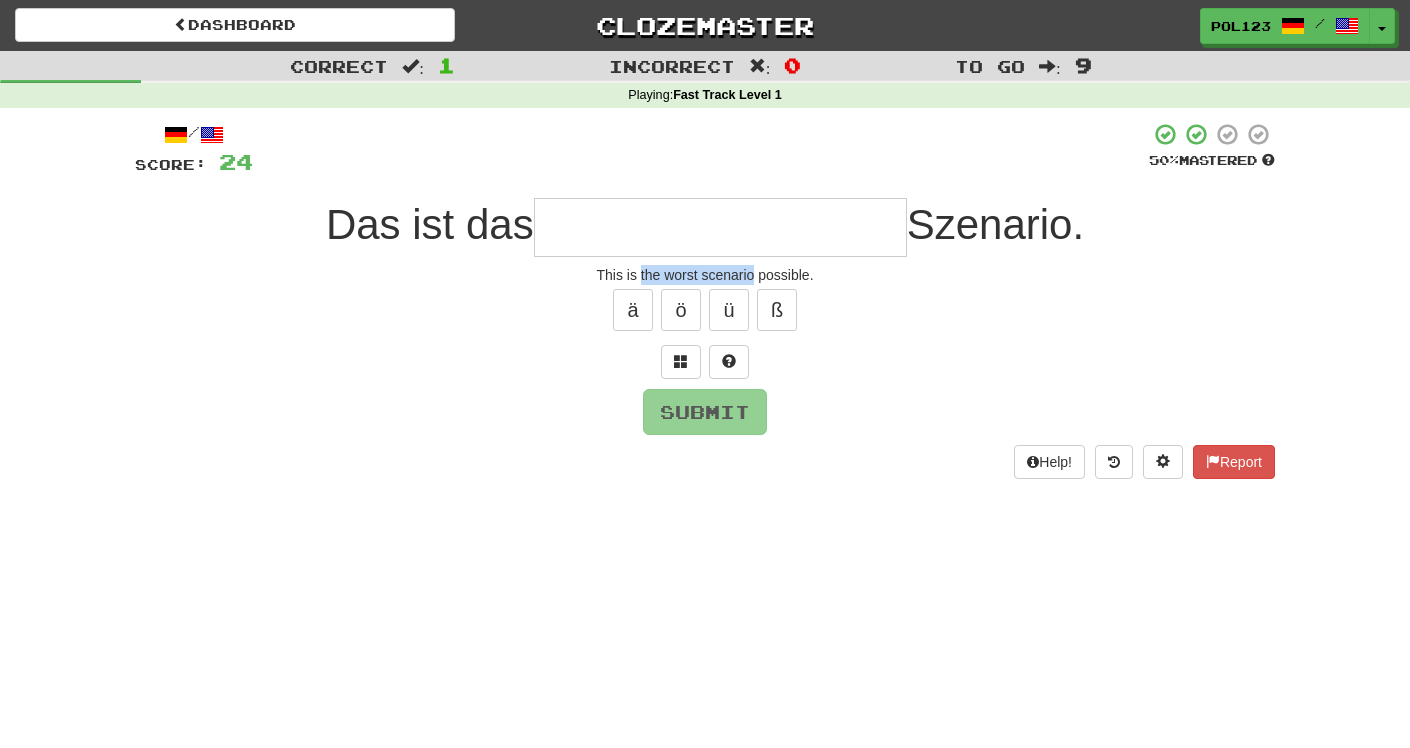 drag, startPoint x: 646, startPoint y: 276, endPoint x: 710, endPoint y: 277, distance: 64.00781 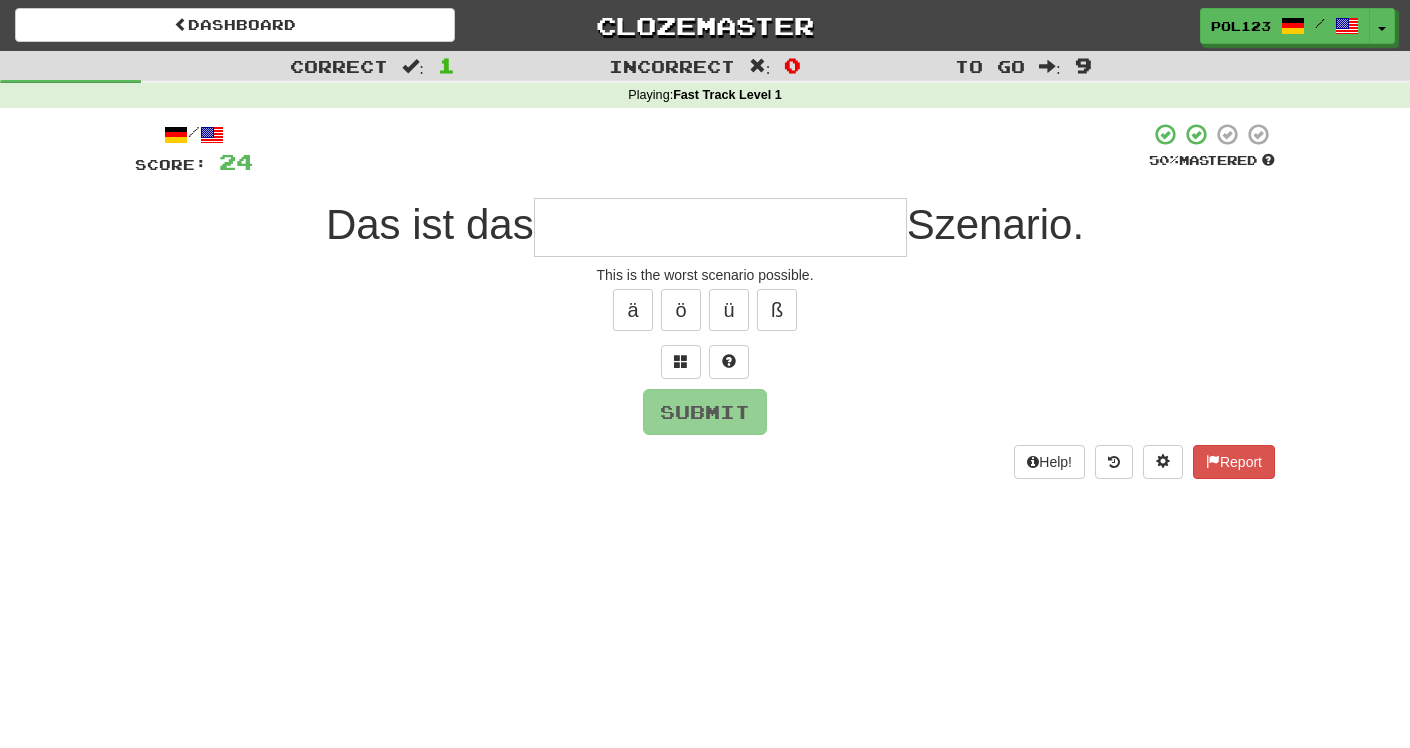 click at bounding box center [720, 227] 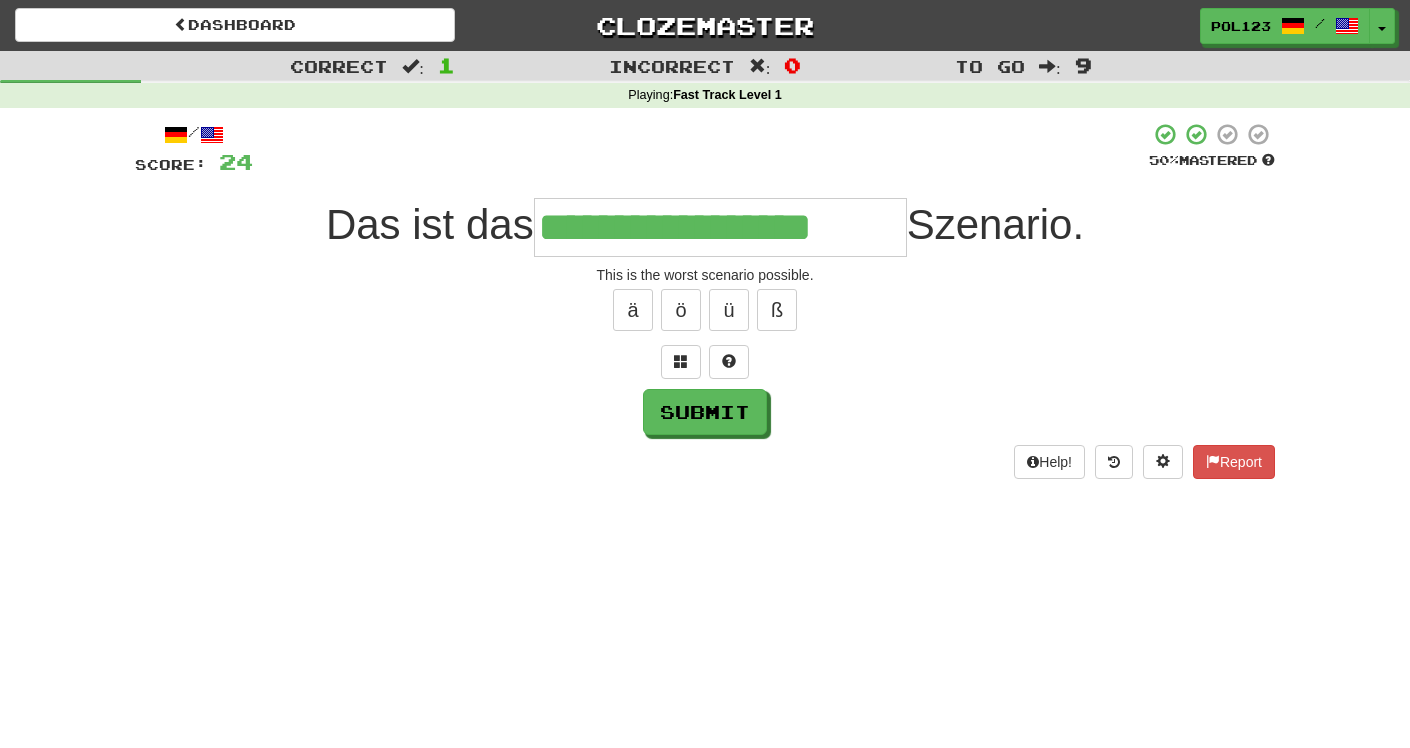 type on "**********" 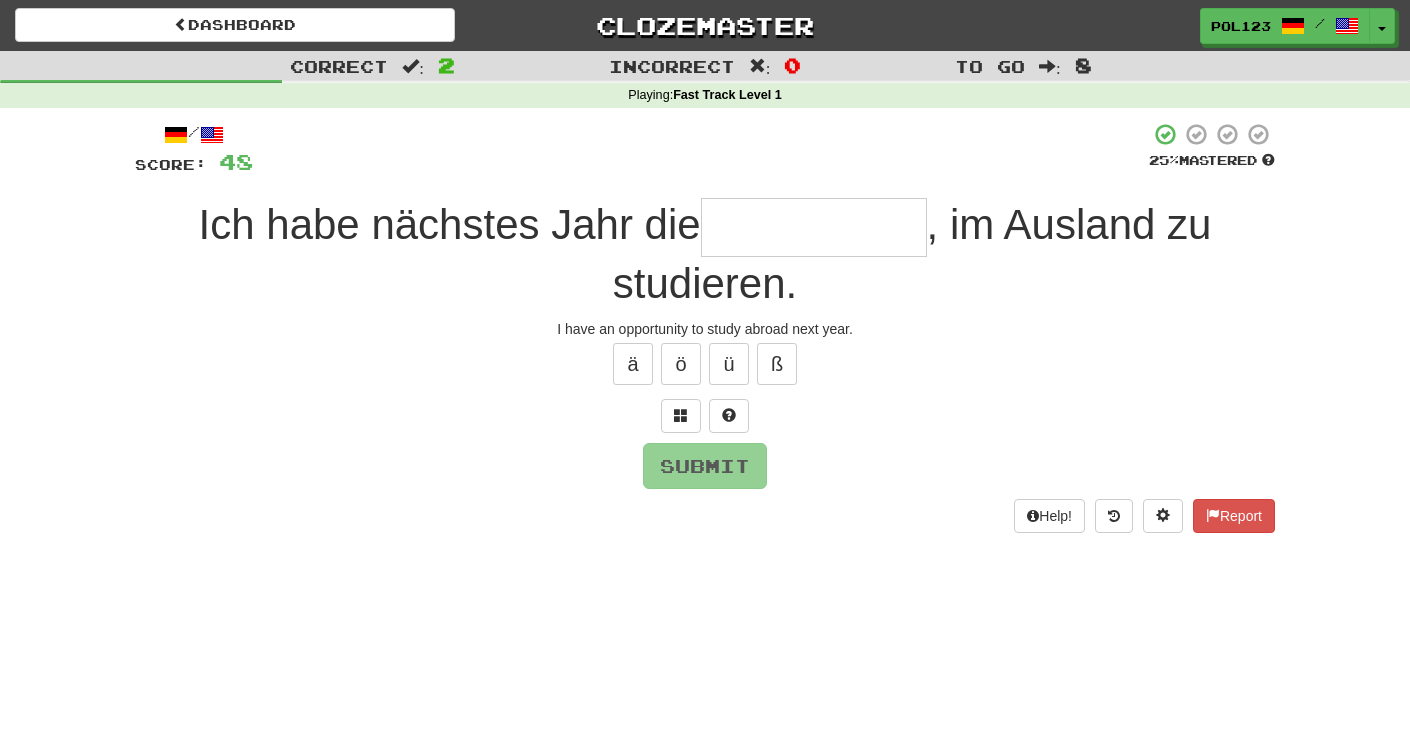 click on "I have an opportunity to study abroad next year." at bounding box center (705, 329) 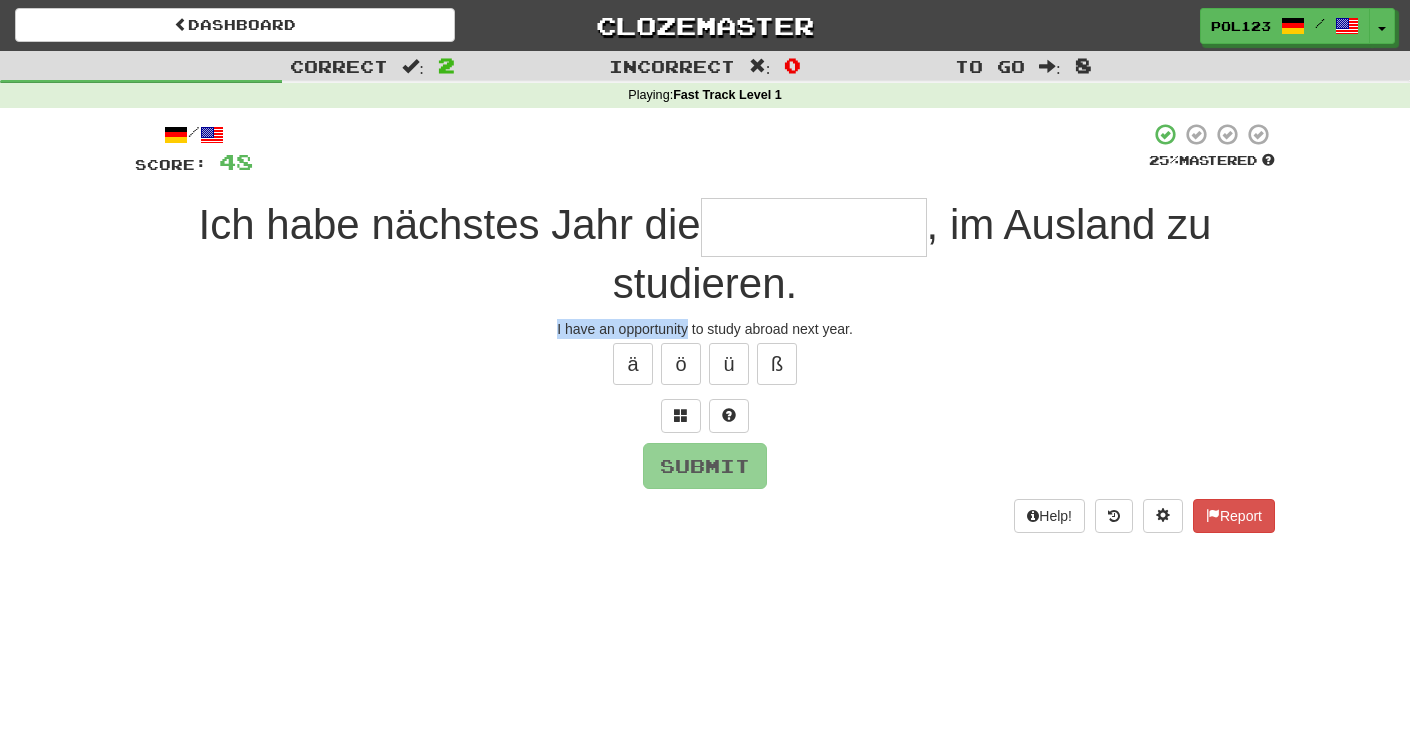 drag, startPoint x: 674, startPoint y: 325, endPoint x: 548, endPoint y: 330, distance: 126.09917 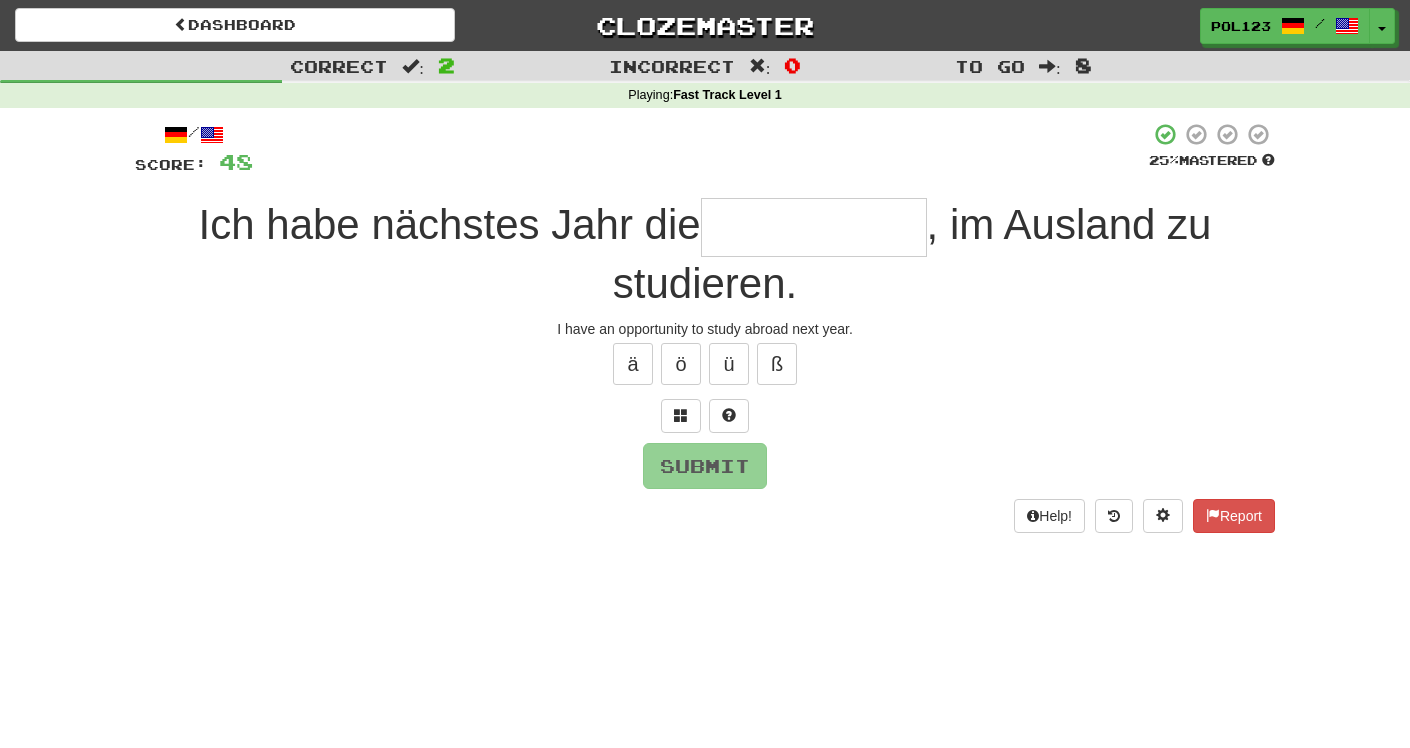 click on "/  Score:   48 25 %  Mastered Es  , im Ausland zu studieren. I have an opportunity to study abroad next year. ä ö ü ß Submit  Help!  Report" at bounding box center [705, 327] 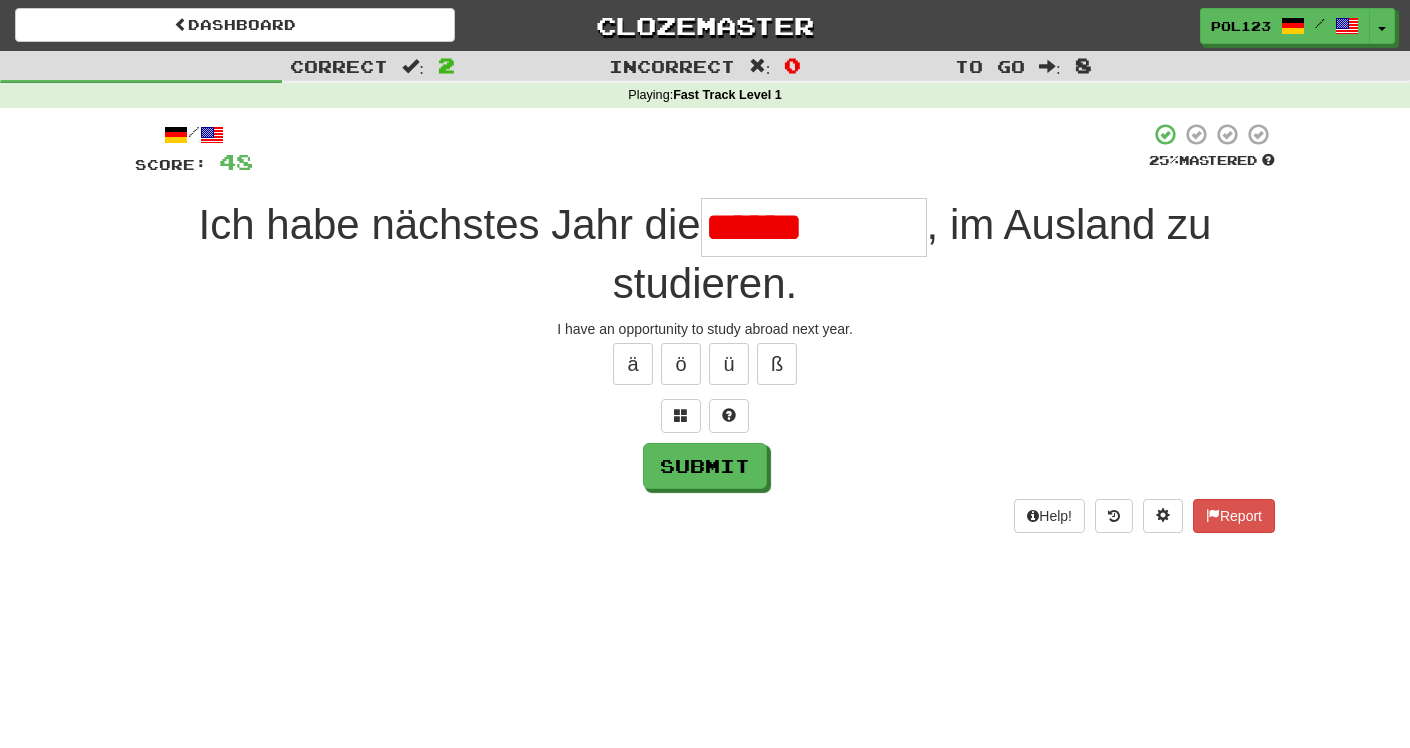 type on "**********" 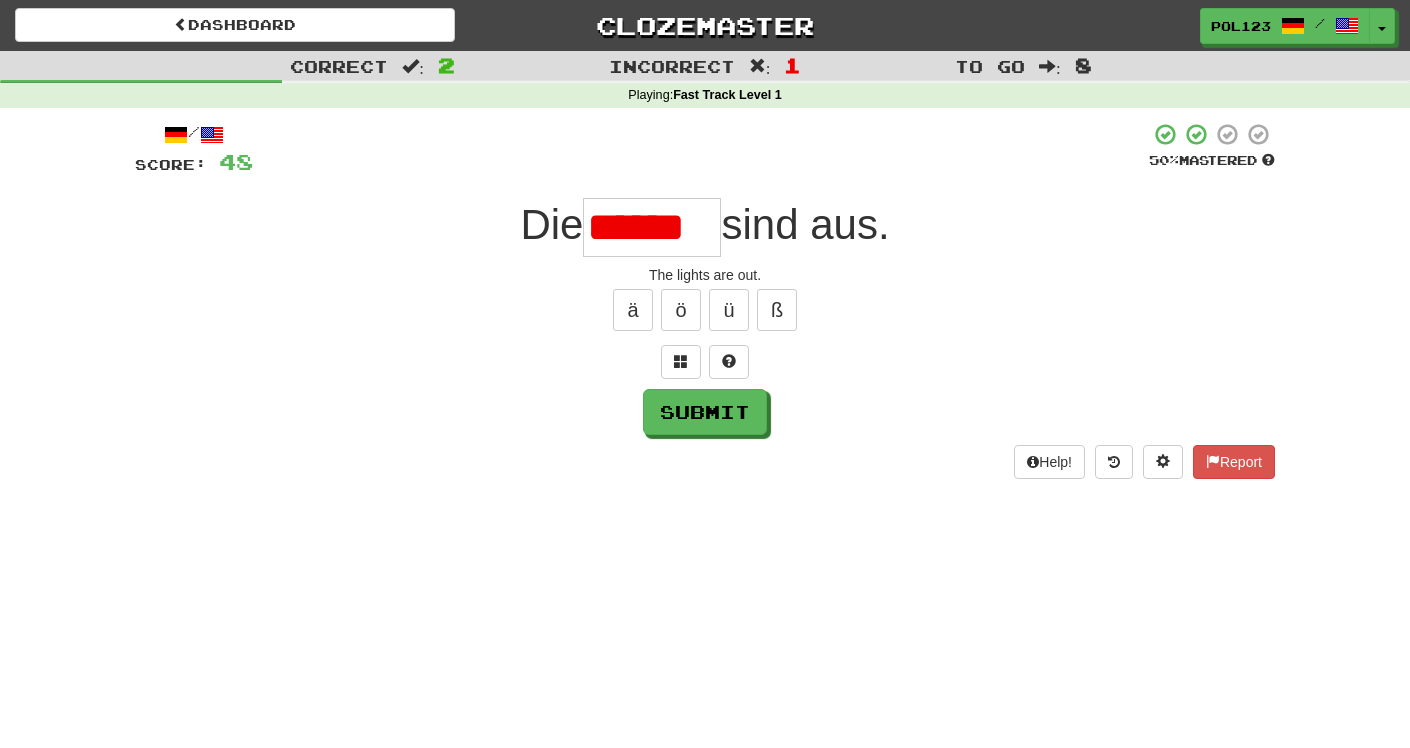 scroll, scrollTop: 0, scrollLeft: 0, axis: both 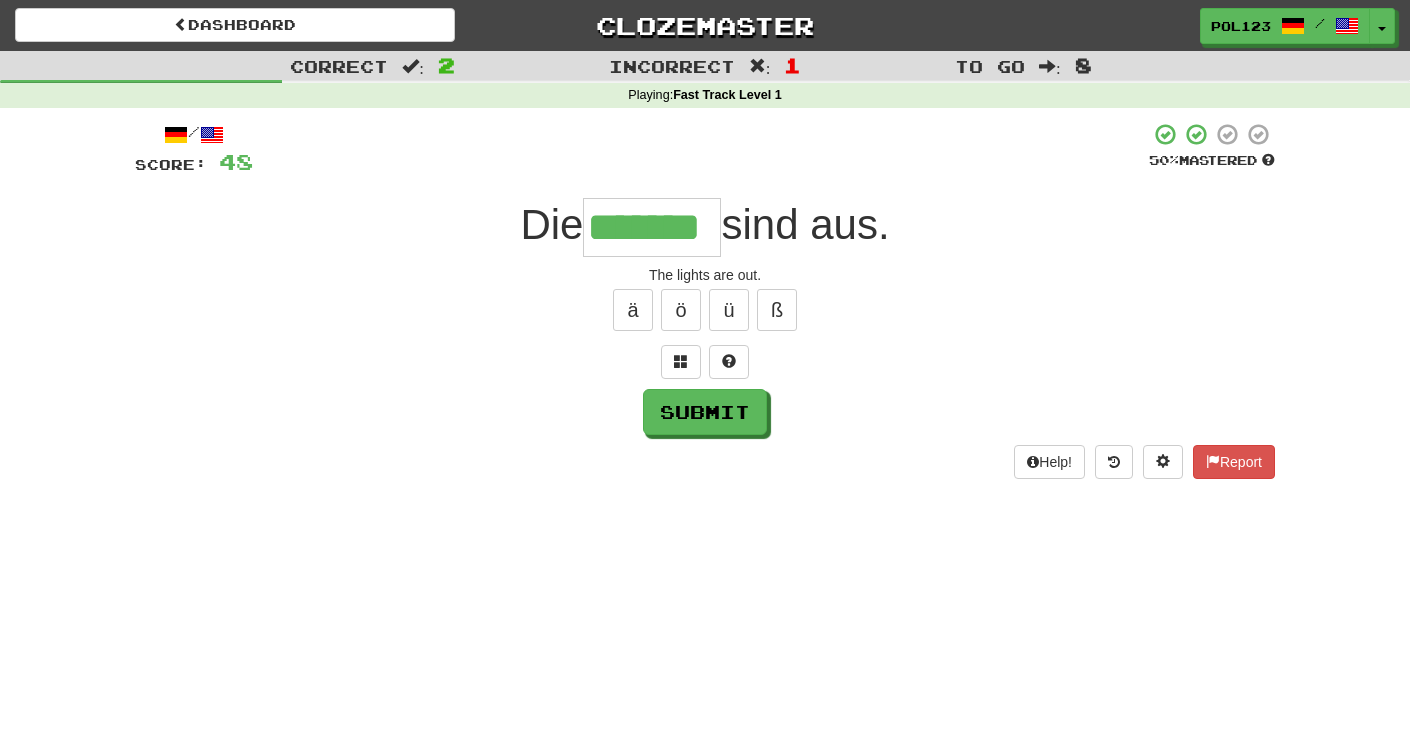 type on "*******" 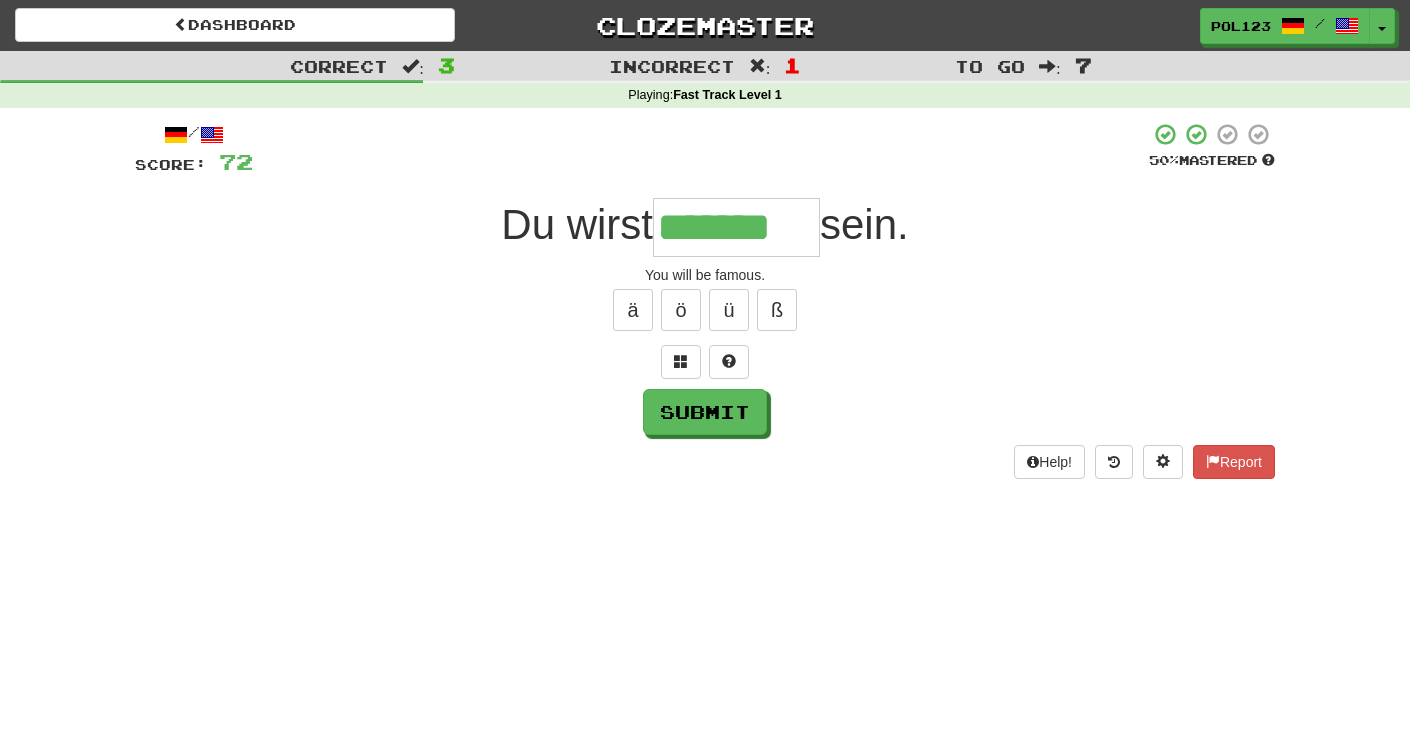 scroll, scrollTop: 0, scrollLeft: 2, axis: horizontal 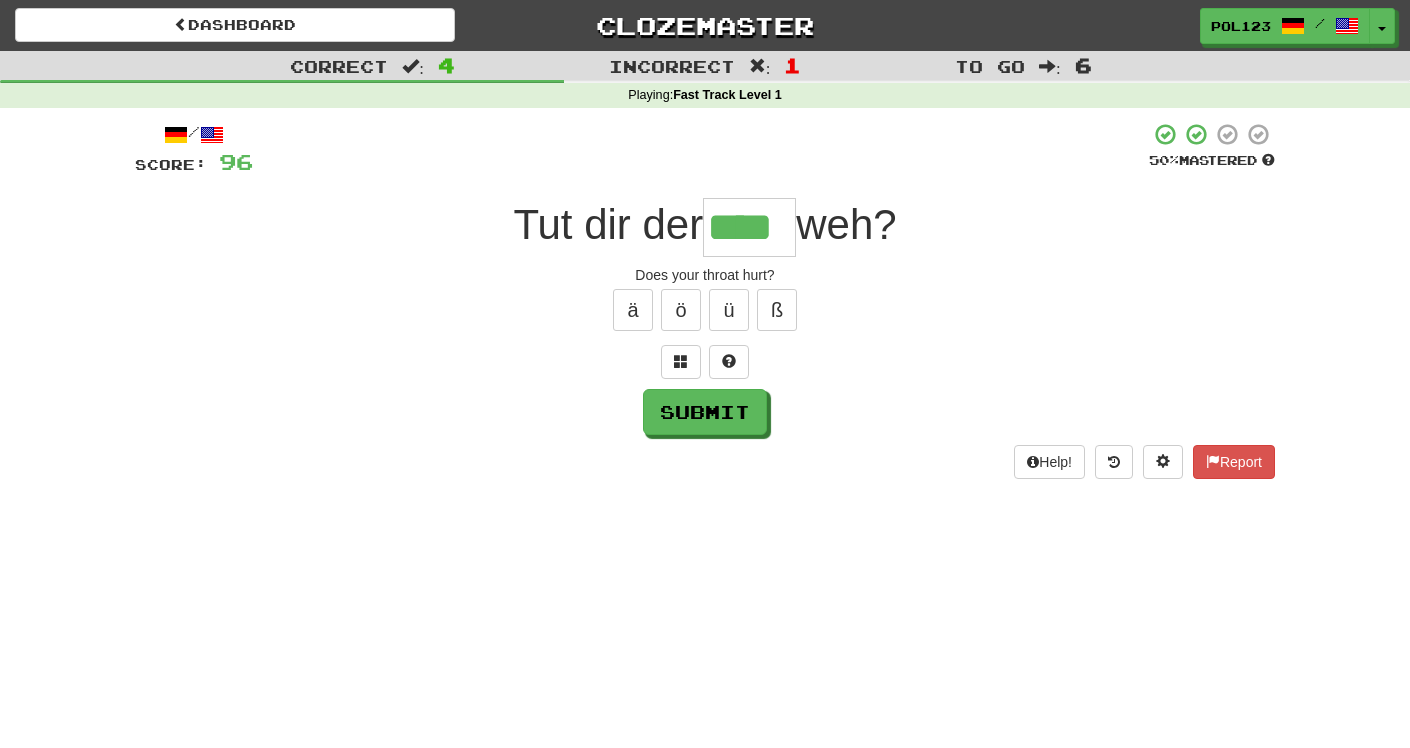 type on "****" 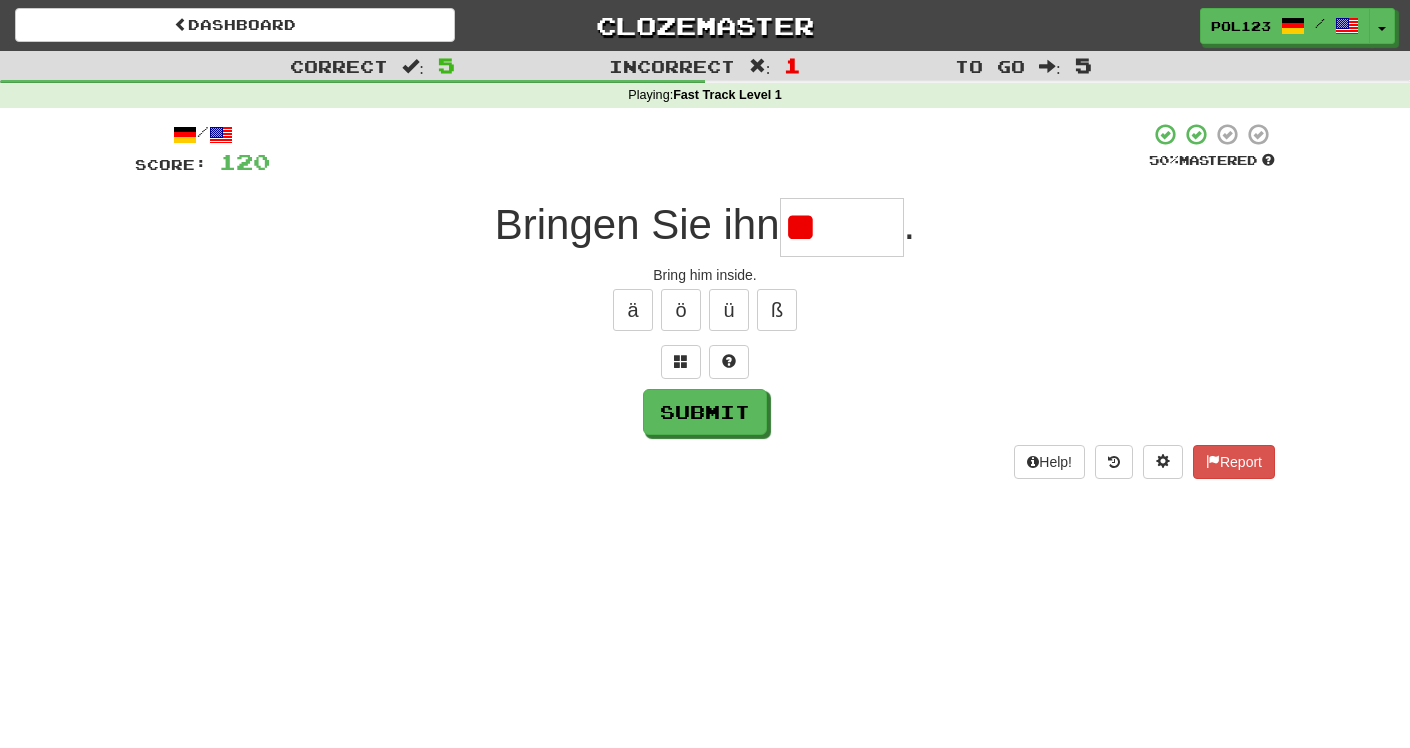 type on "*" 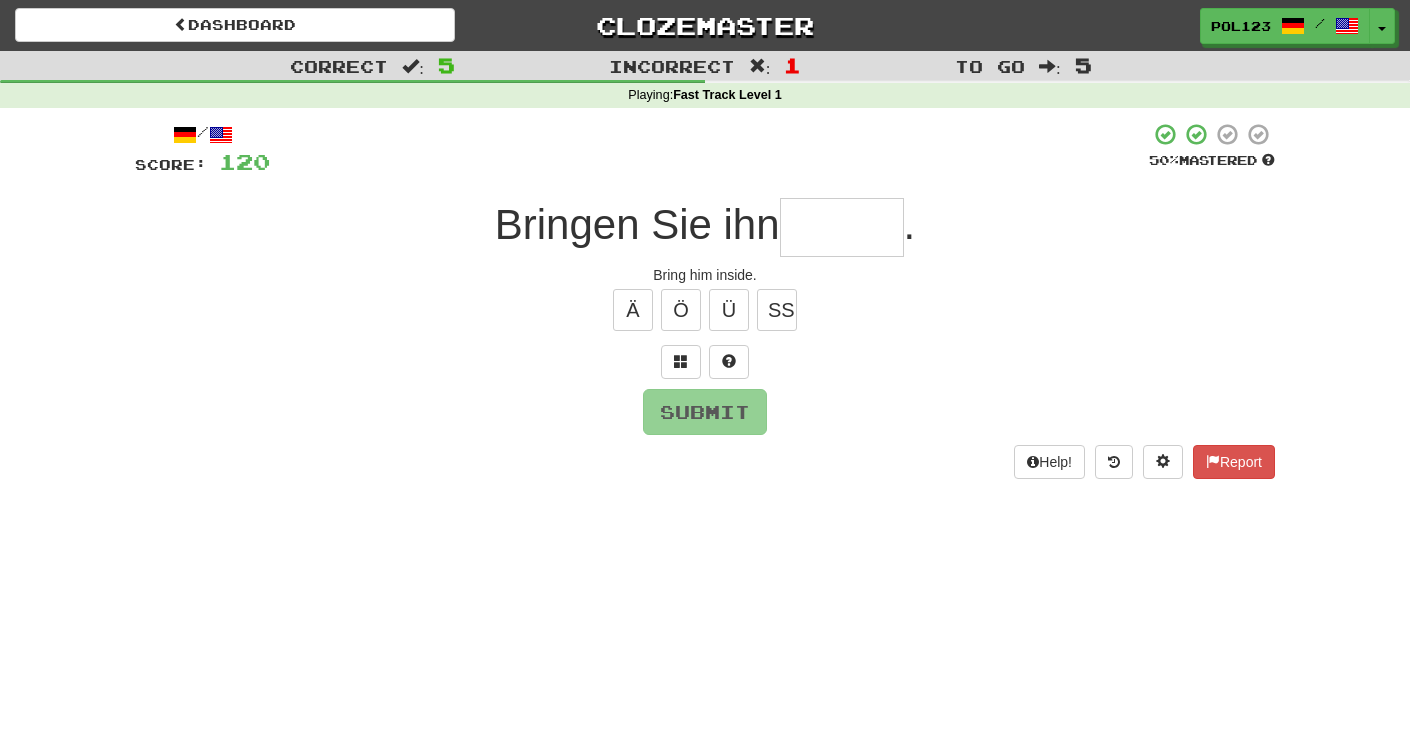 type on "*" 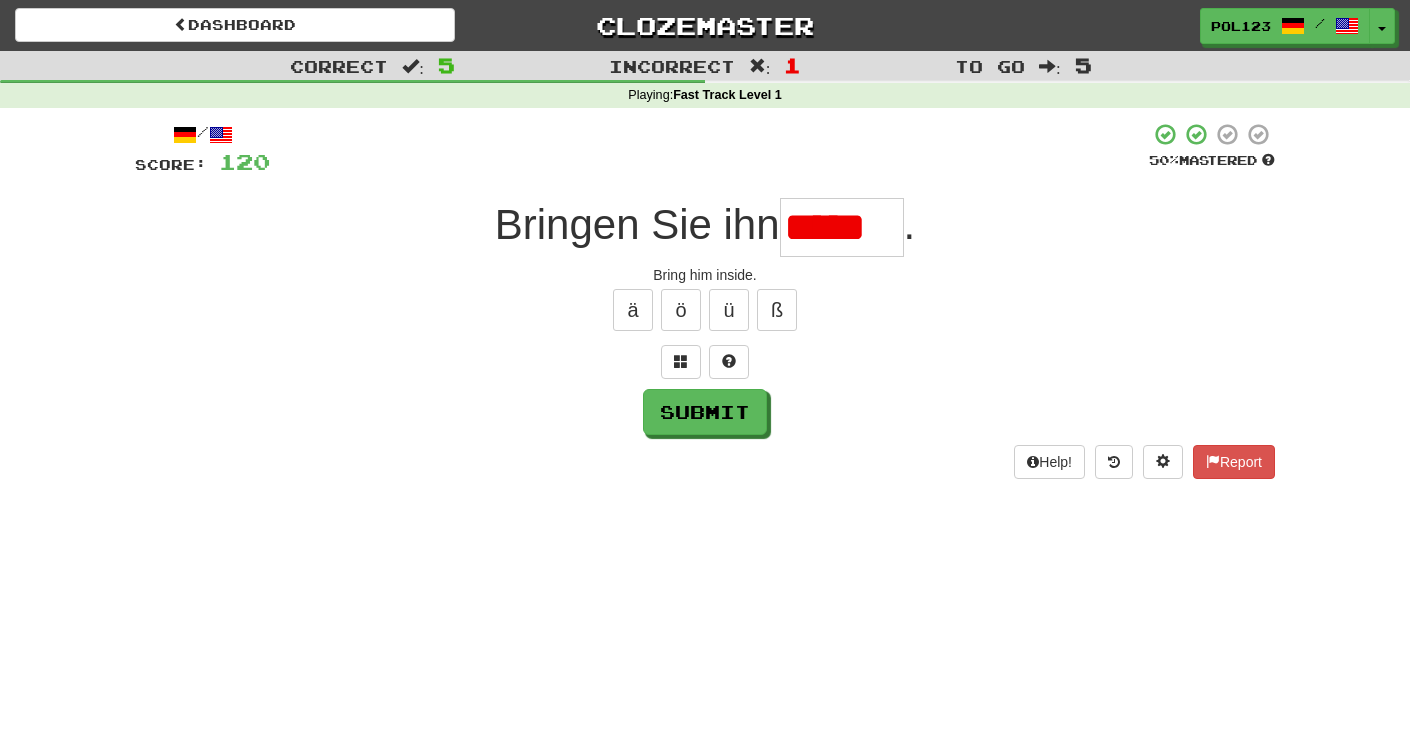 type on "******" 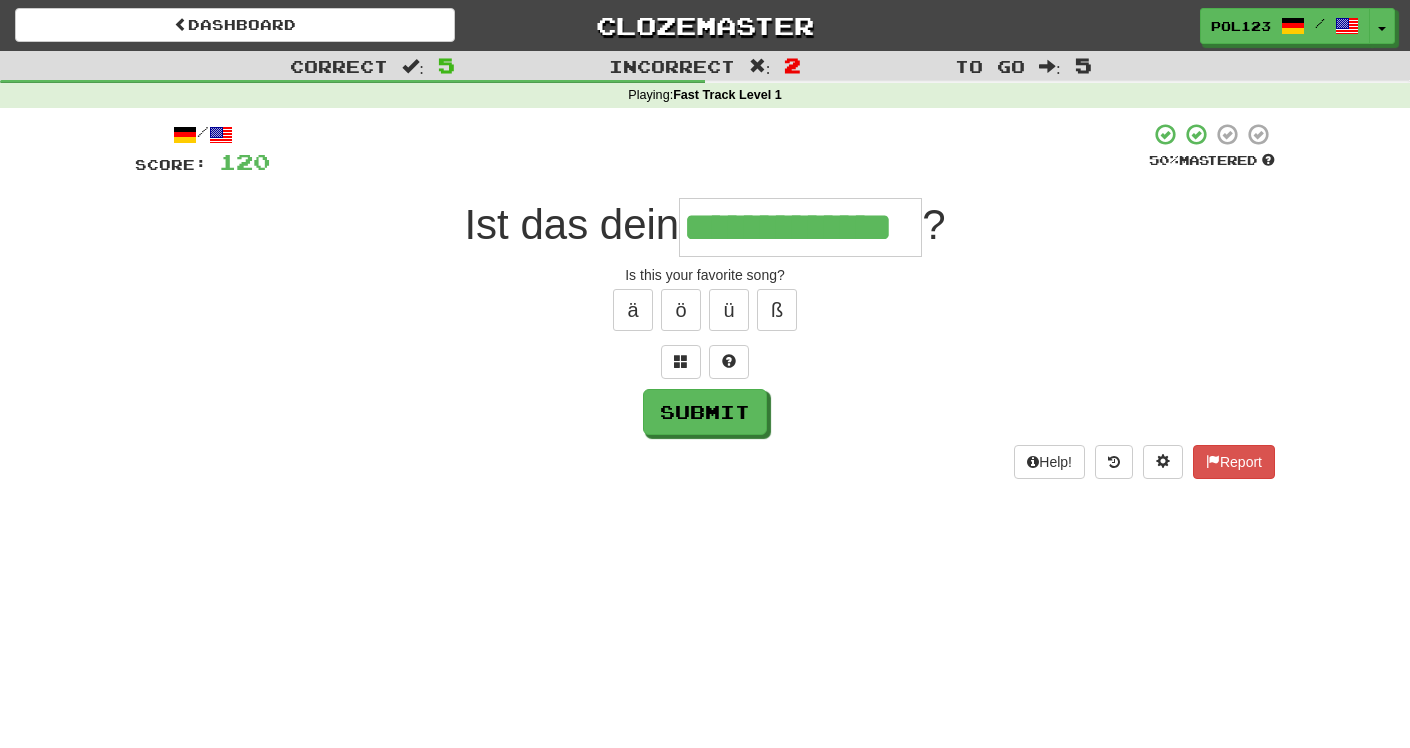 scroll, scrollTop: 0, scrollLeft: 0, axis: both 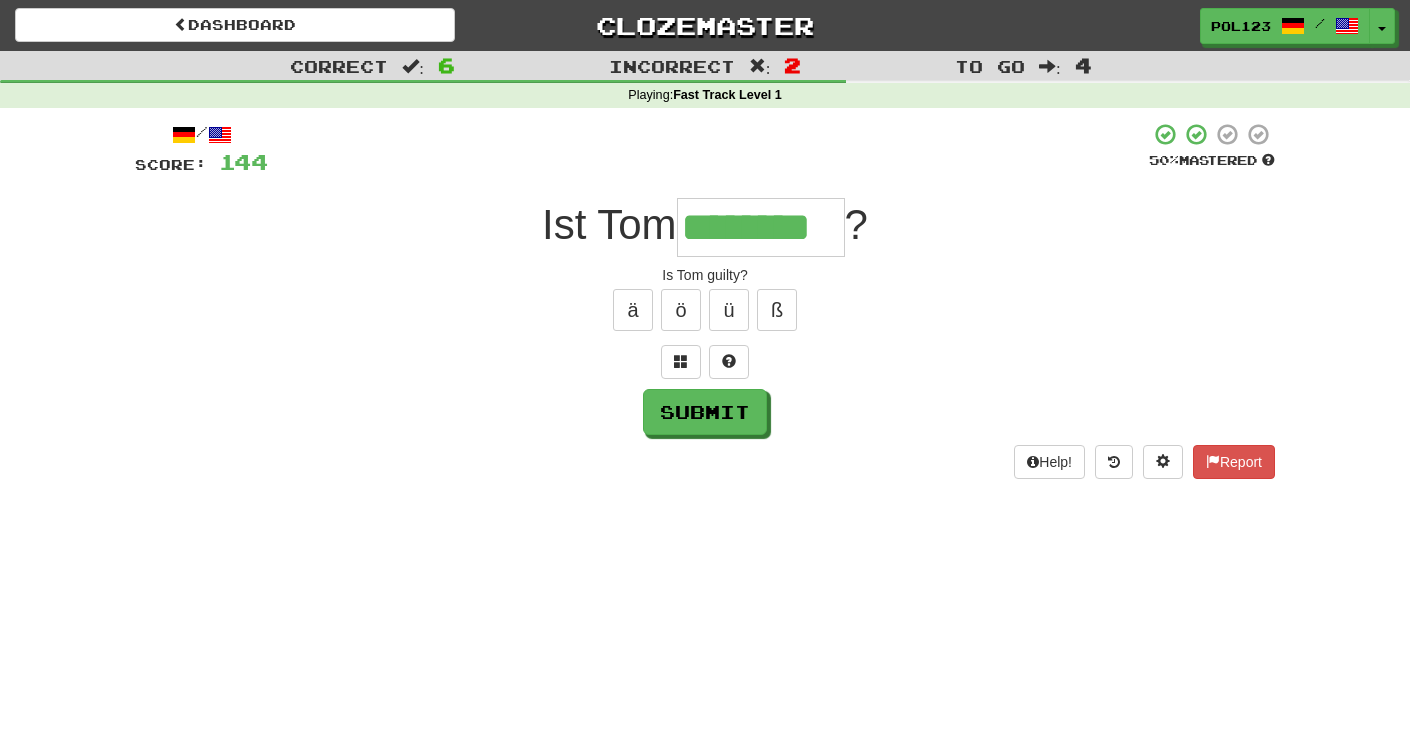 type on "********" 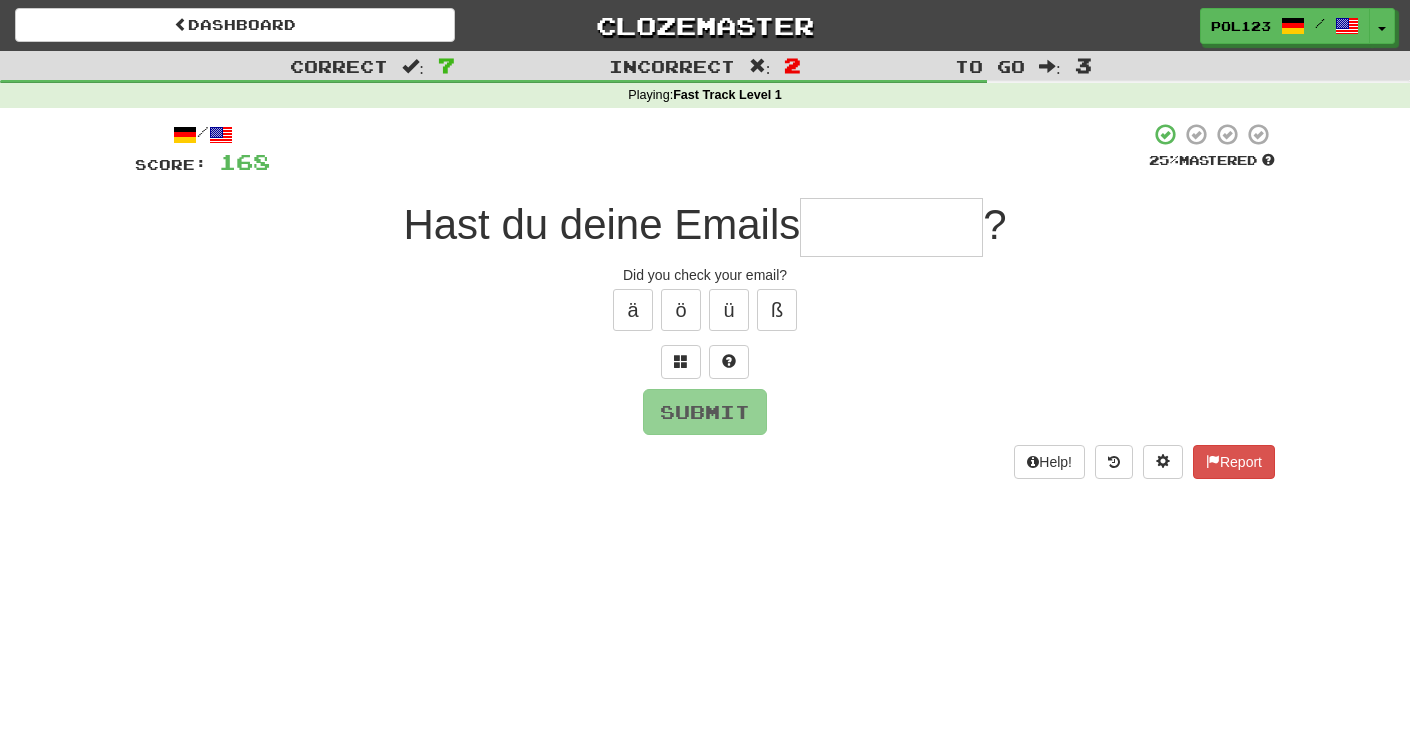 click on "Did you check your email?" at bounding box center [705, 275] 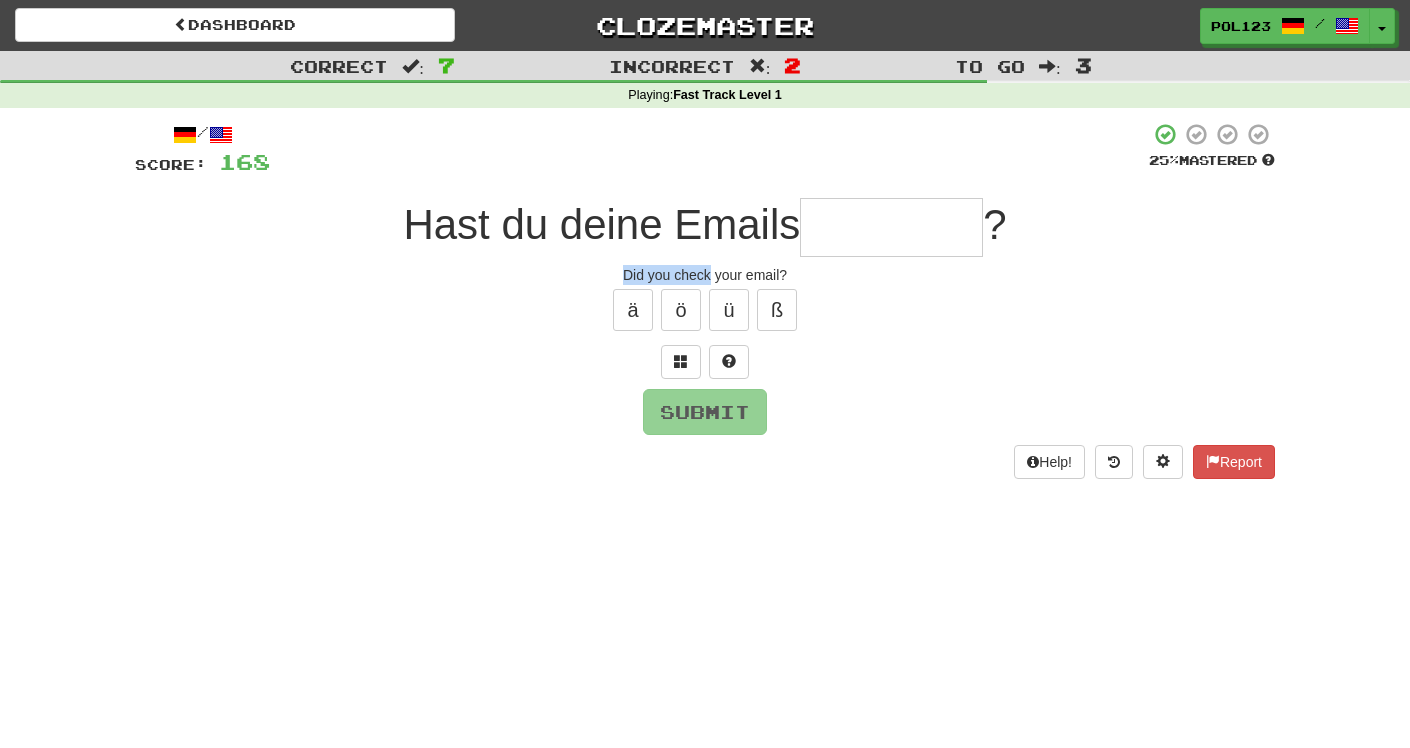 drag, startPoint x: 620, startPoint y: 277, endPoint x: 686, endPoint y: 279, distance: 66.0303 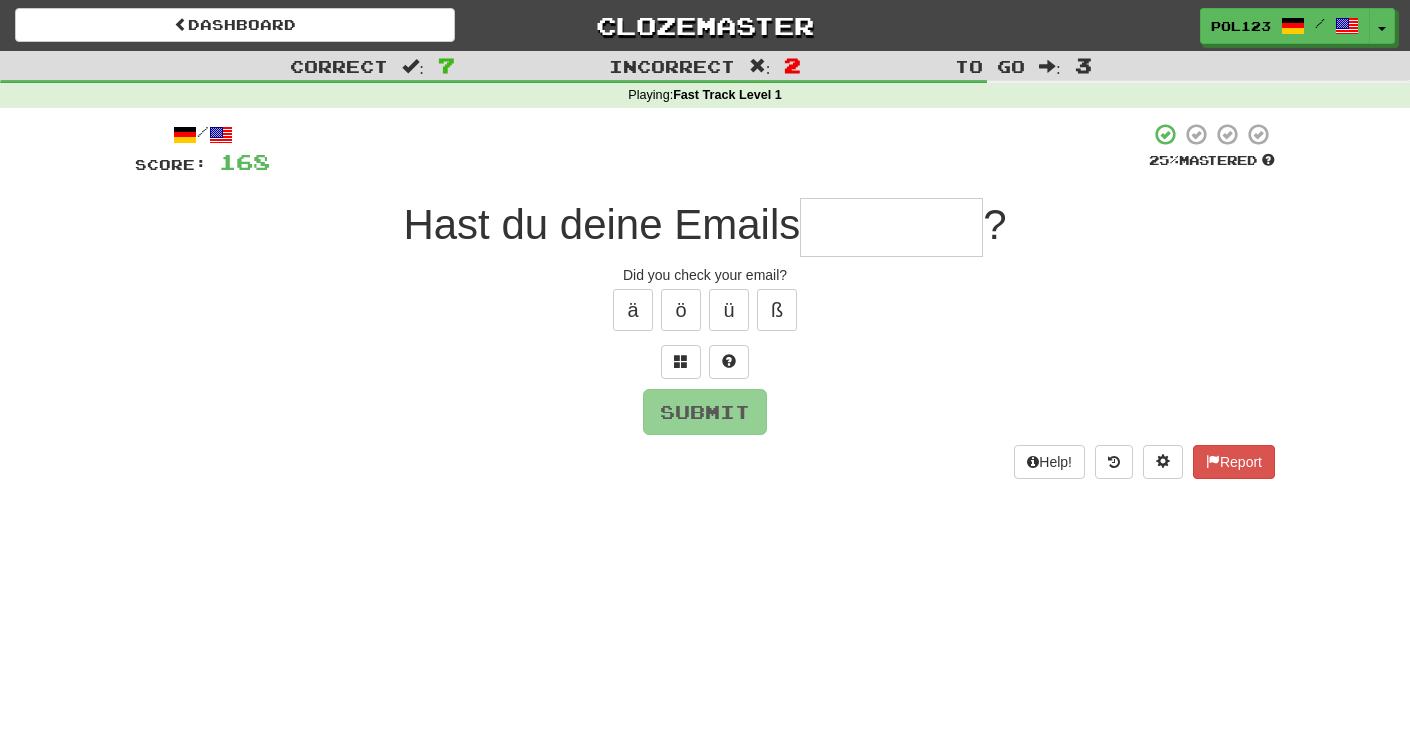 click at bounding box center [891, 227] 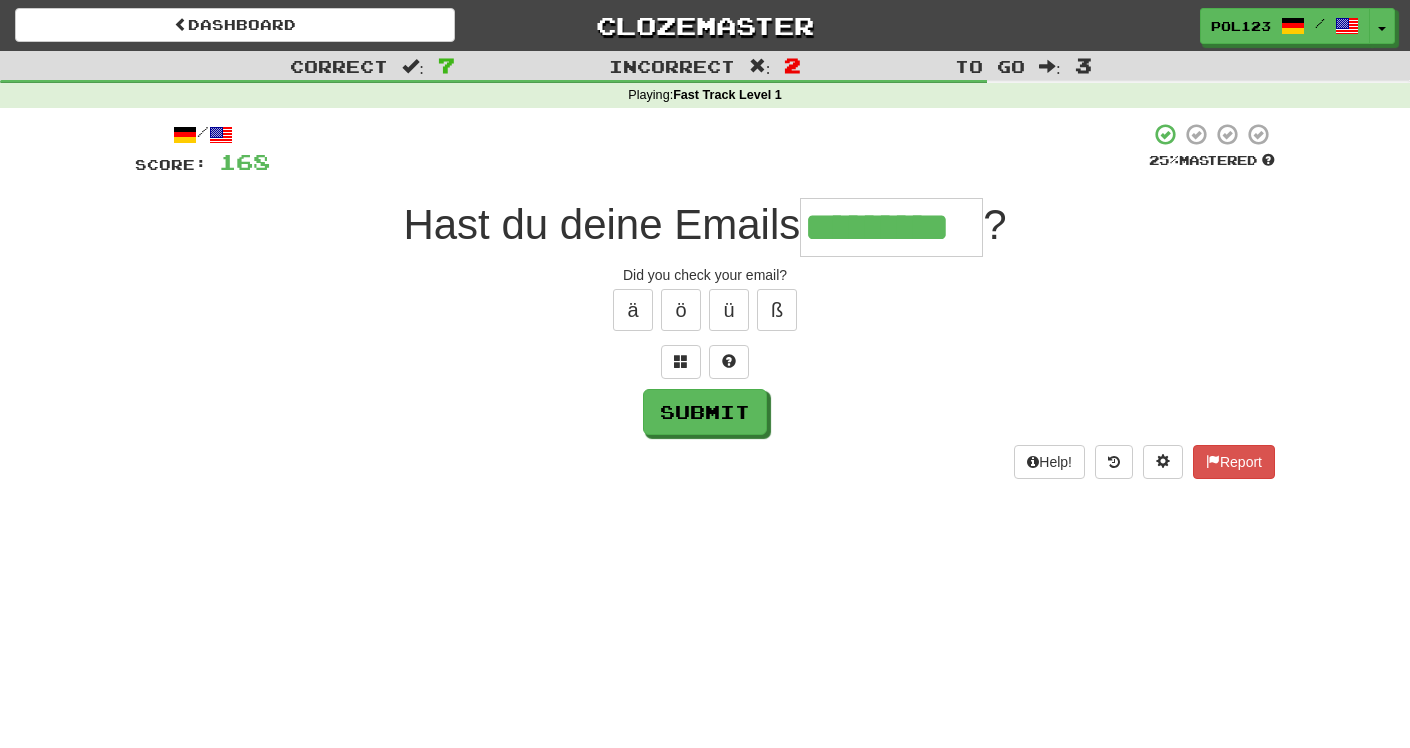 type on "*********" 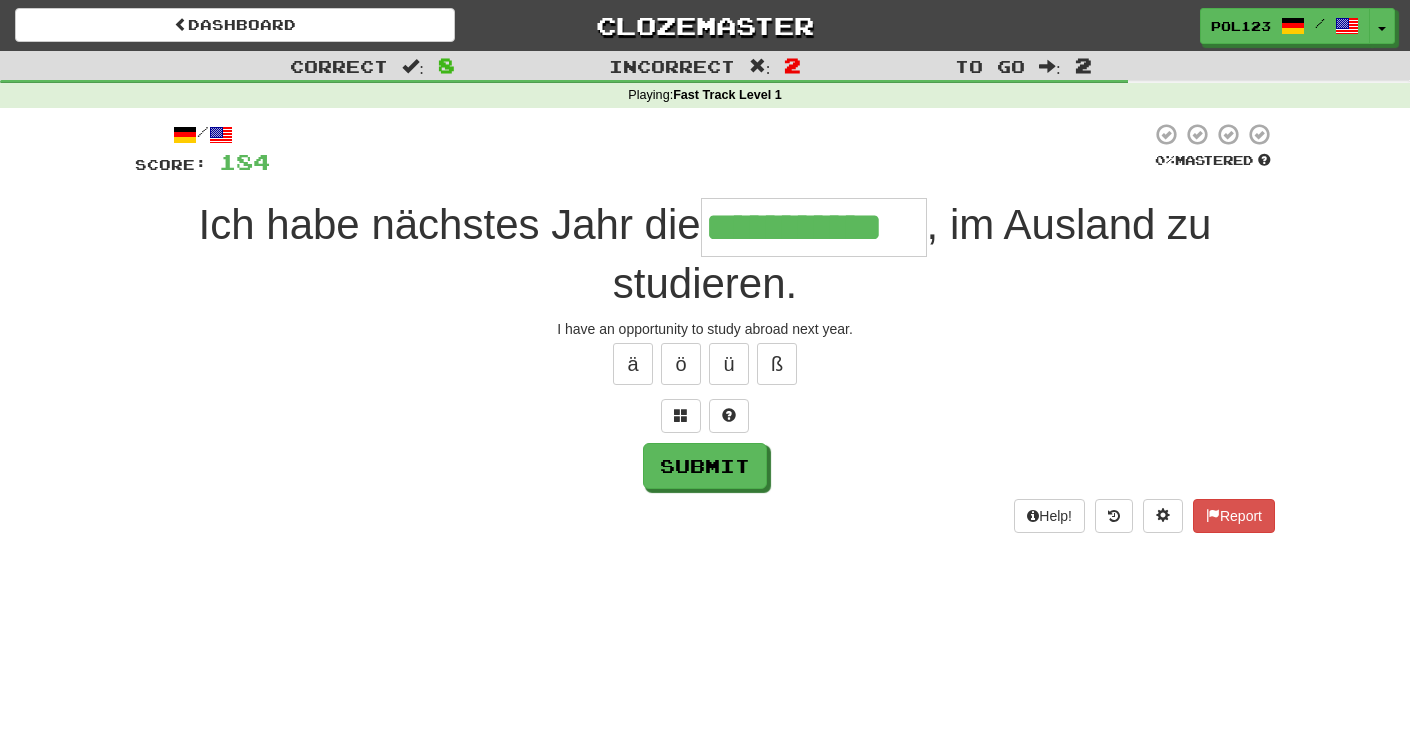 type on "**********" 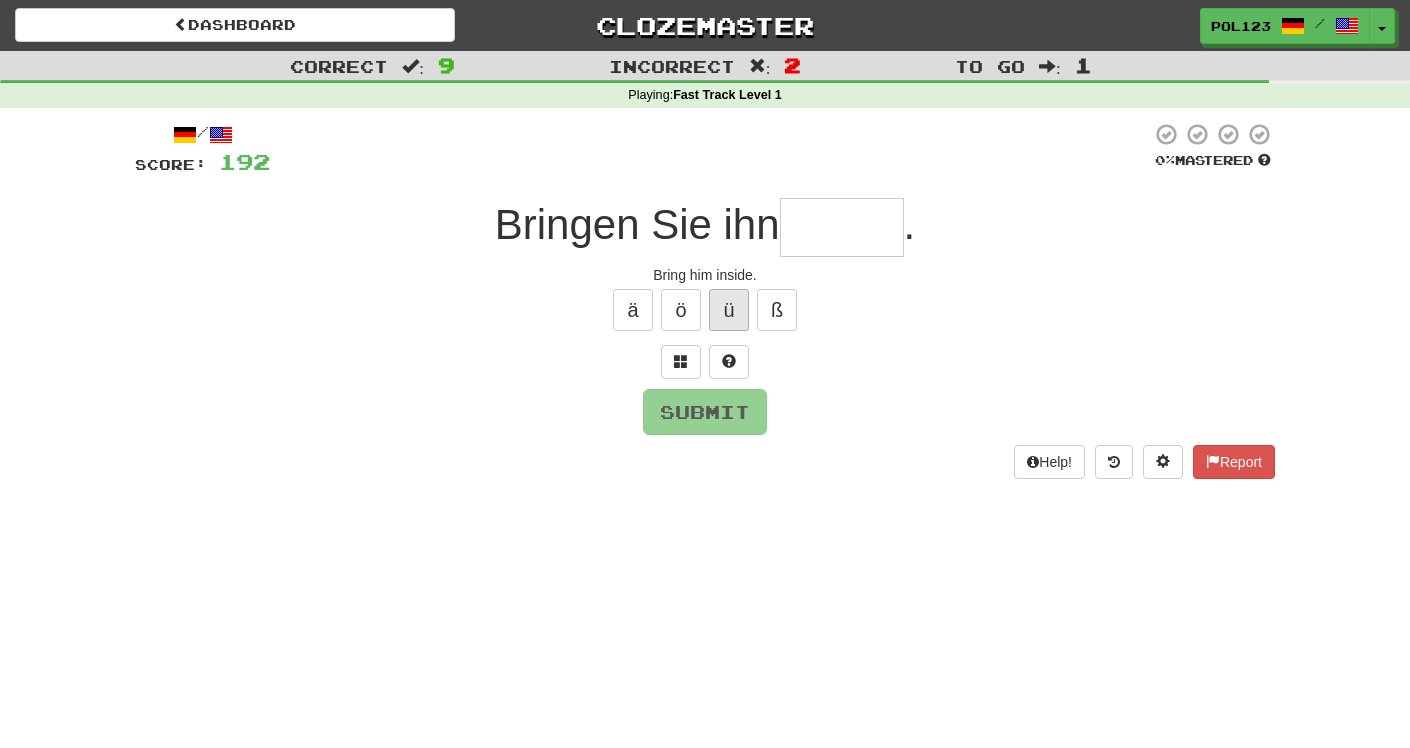 type on "*" 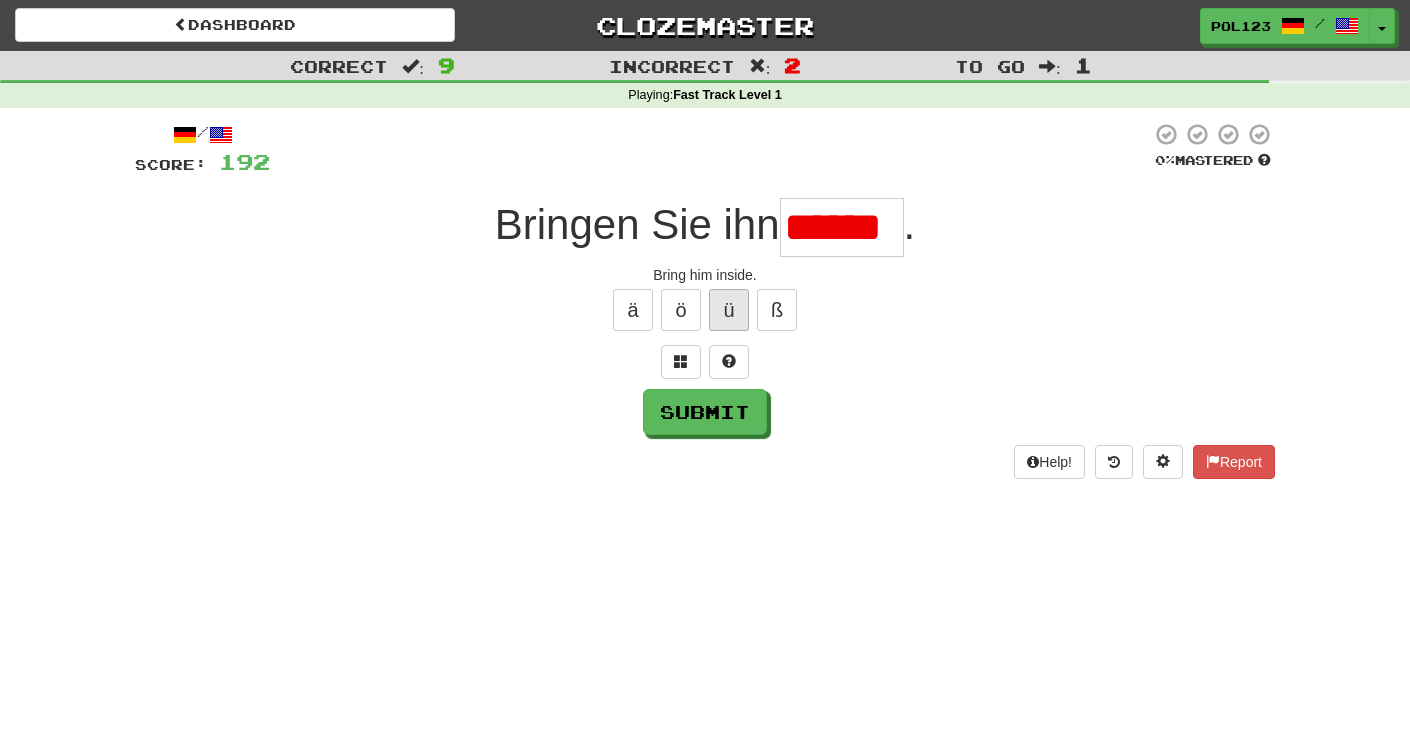 scroll, scrollTop: 0, scrollLeft: 0, axis: both 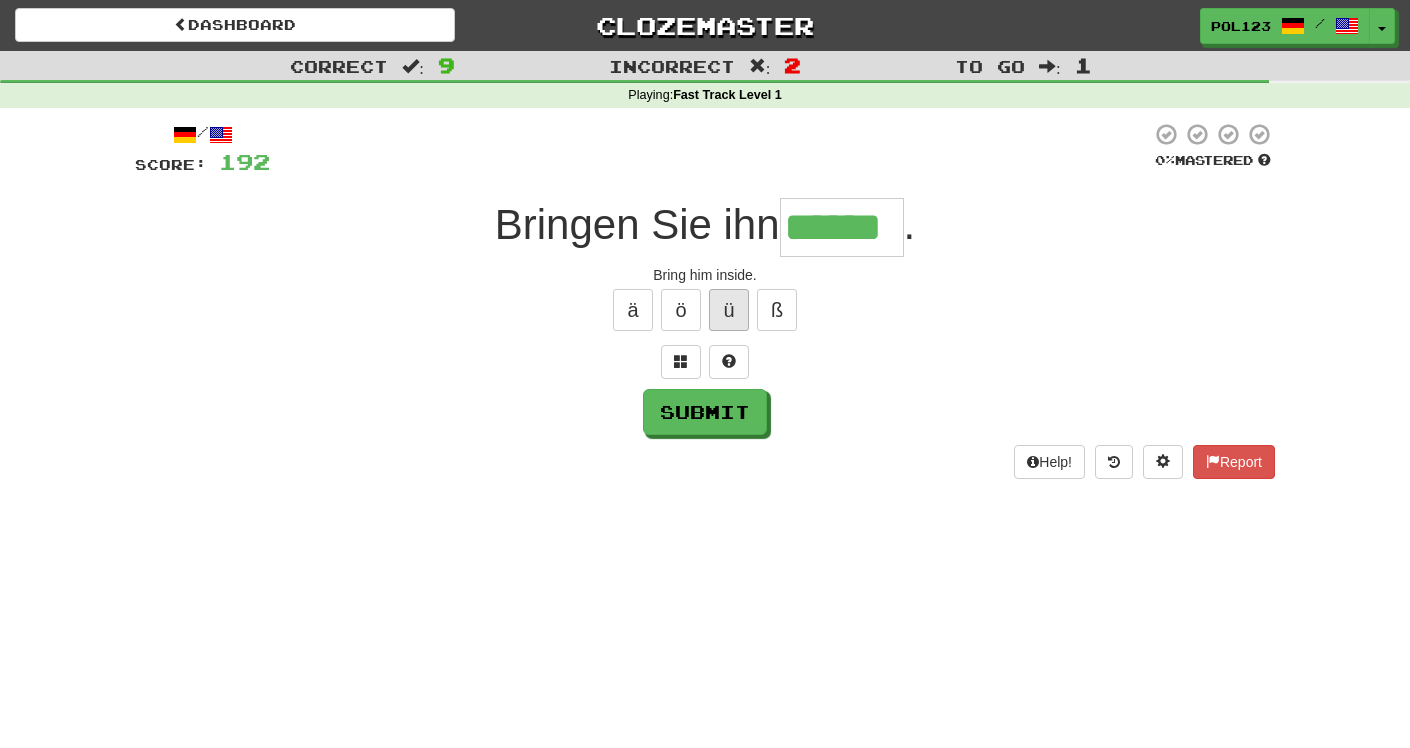 type on "******" 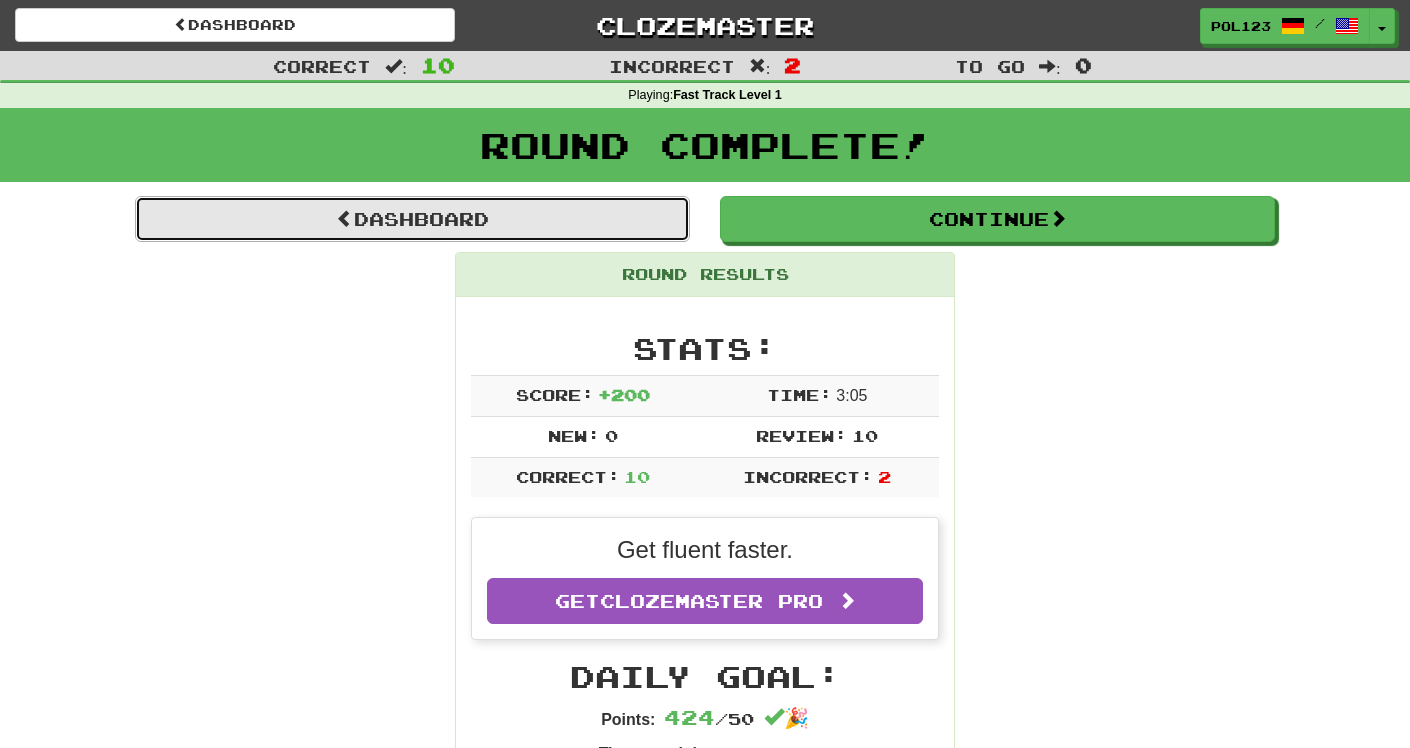 click on "Dashboard" at bounding box center (412, 219) 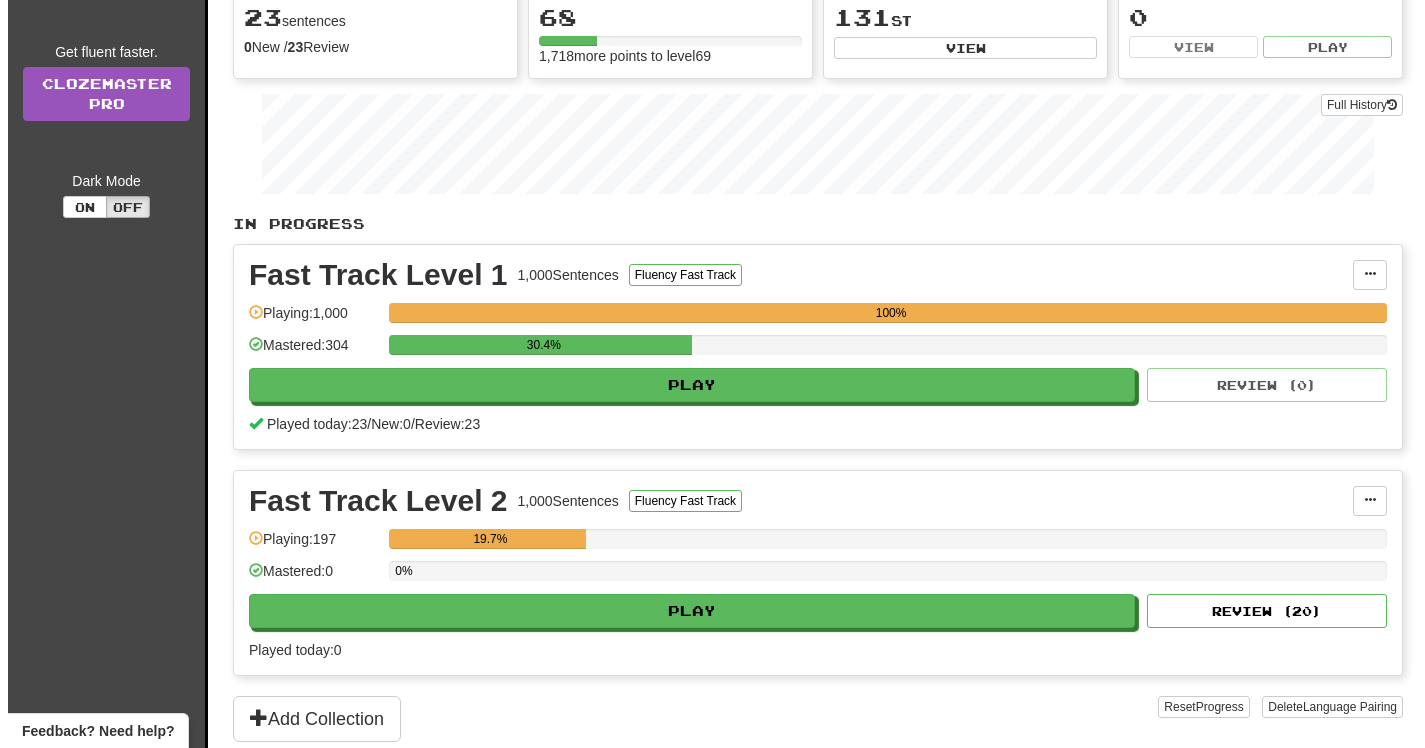 scroll, scrollTop: 230, scrollLeft: 0, axis: vertical 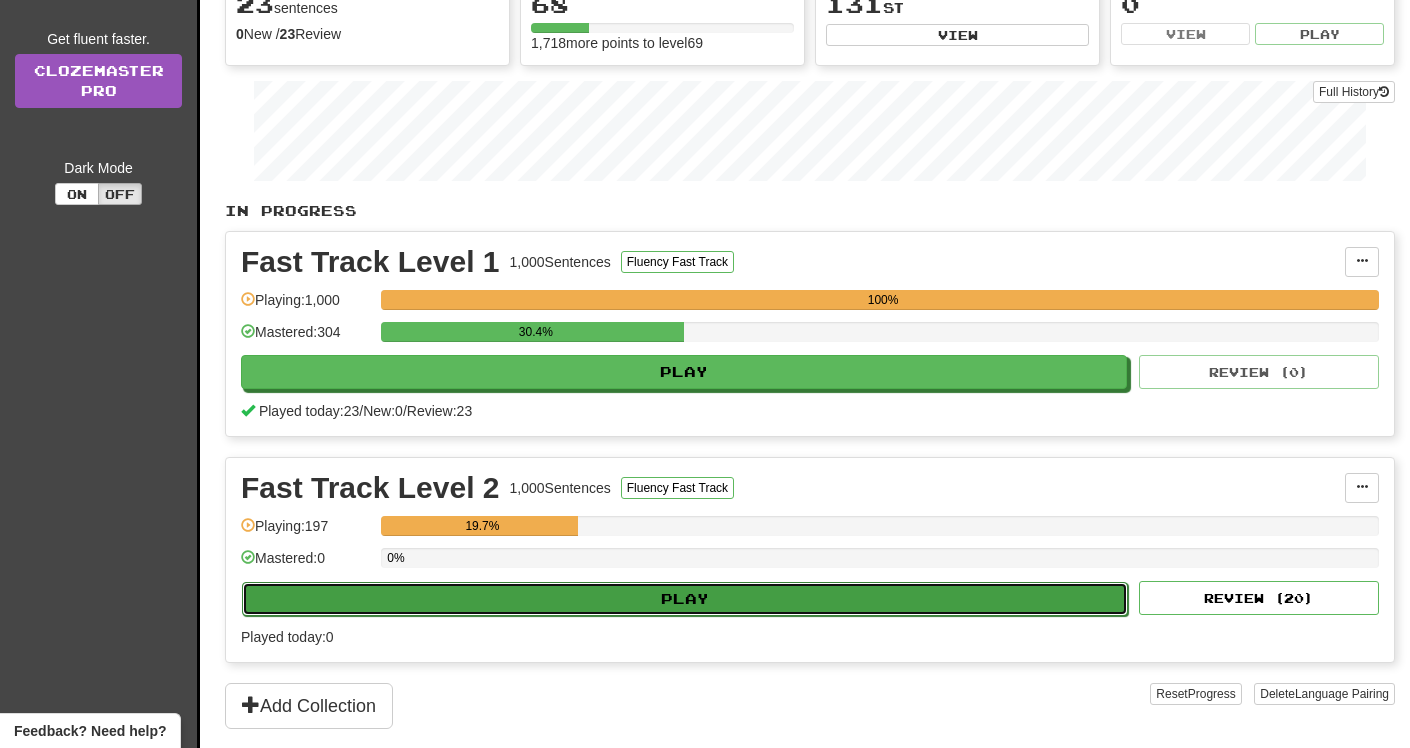 click on "Play" at bounding box center [685, 599] 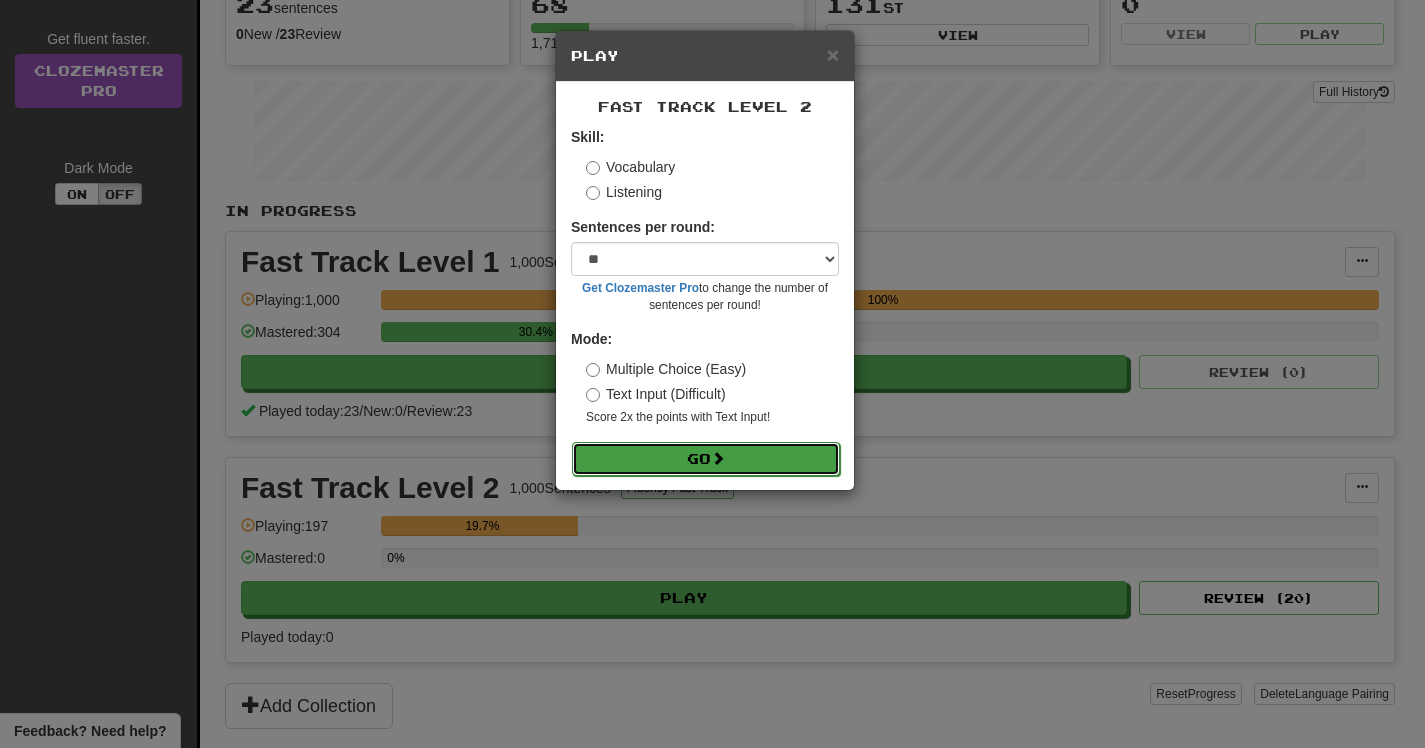 click on "Go" at bounding box center [706, 459] 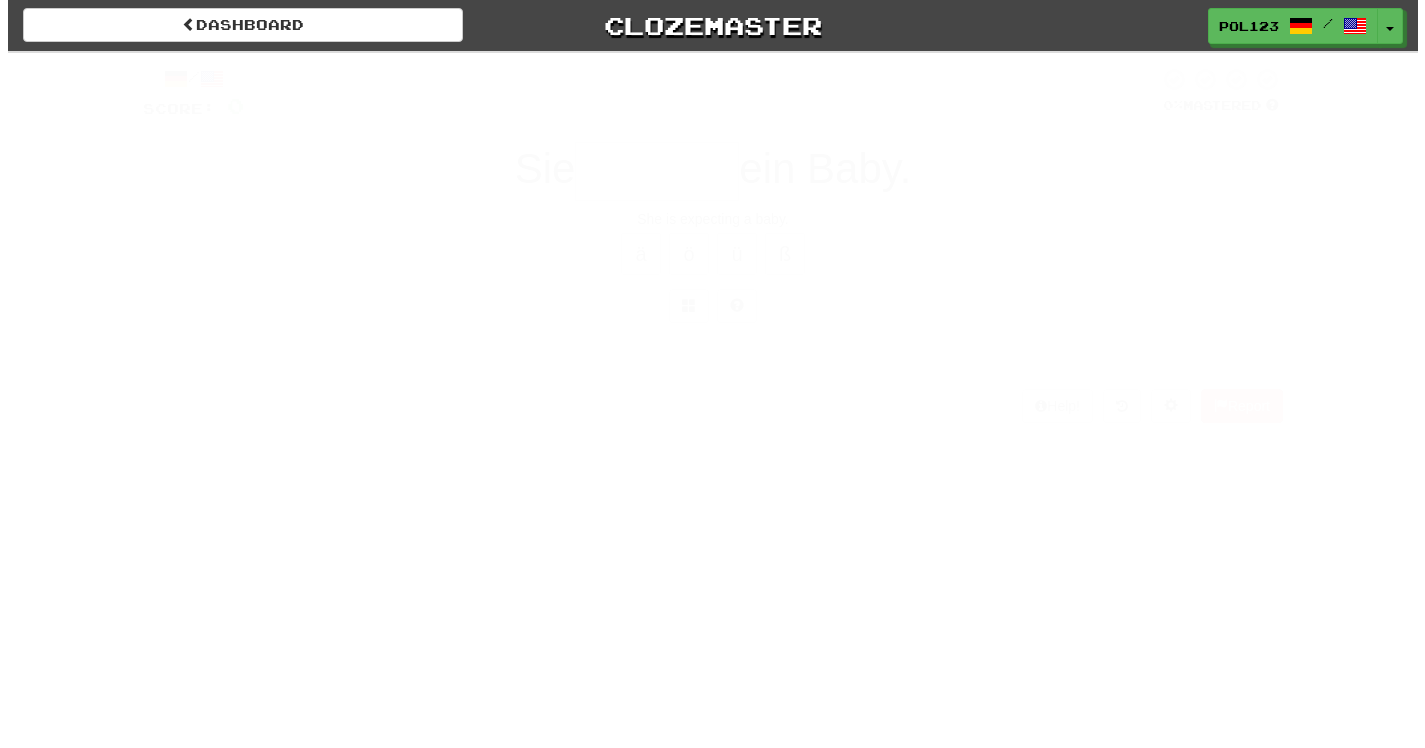 scroll, scrollTop: 0, scrollLeft: 0, axis: both 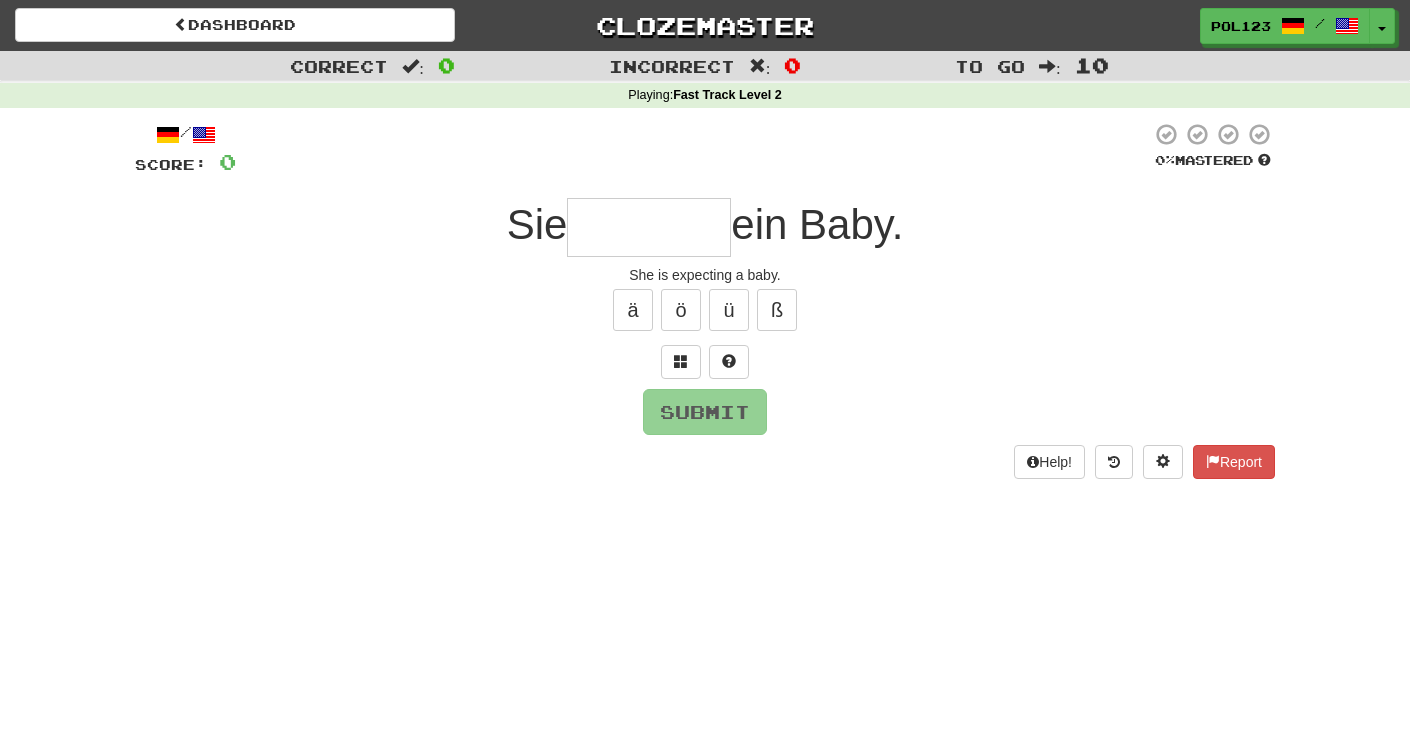 click on "She is expecting a baby." at bounding box center [705, 275] 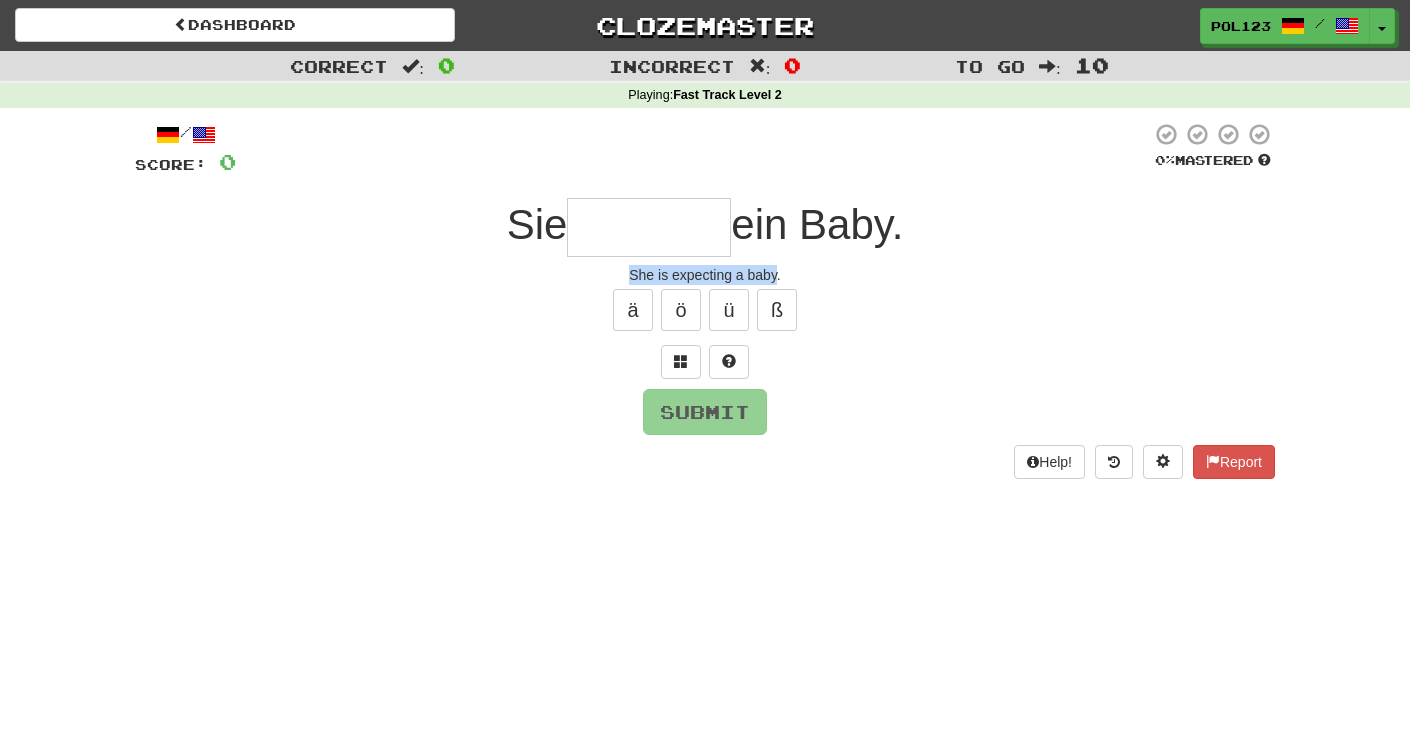 drag, startPoint x: 632, startPoint y: 277, endPoint x: 770, endPoint y: 278, distance: 138.00362 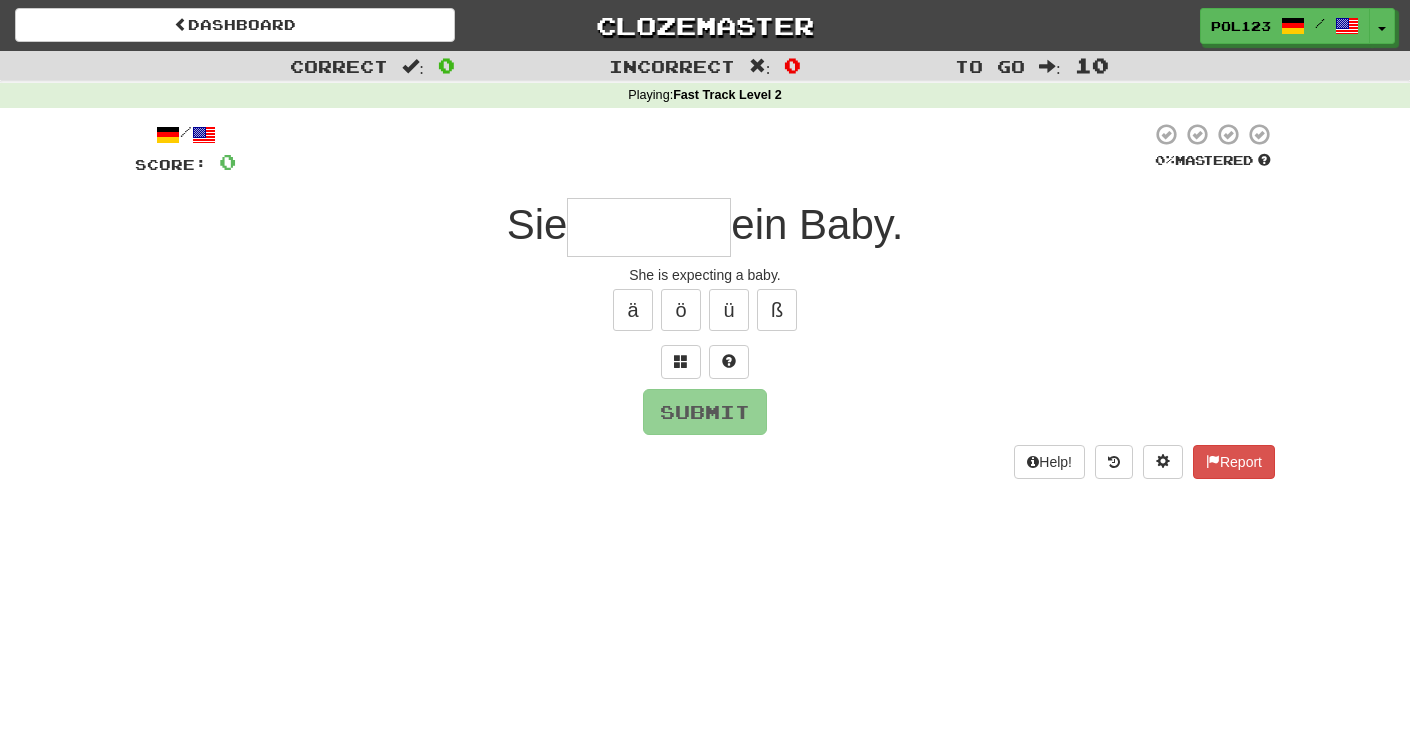 click at bounding box center (649, 227) 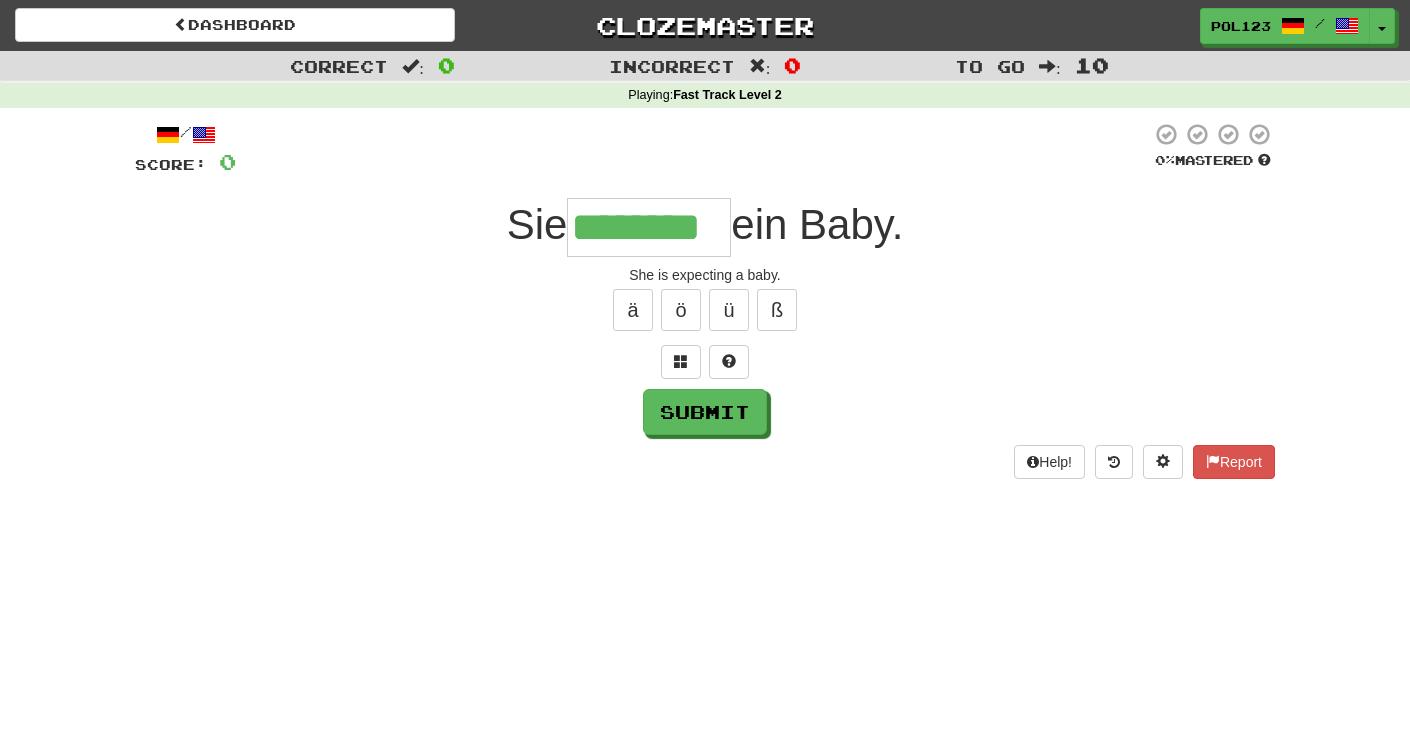 type on "********" 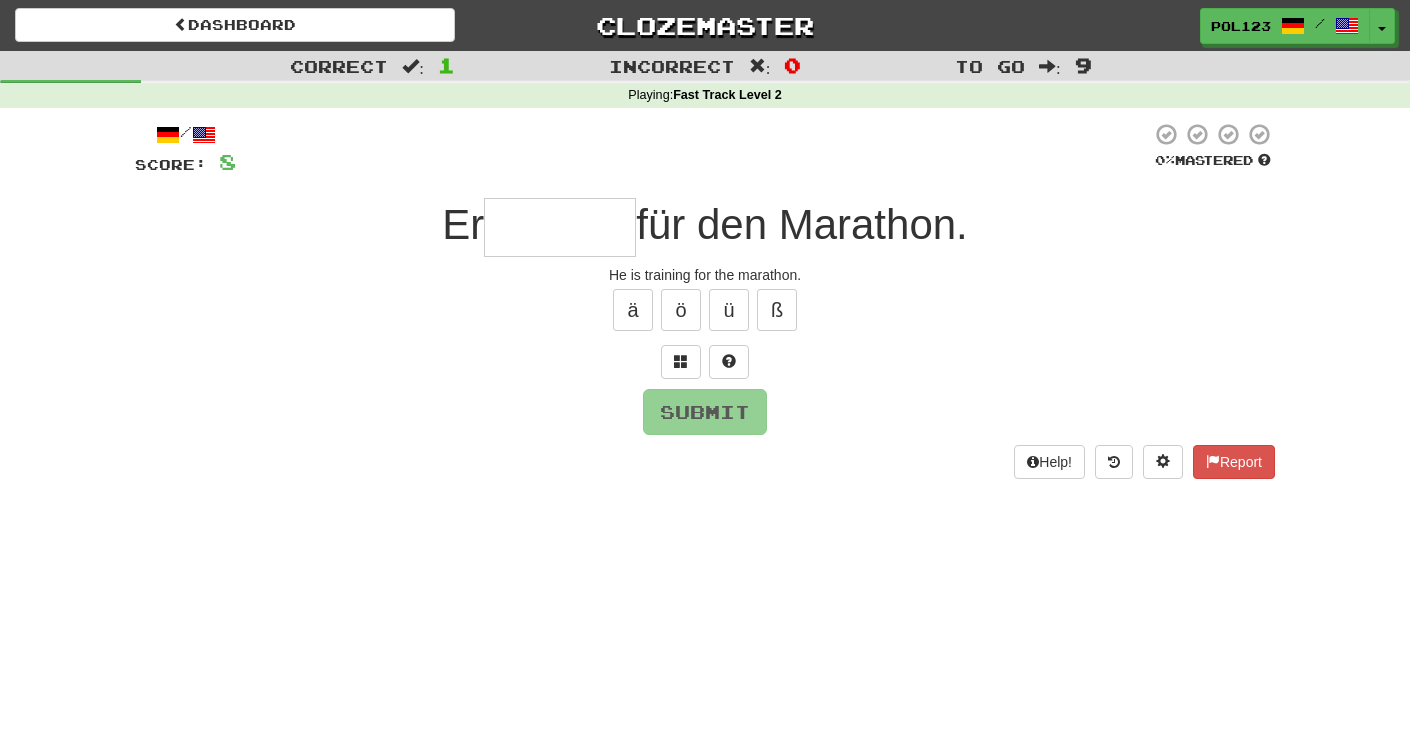 click on "He is training for the marathon." at bounding box center [705, 275] 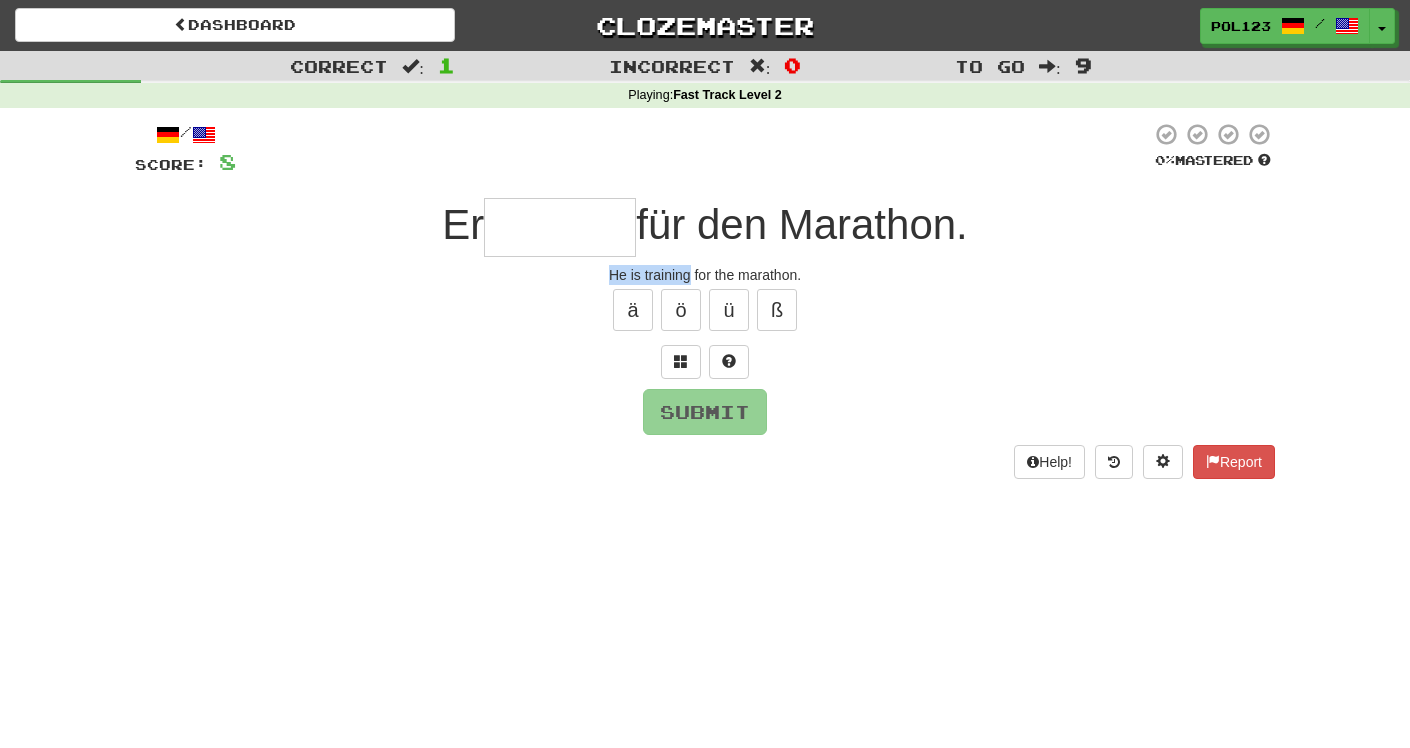 drag, startPoint x: 611, startPoint y: 268, endPoint x: 673, endPoint y: 272, distance: 62.1289 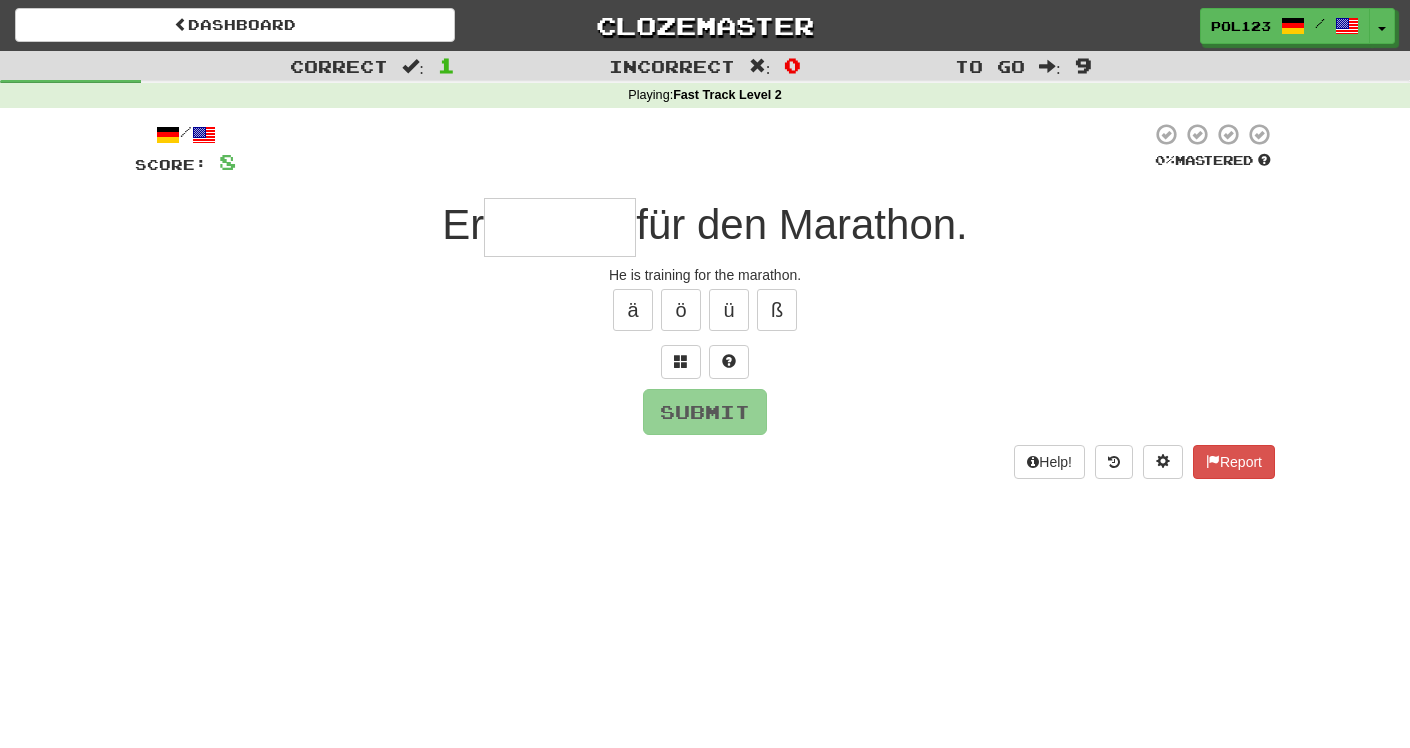 click at bounding box center [560, 227] 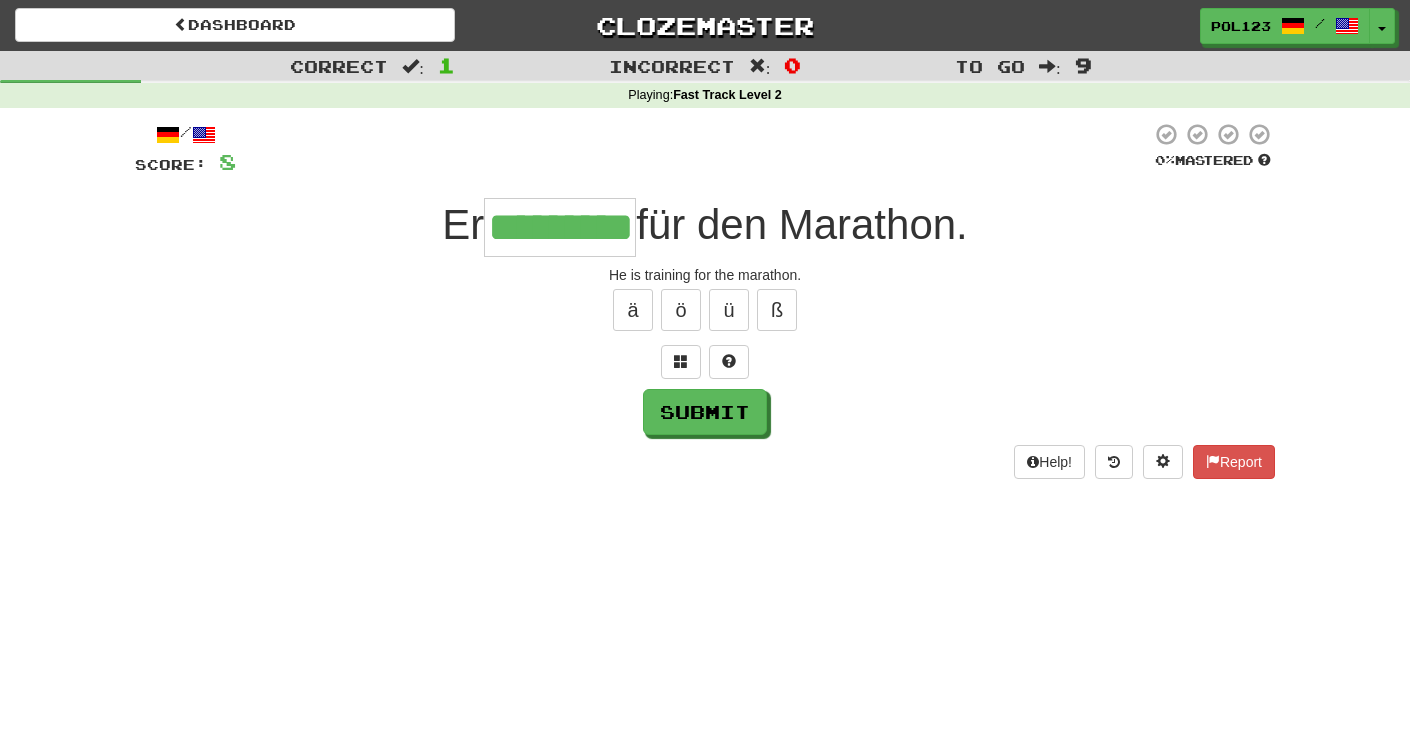 type on "*********" 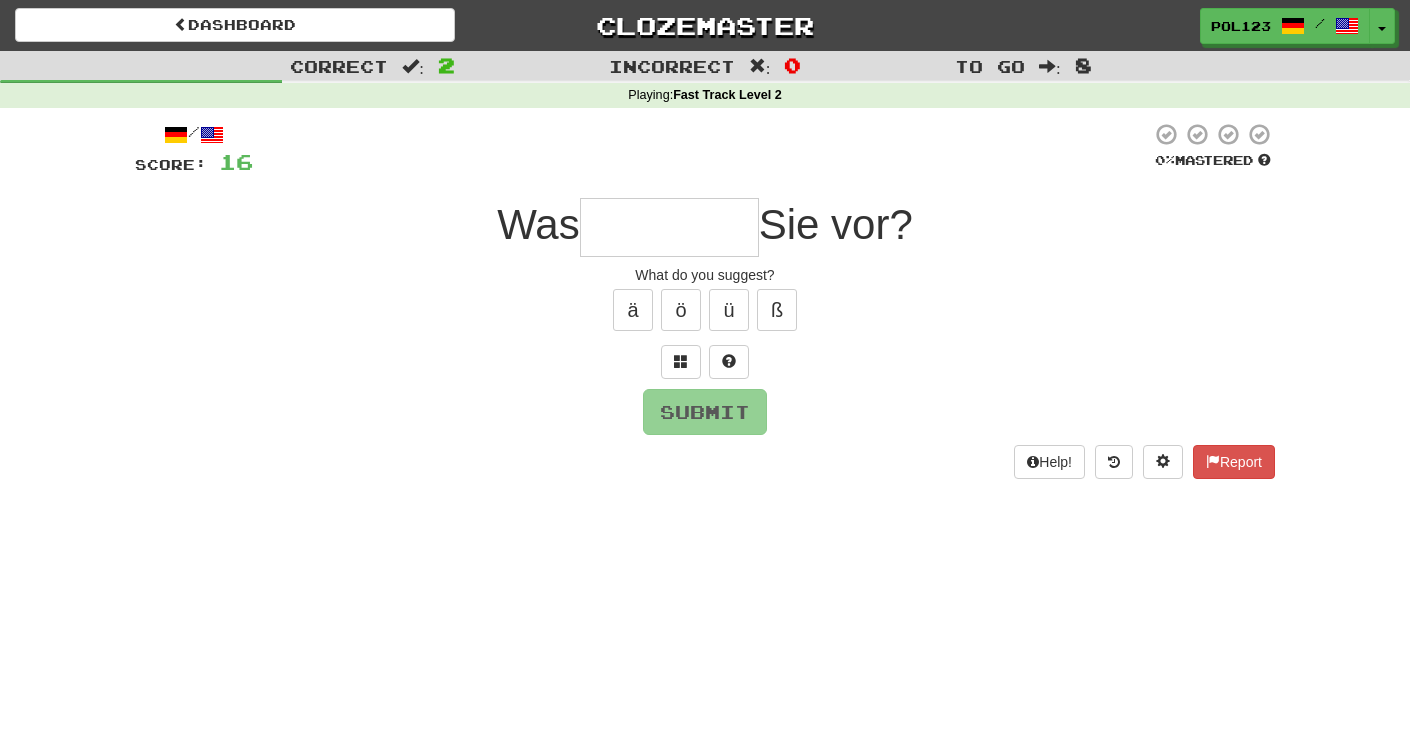 click on "What do you suggest?" at bounding box center [705, 275] 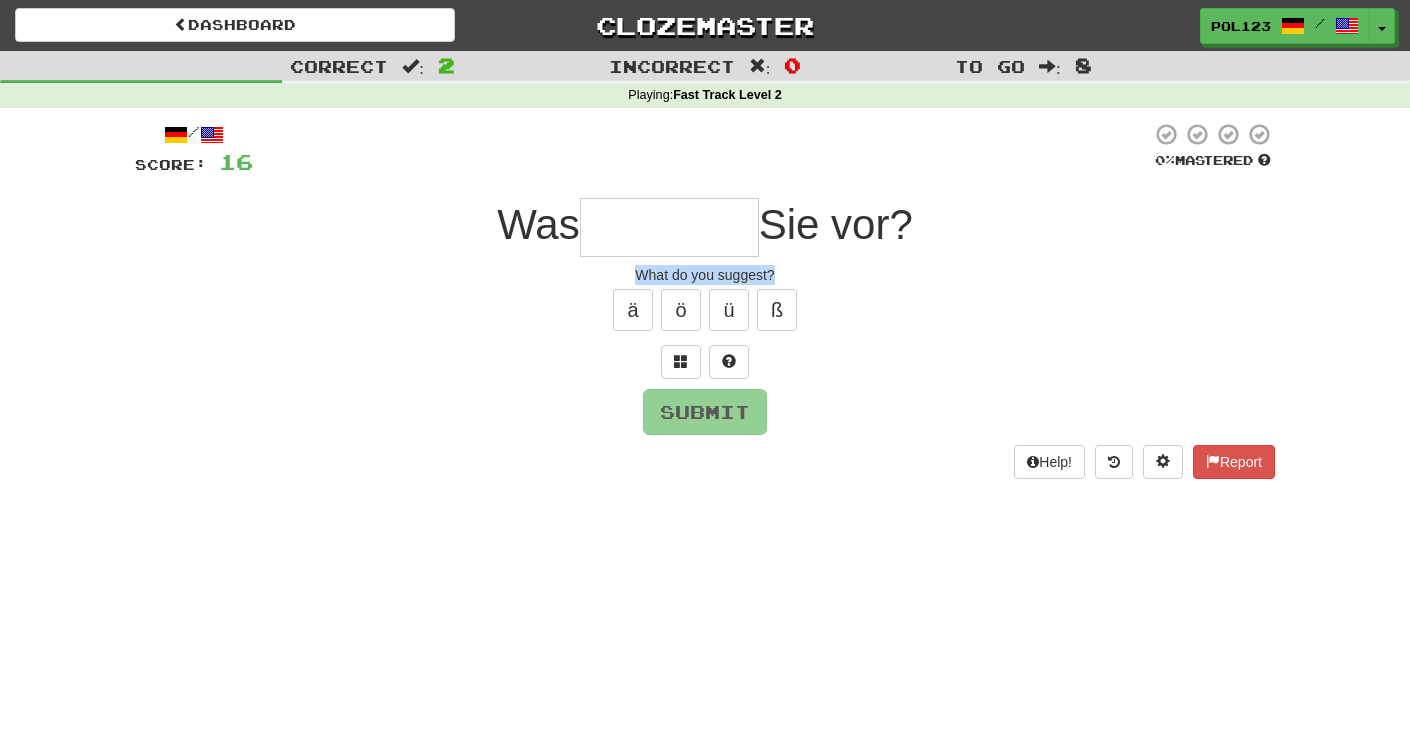 drag, startPoint x: 655, startPoint y: 274, endPoint x: 755, endPoint y: 286, distance: 100.71743 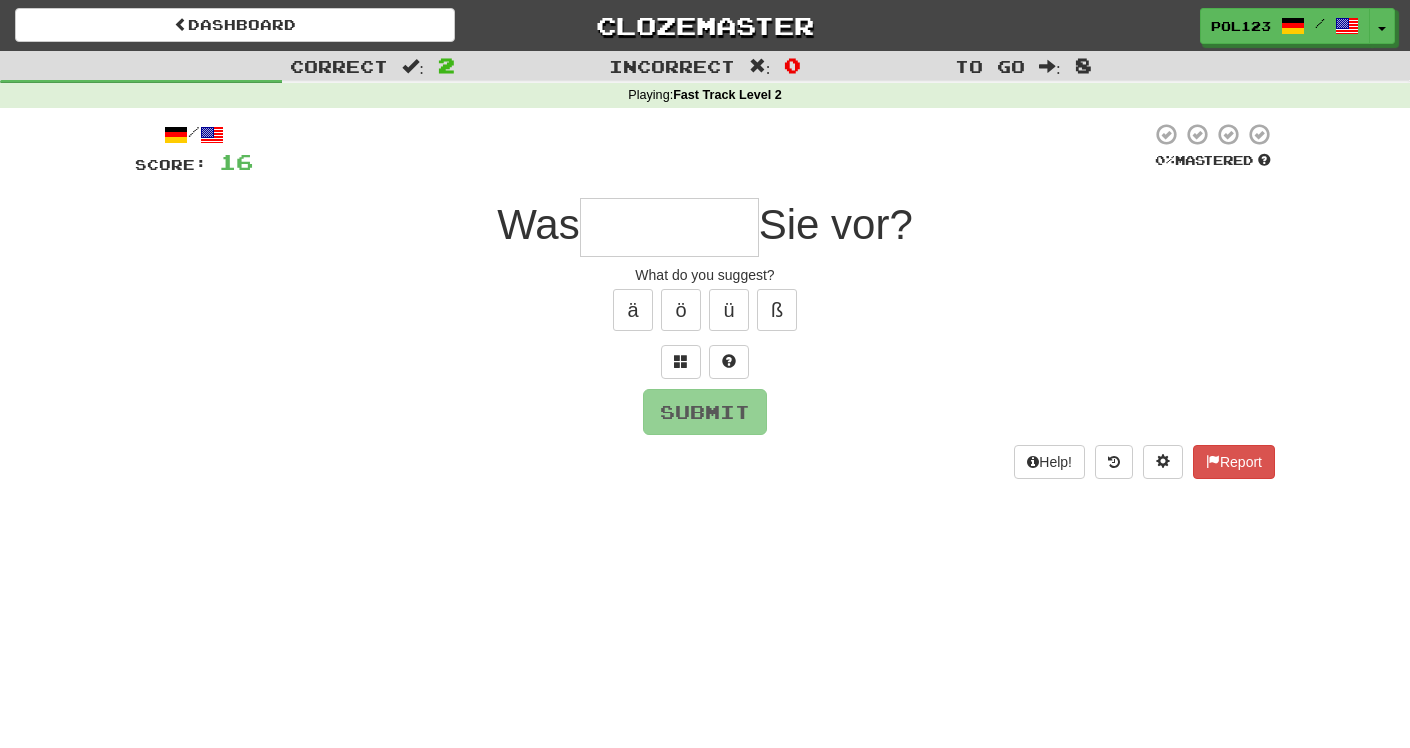 click at bounding box center [669, 227] 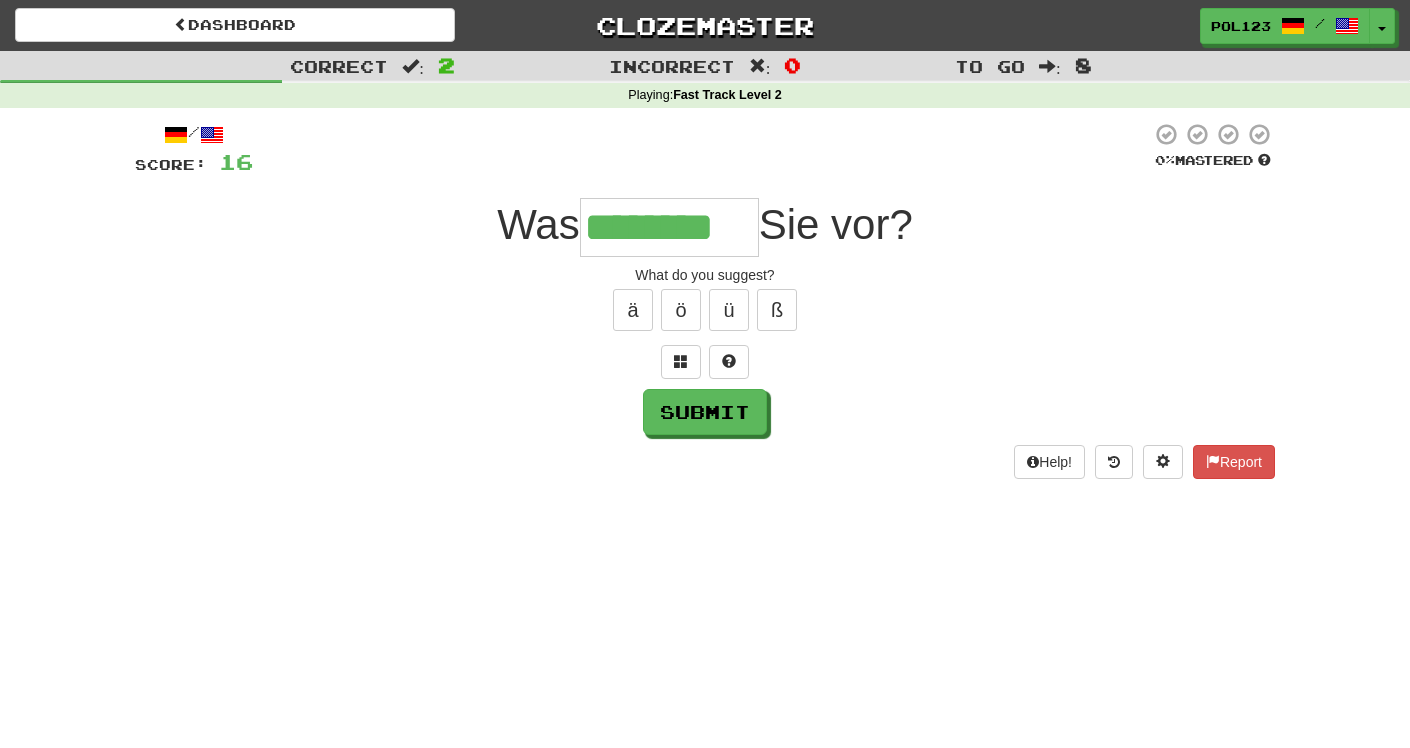 type on "********" 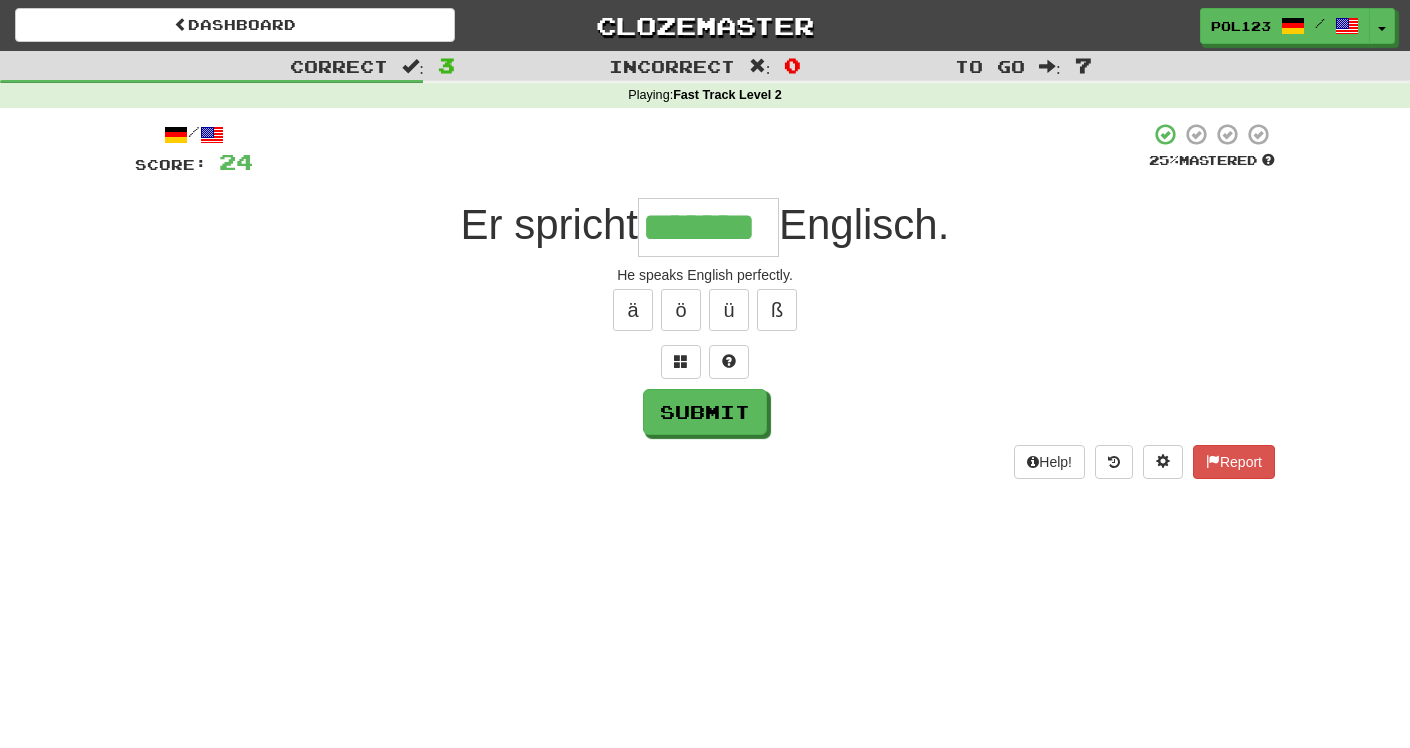 type on "*******" 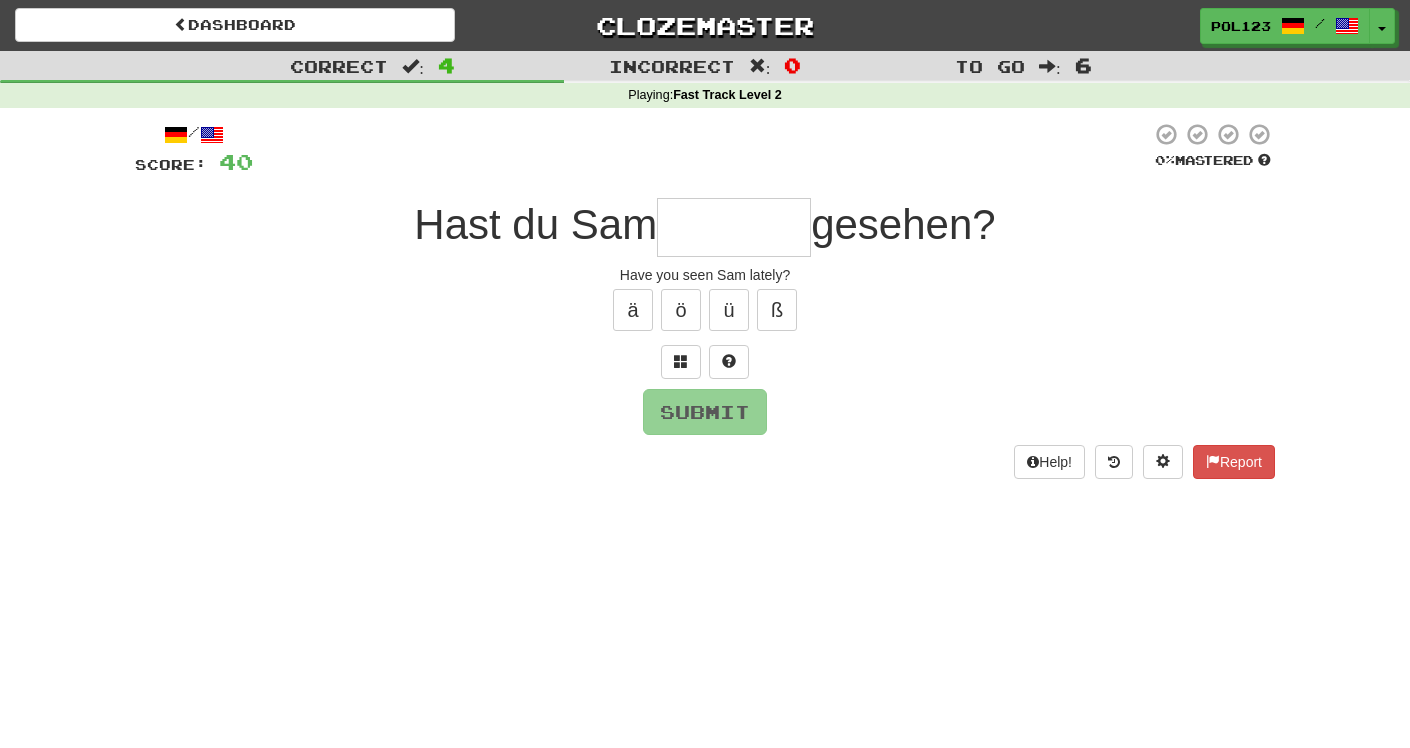type on "*" 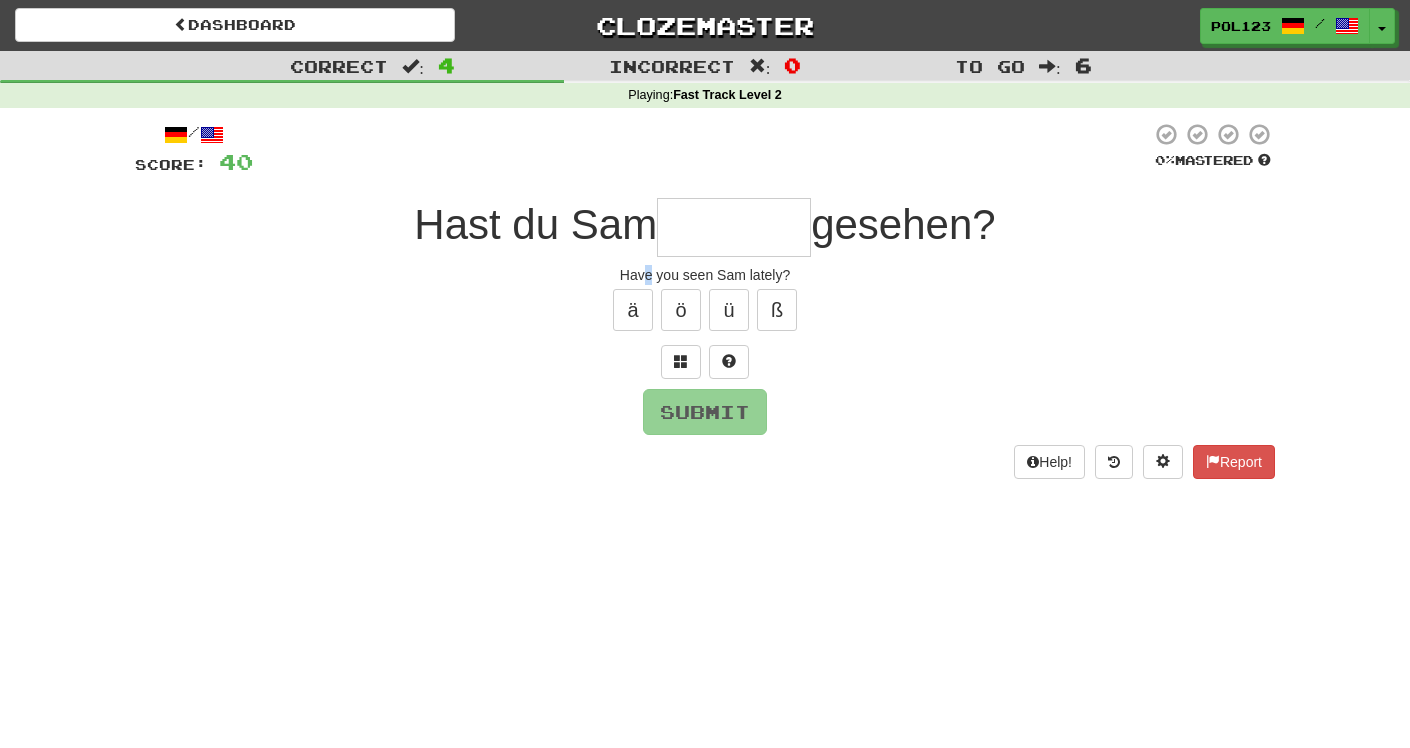click on "Have you seen Sam lately?" at bounding box center (705, 275) 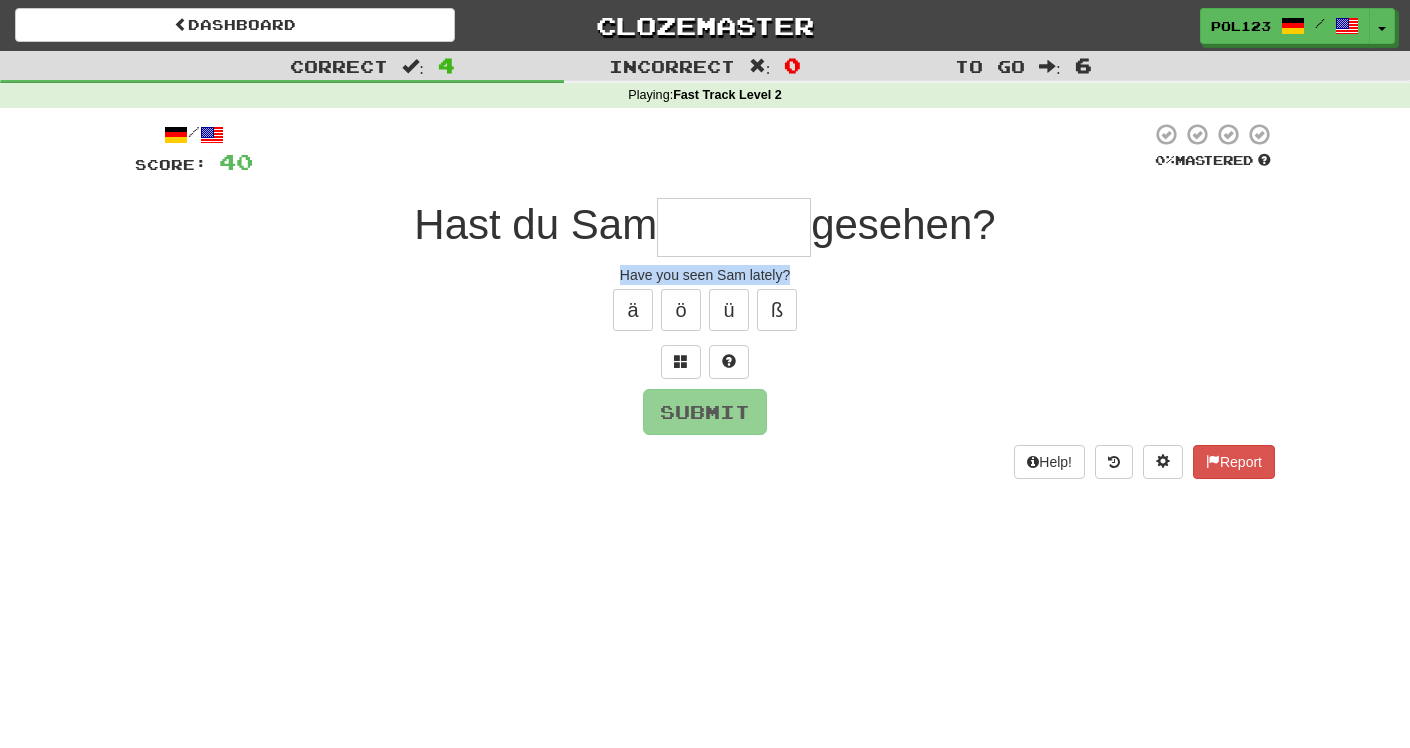 drag, startPoint x: 649, startPoint y: 277, endPoint x: 754, endPoint y: 286, distance: 105.38501 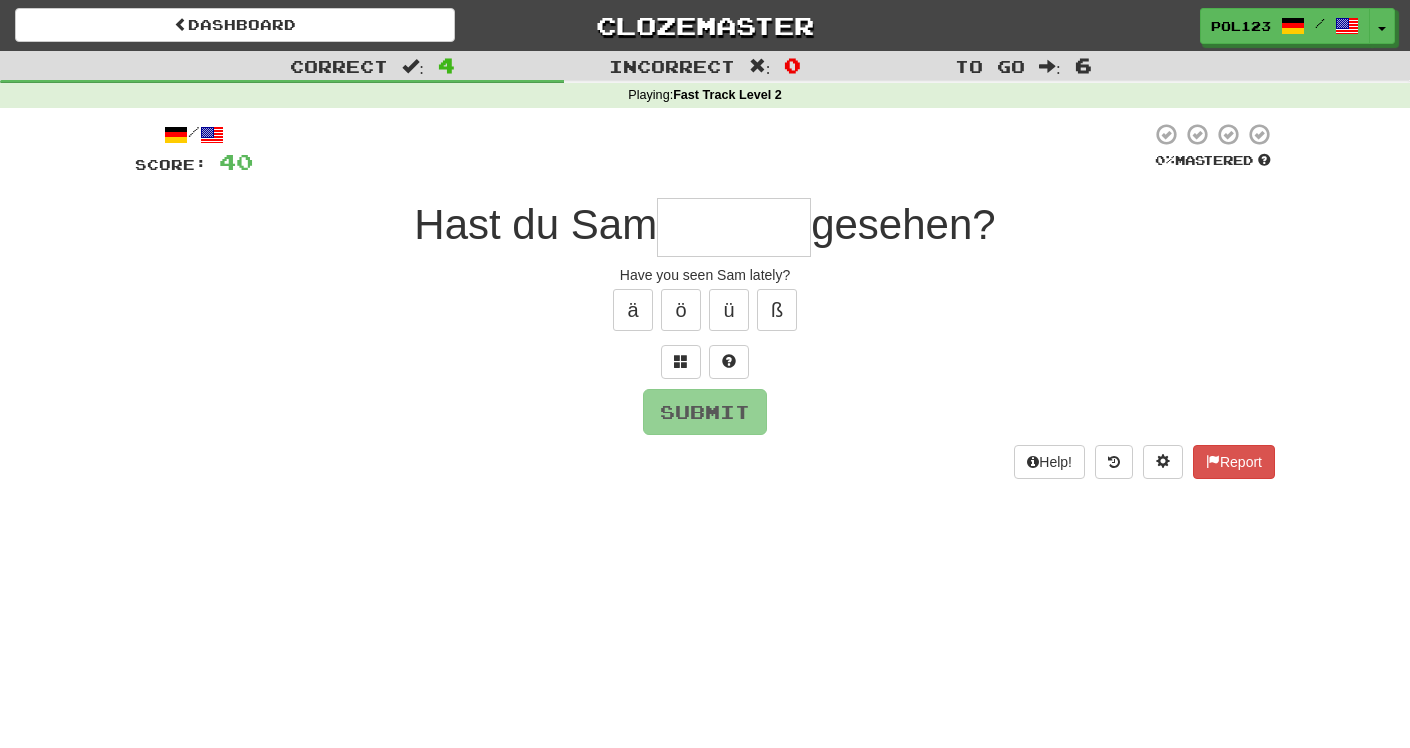 click on "/  Score:   40 0 %  Mastered Hast du Sam   gesehen? Have you seen Sam lately? ä ö ü ß Submit  Help!  Report" at bounding box center (705, 300) 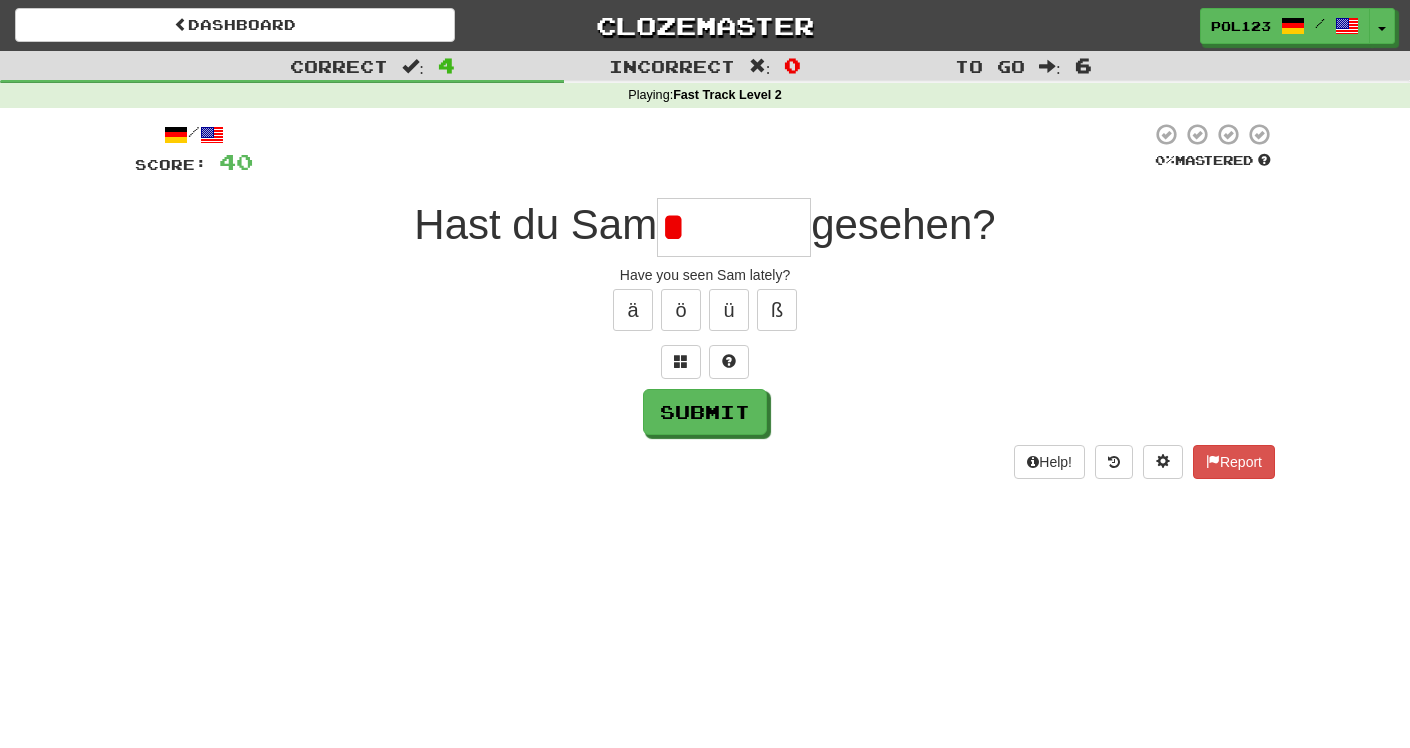 type on "********" 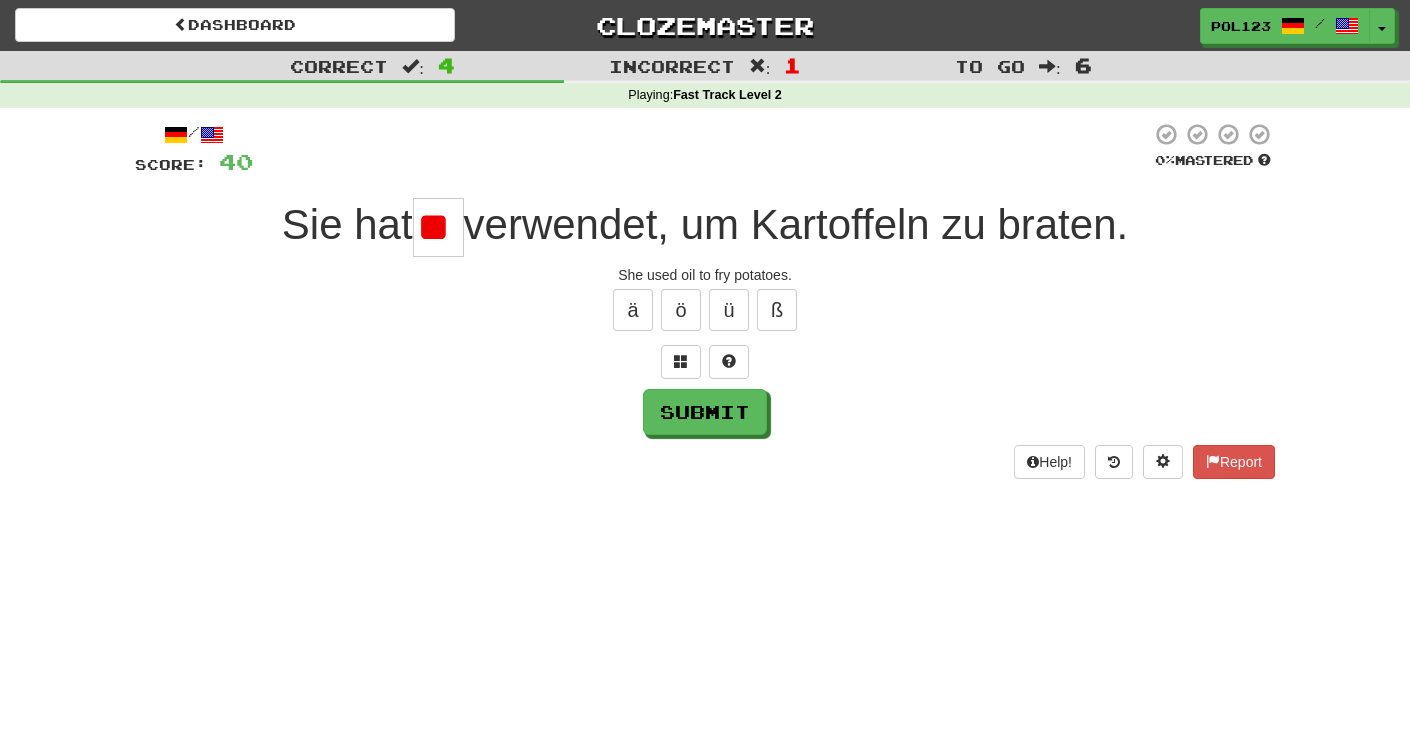 type on "*" 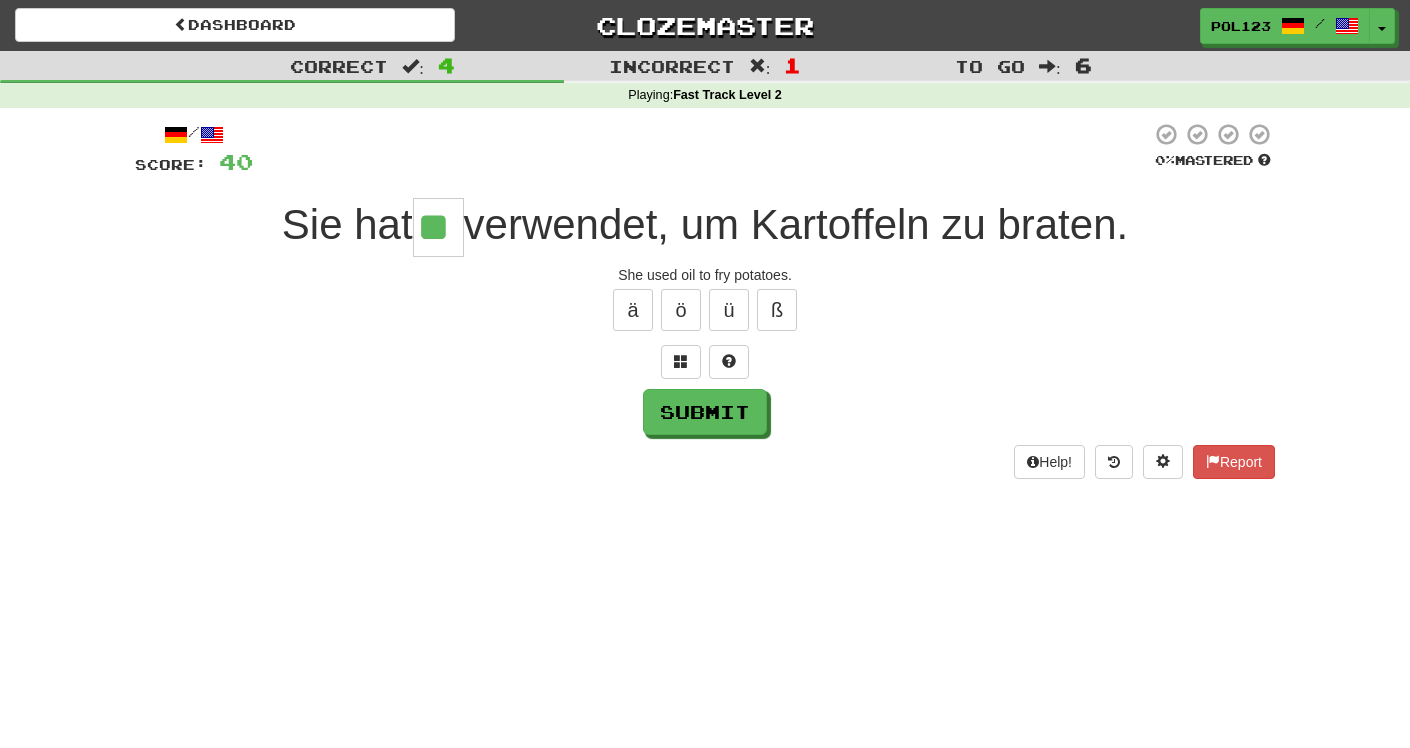 type on "**" 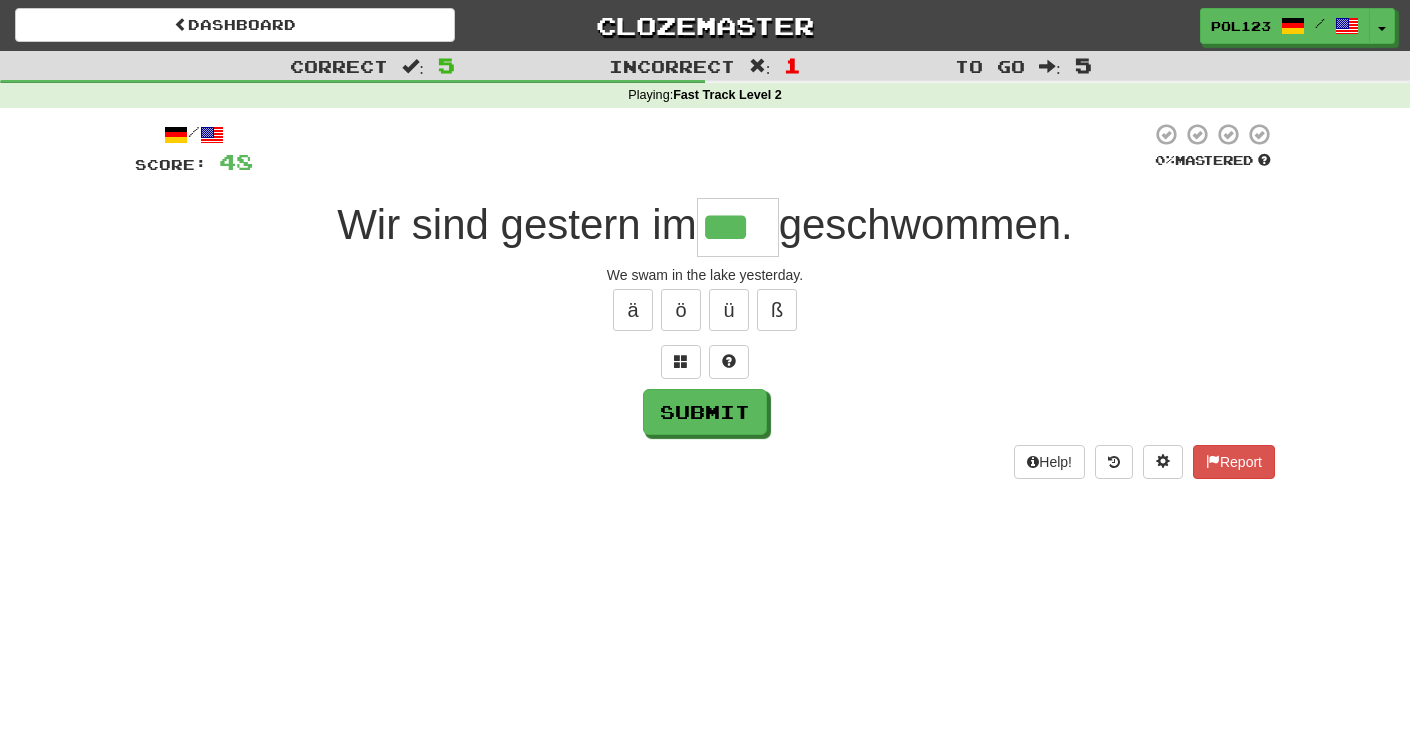 type on "***" 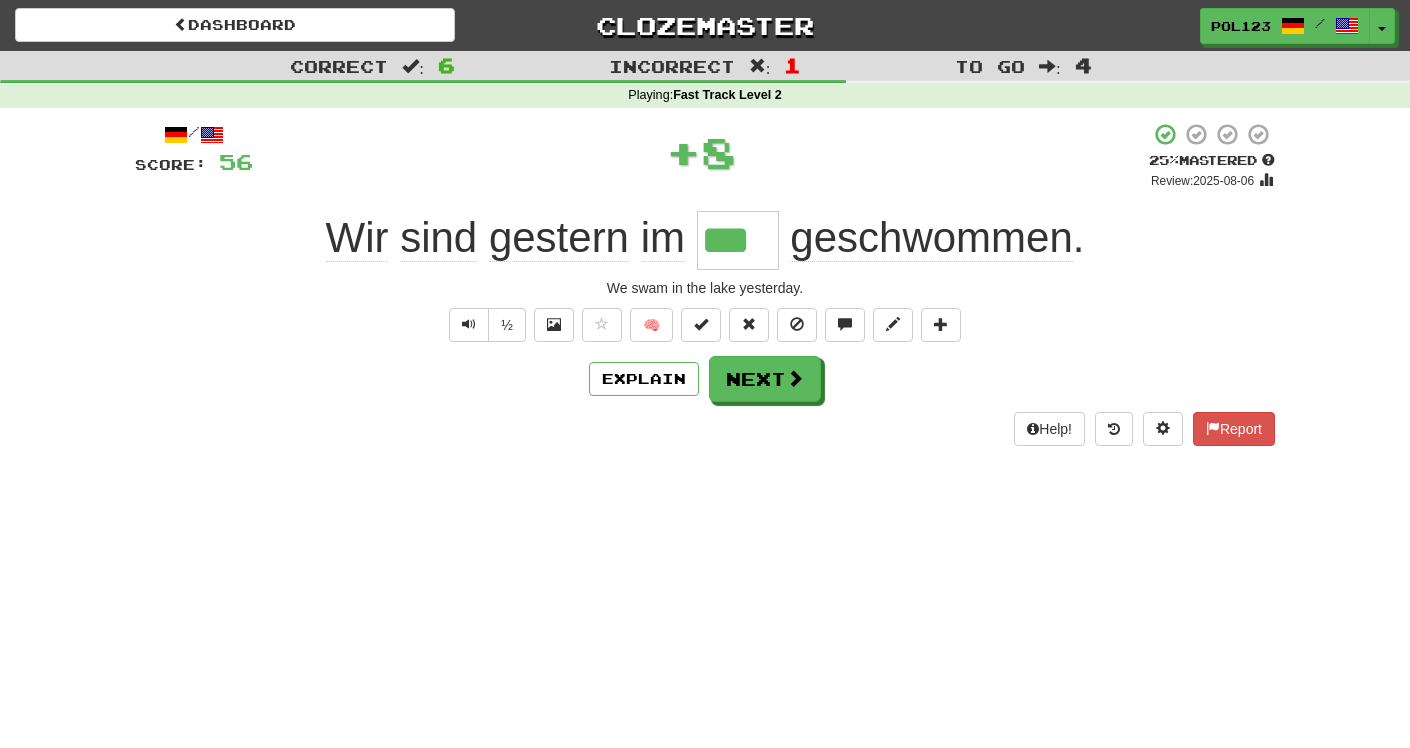 type 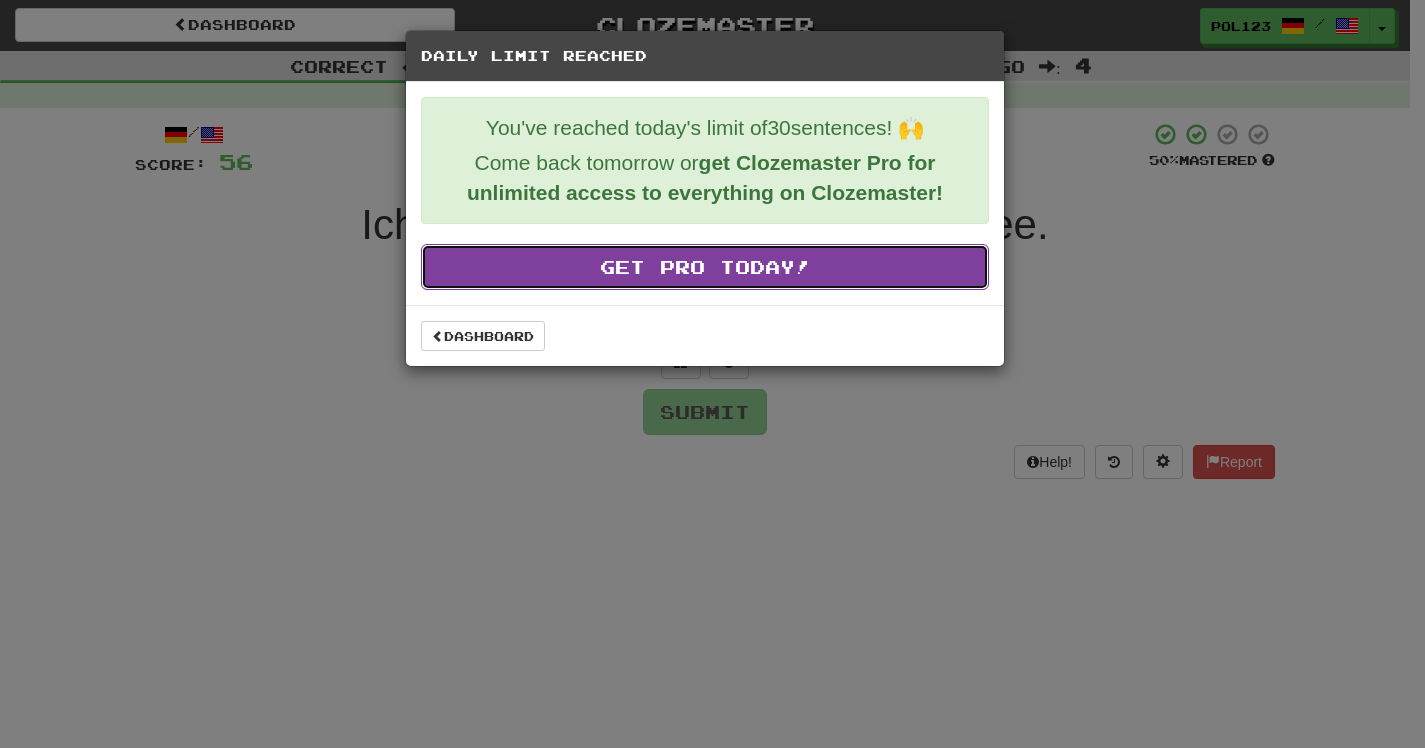 click on "Get Pro Today!" at bounding box center [705, 267] 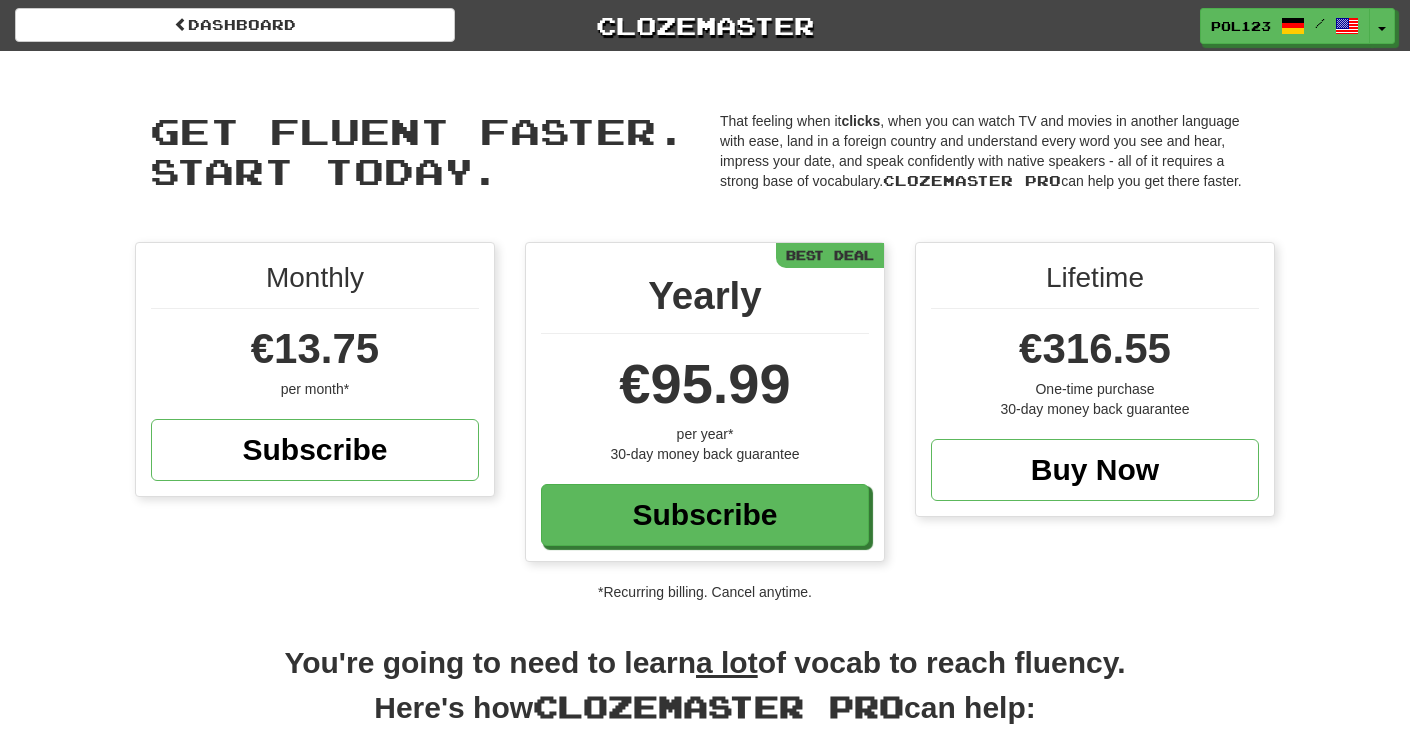 scroll, scrollTop: 3, scrollLeft: 0, axis: vertical 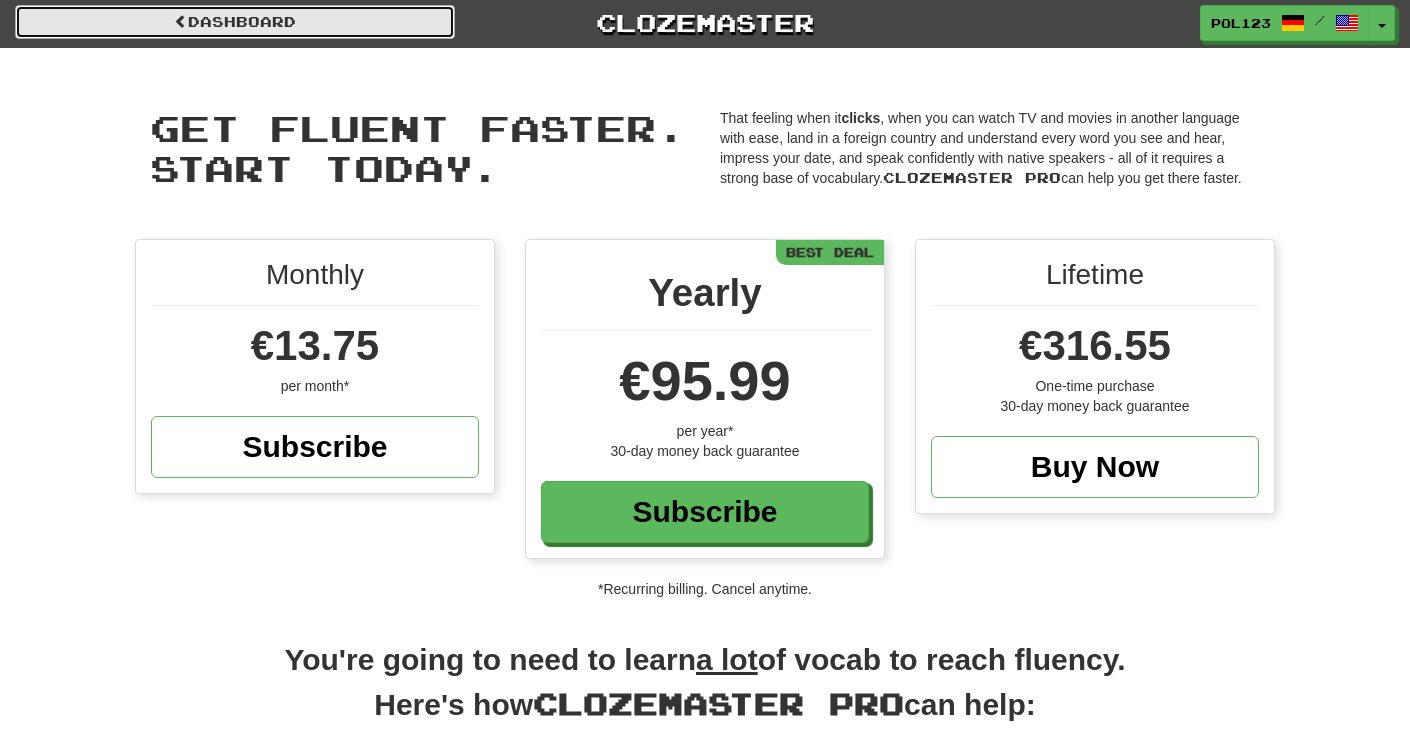 click on "Dashboard" at bounding box center (235, 22) 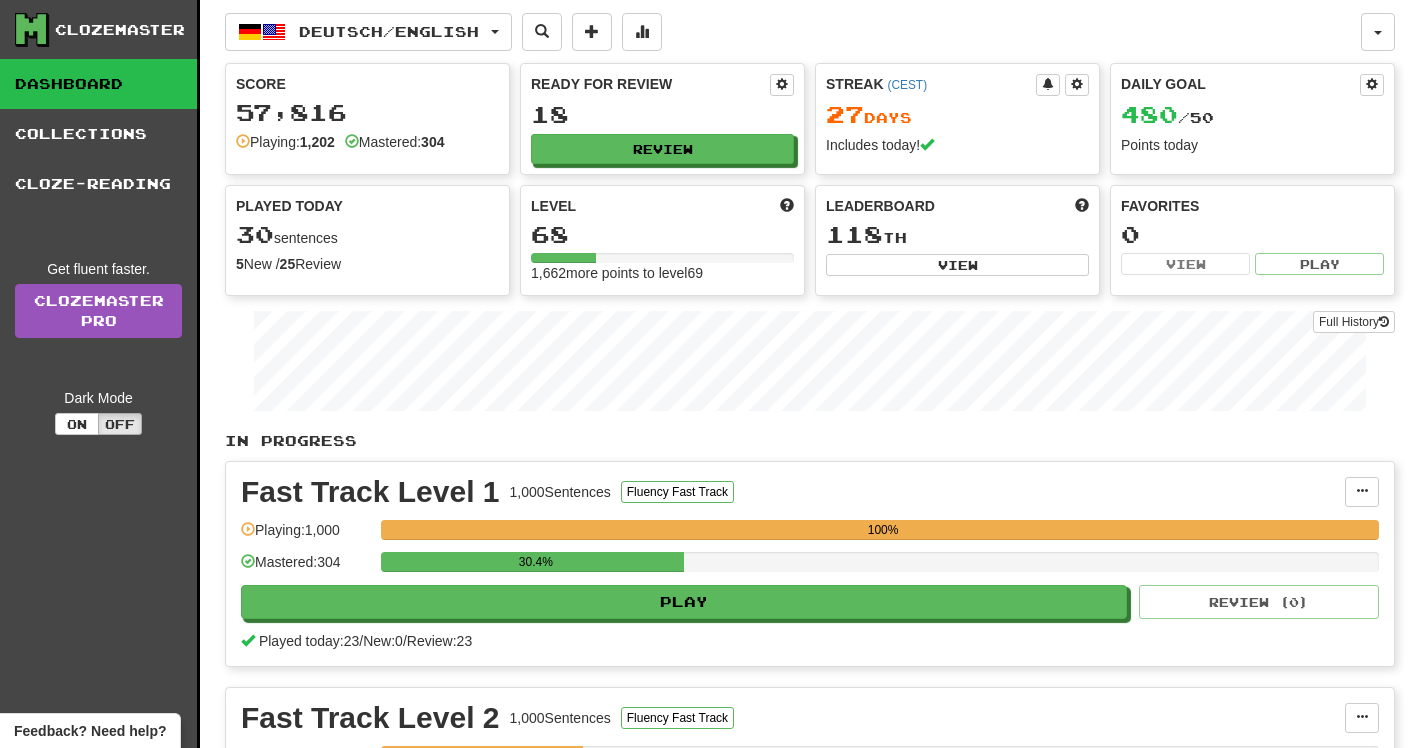 scroll, scrollTop: 0, scrollLeft: 0, axis: both 